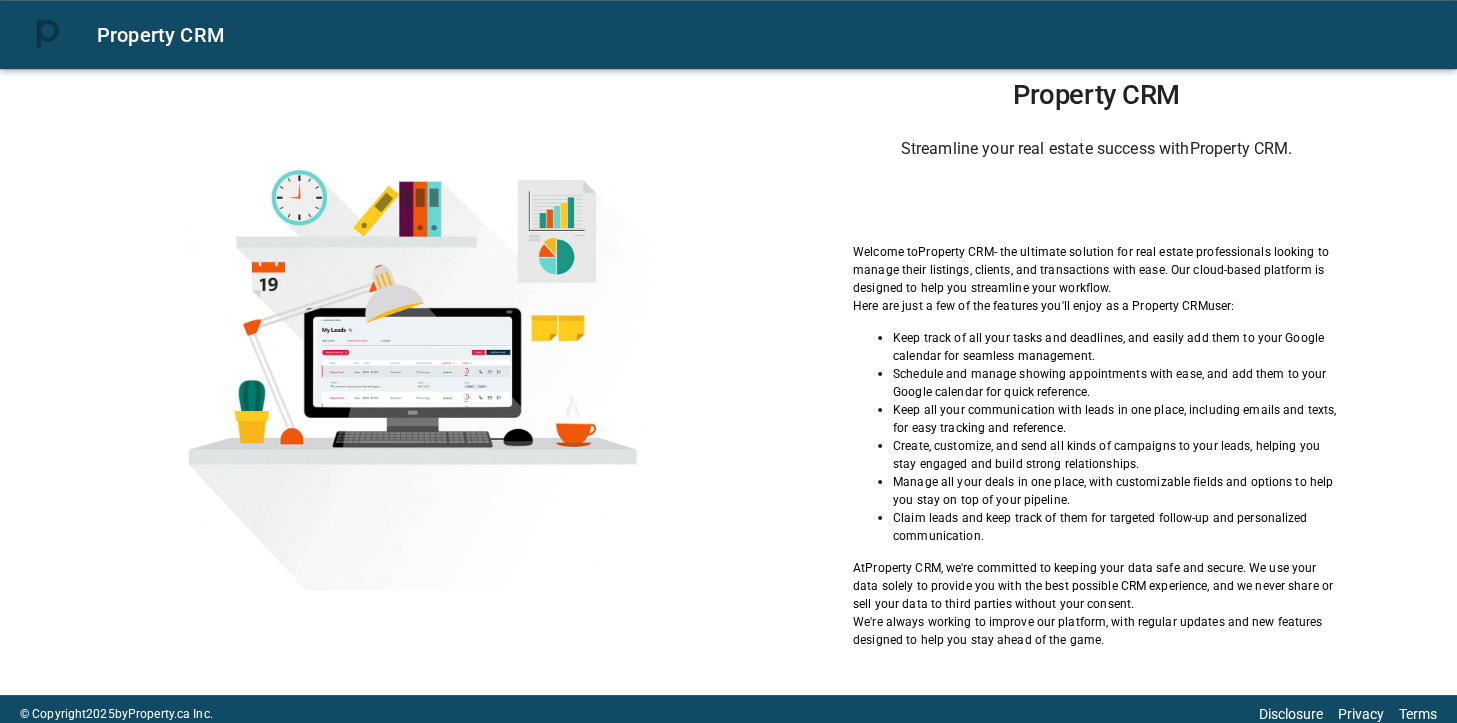 scroll, scrollTop: 29, scrollLeft: 0, axis: vertical 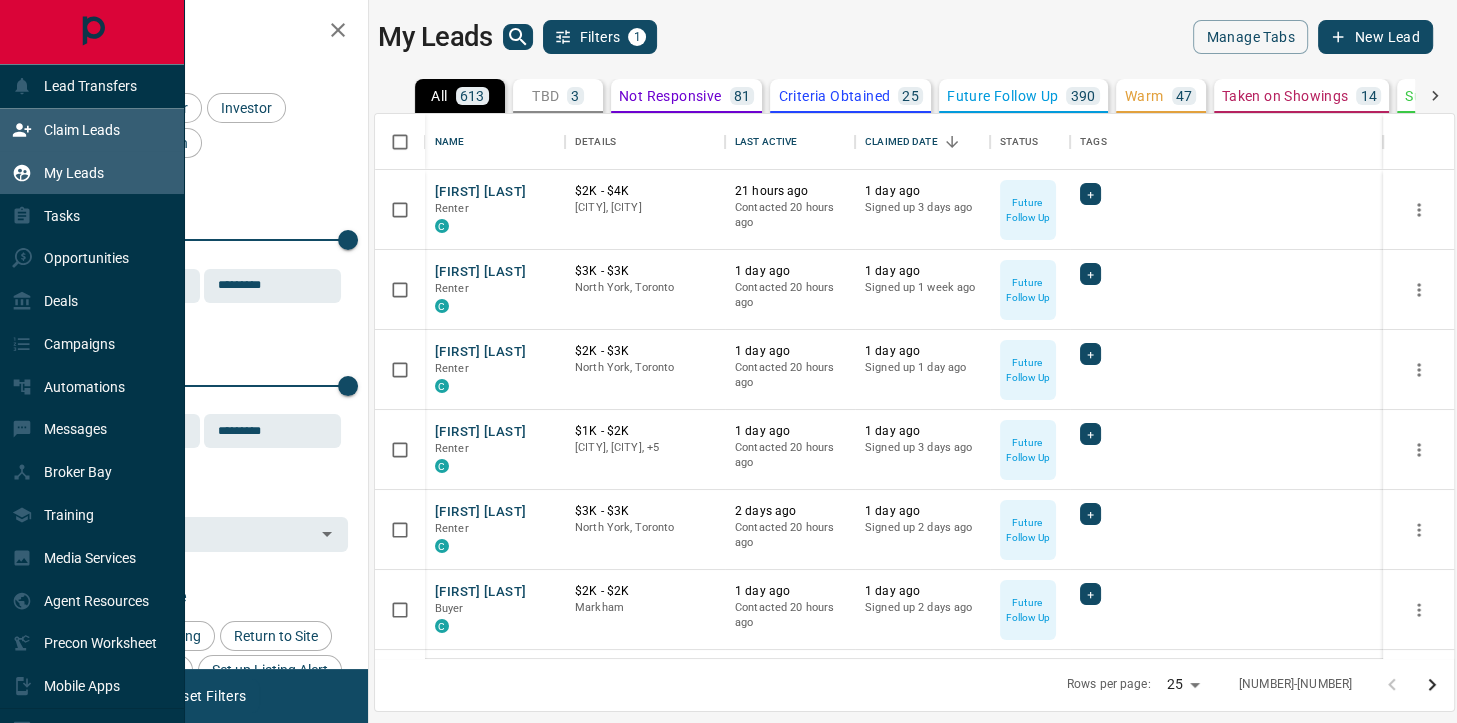 click on "Claim Leads" at bounding box center [82, 130] 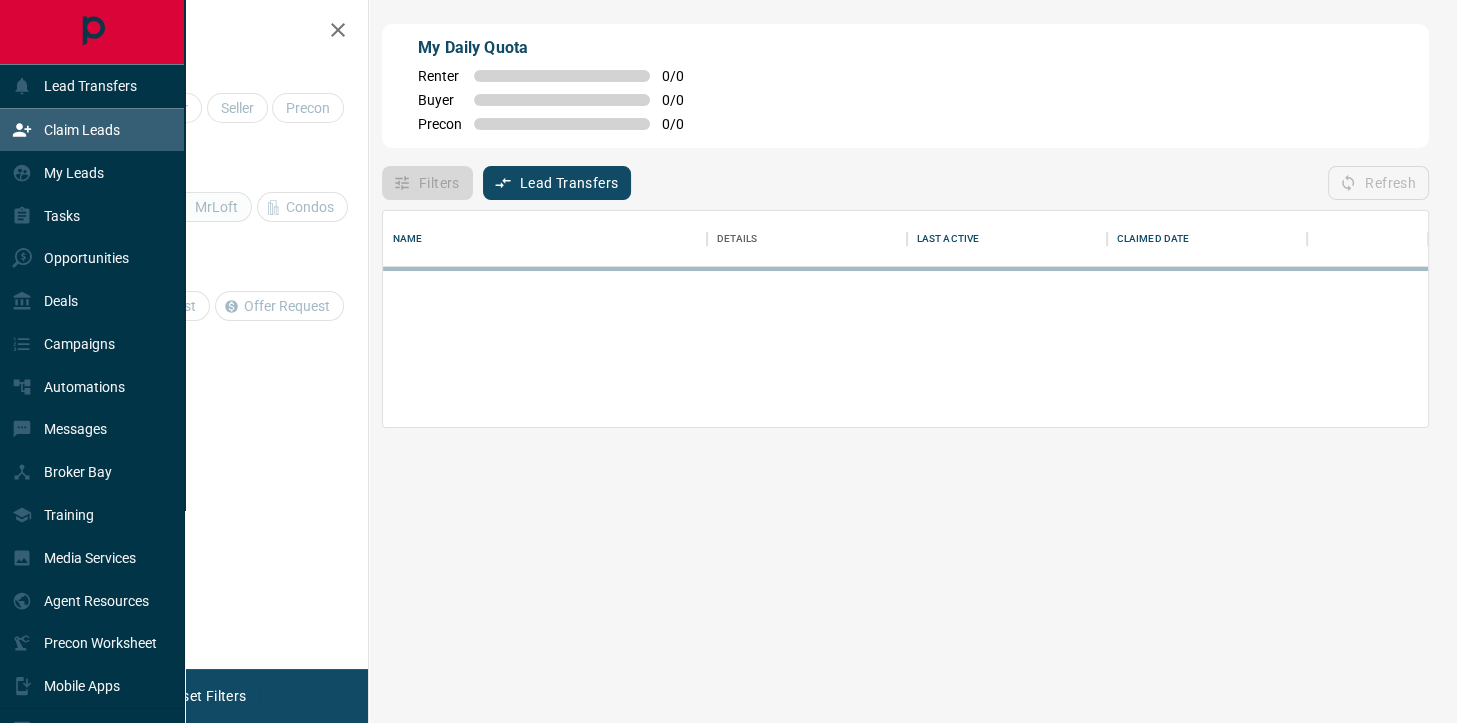 scroll, scrollTop: 0, scrollLeft: 0, axis: both 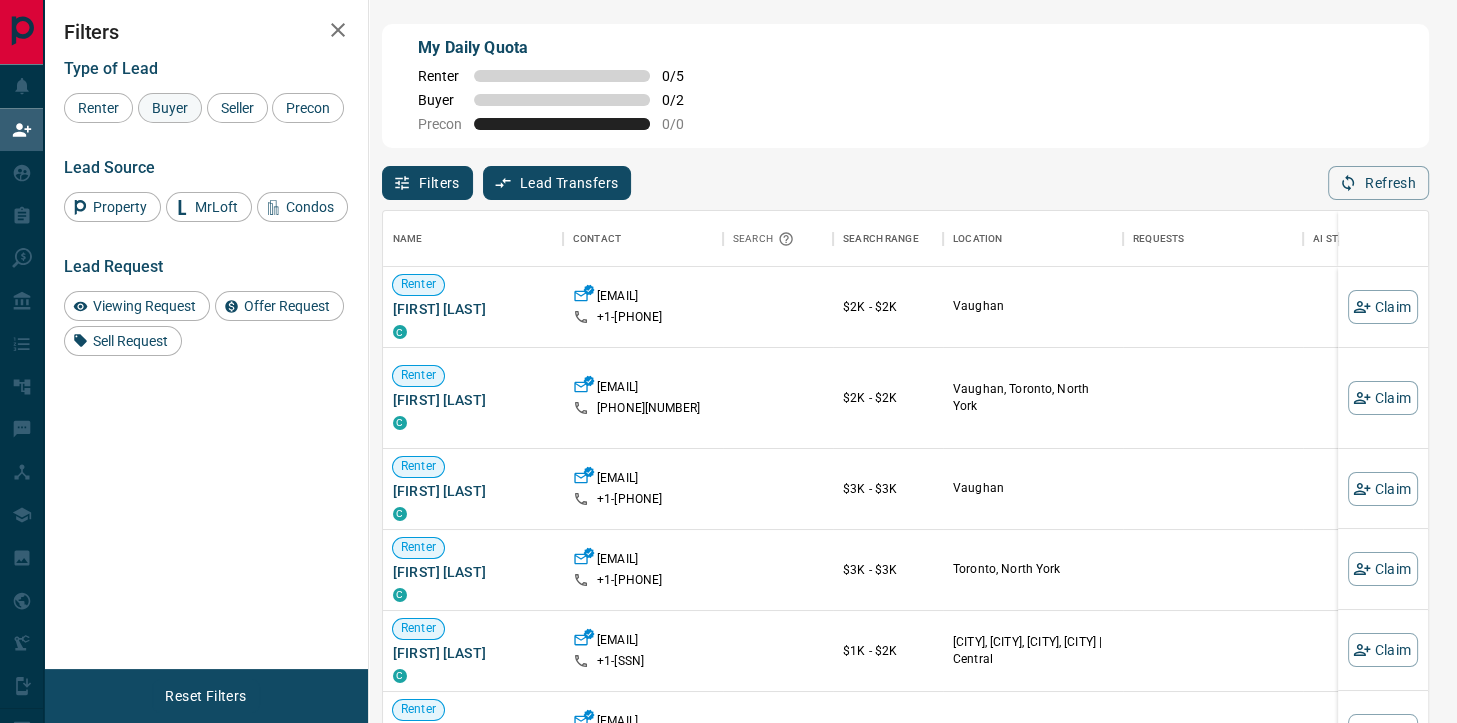 click on "Buyer" at bounding box center (170, 108) 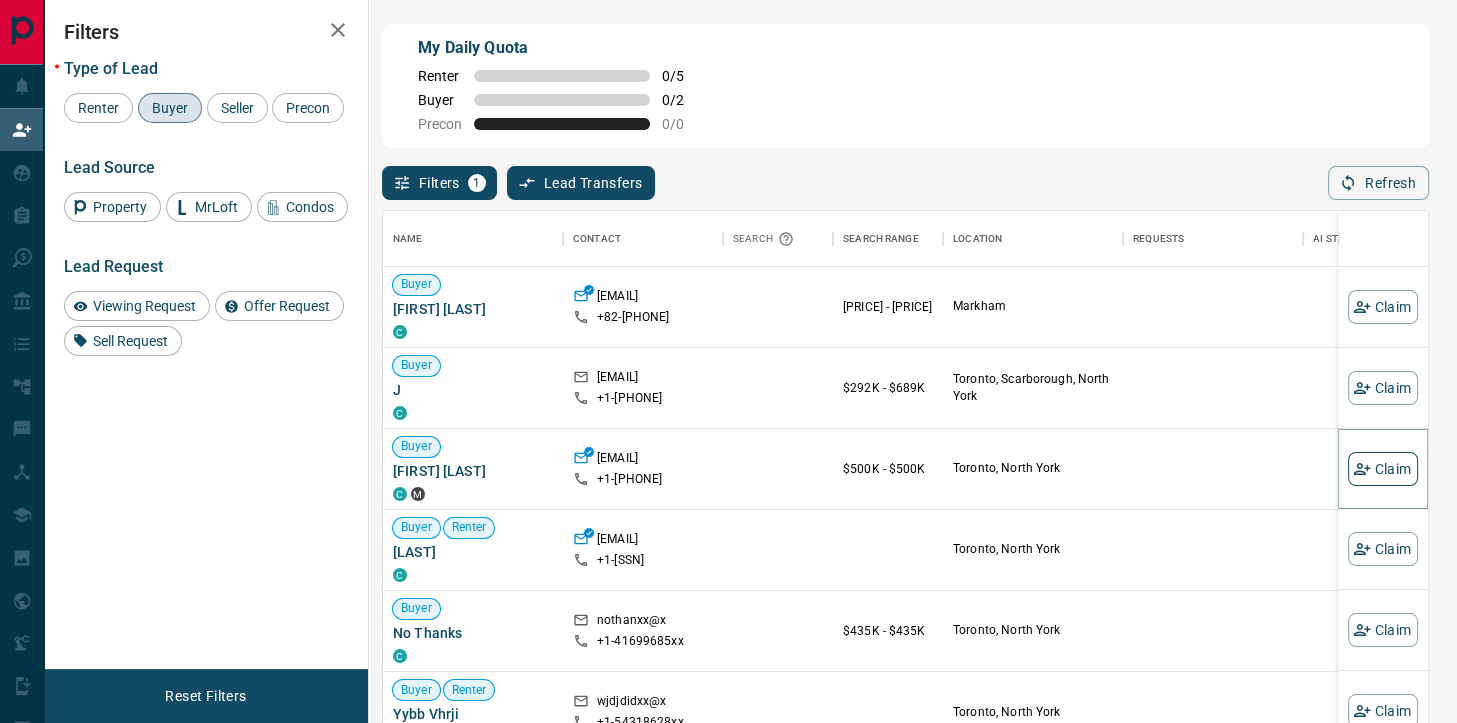 click 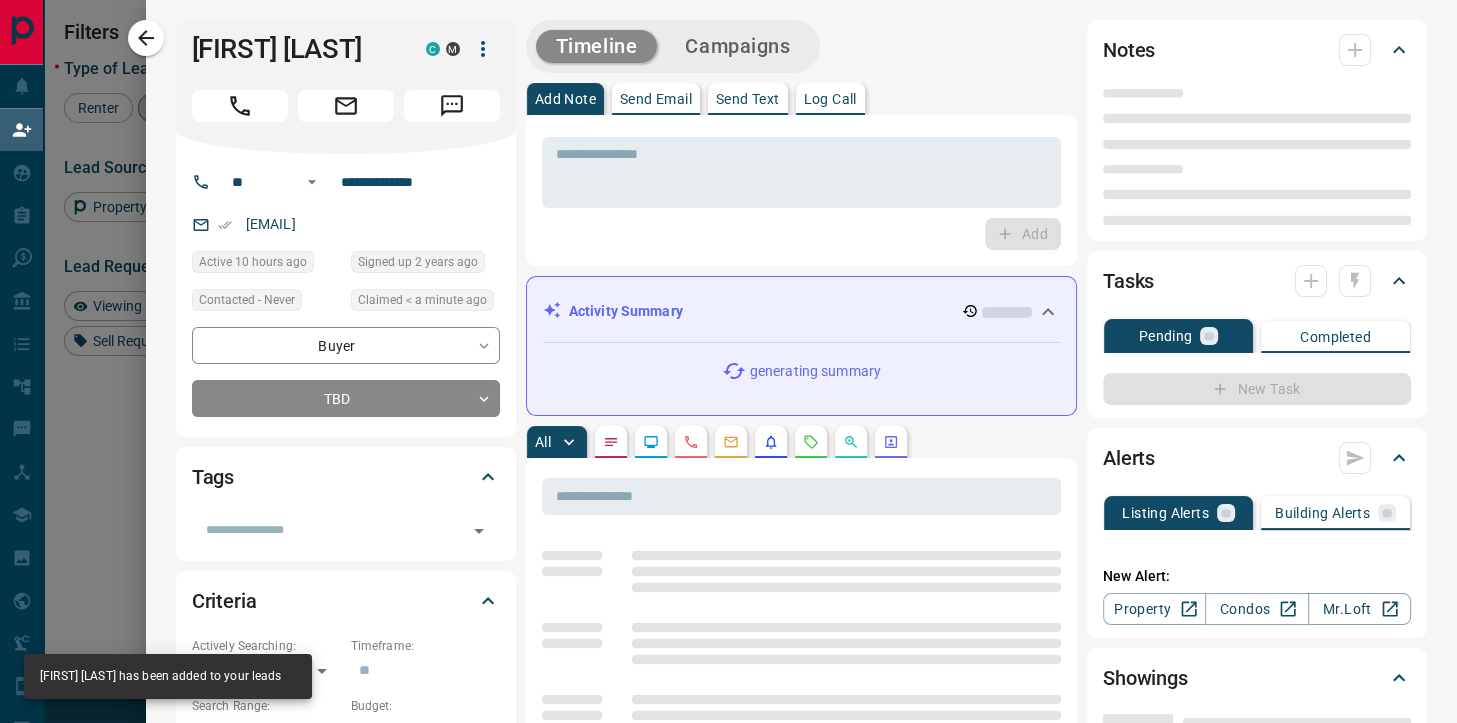 type on "**" 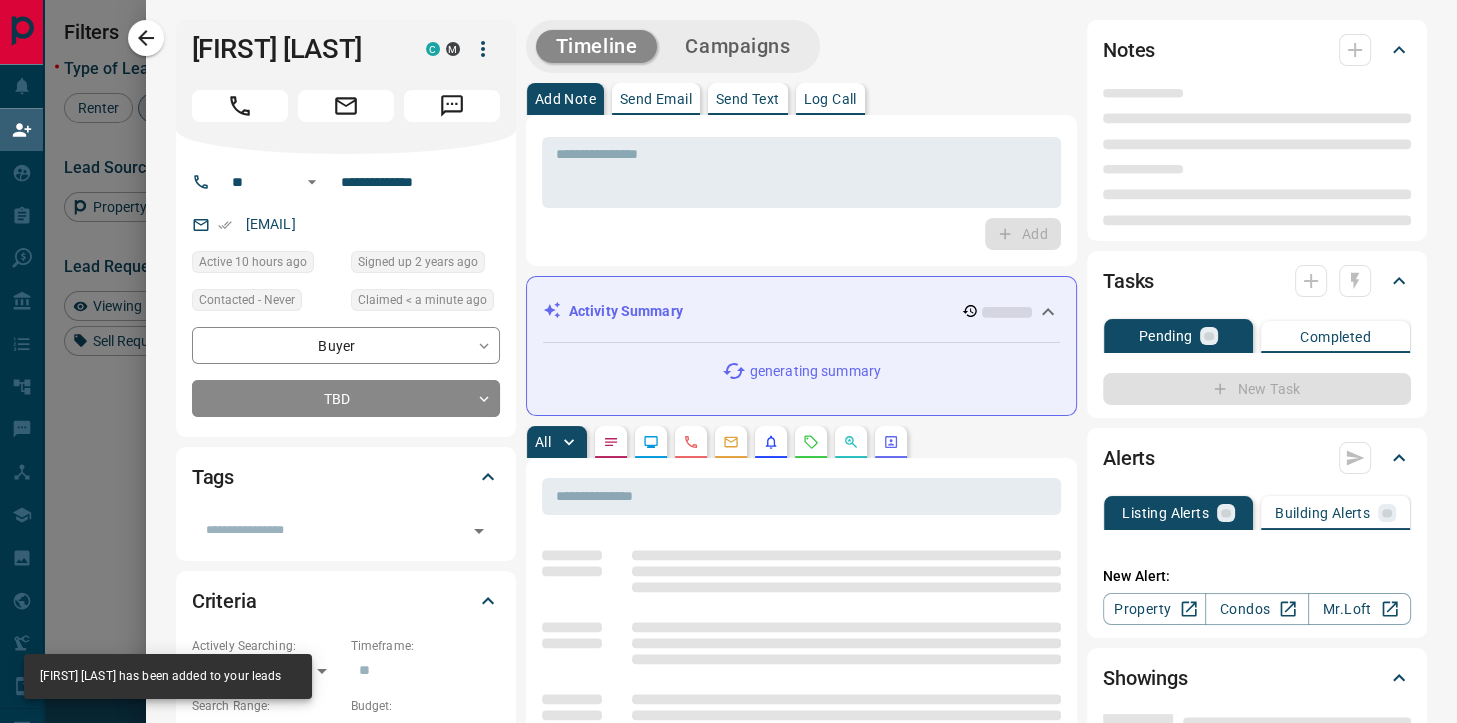 type on "**********" 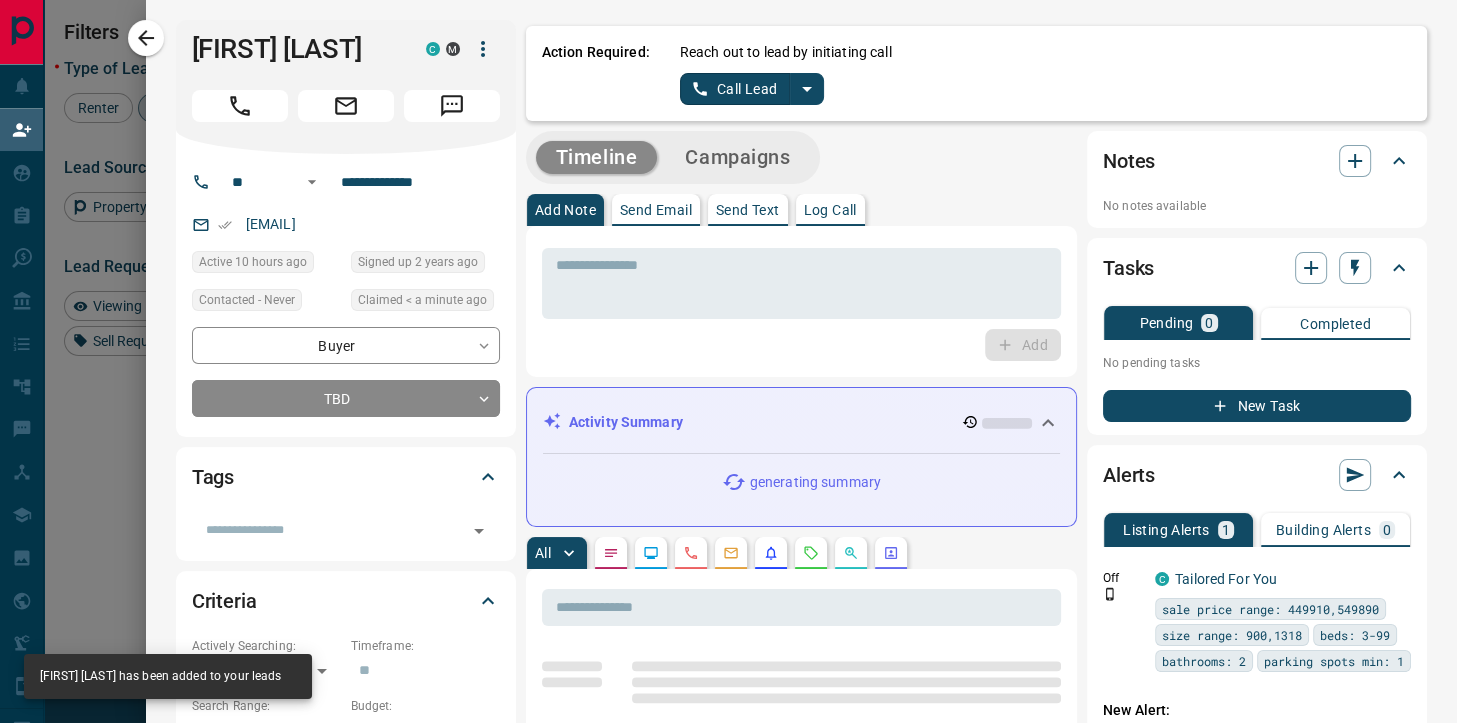 click on "Call Lead" at bounding box center (735, 89) 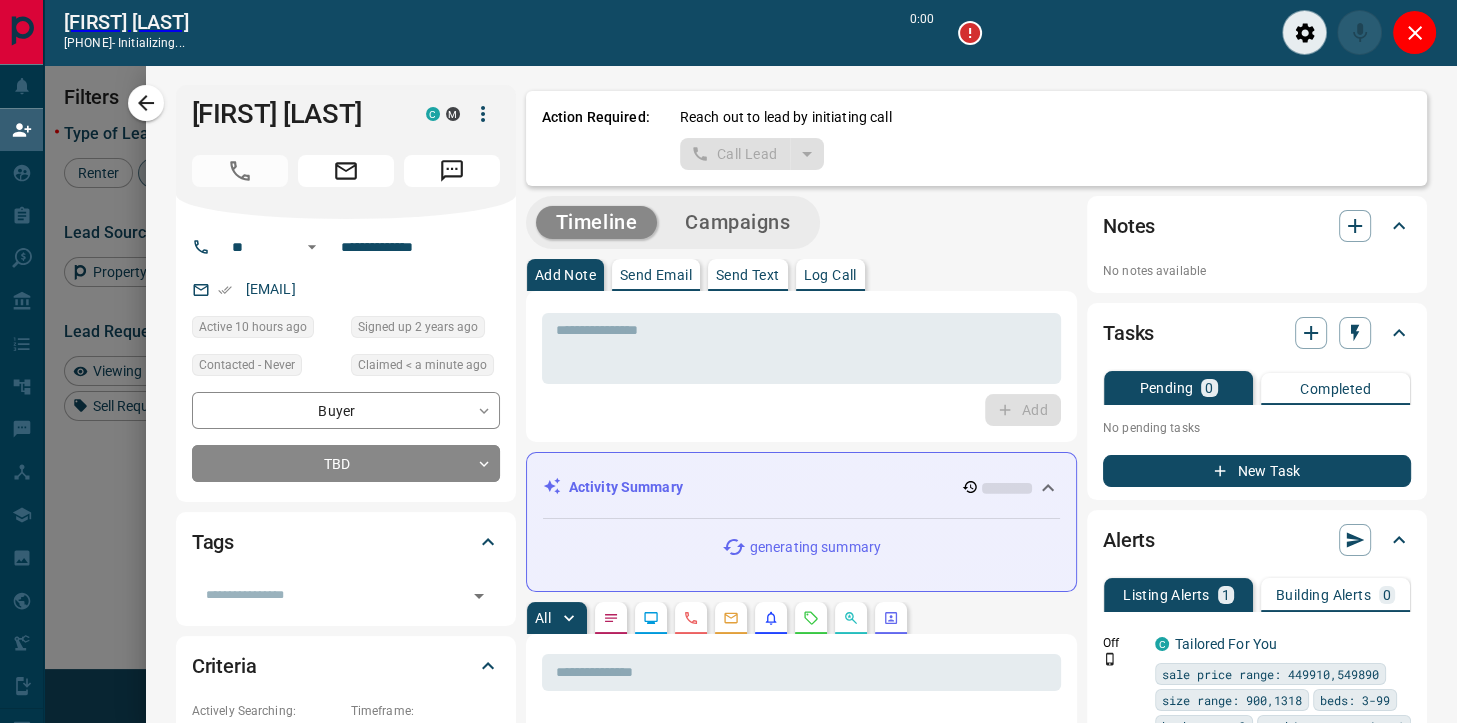 scroll, scrollTop: 498, scrollLeft: 1046, axis: both 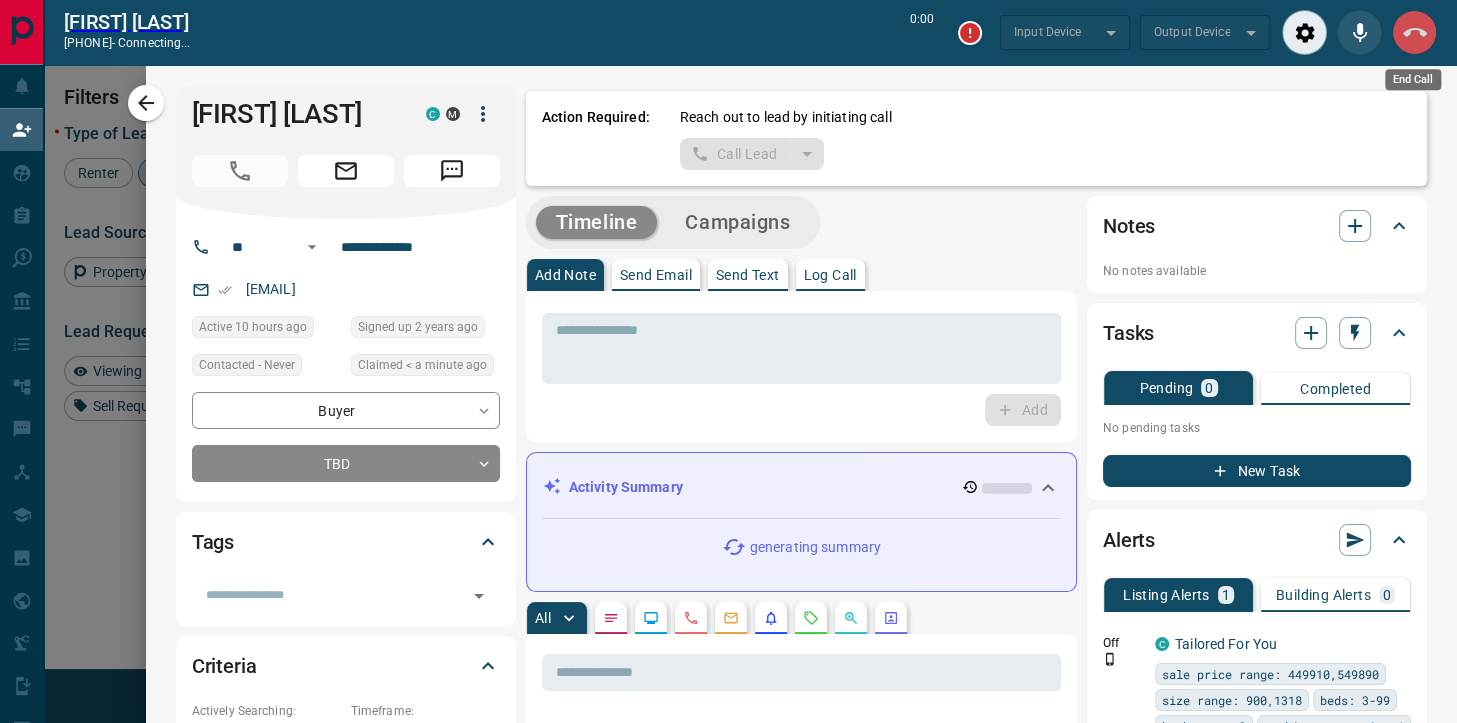 click 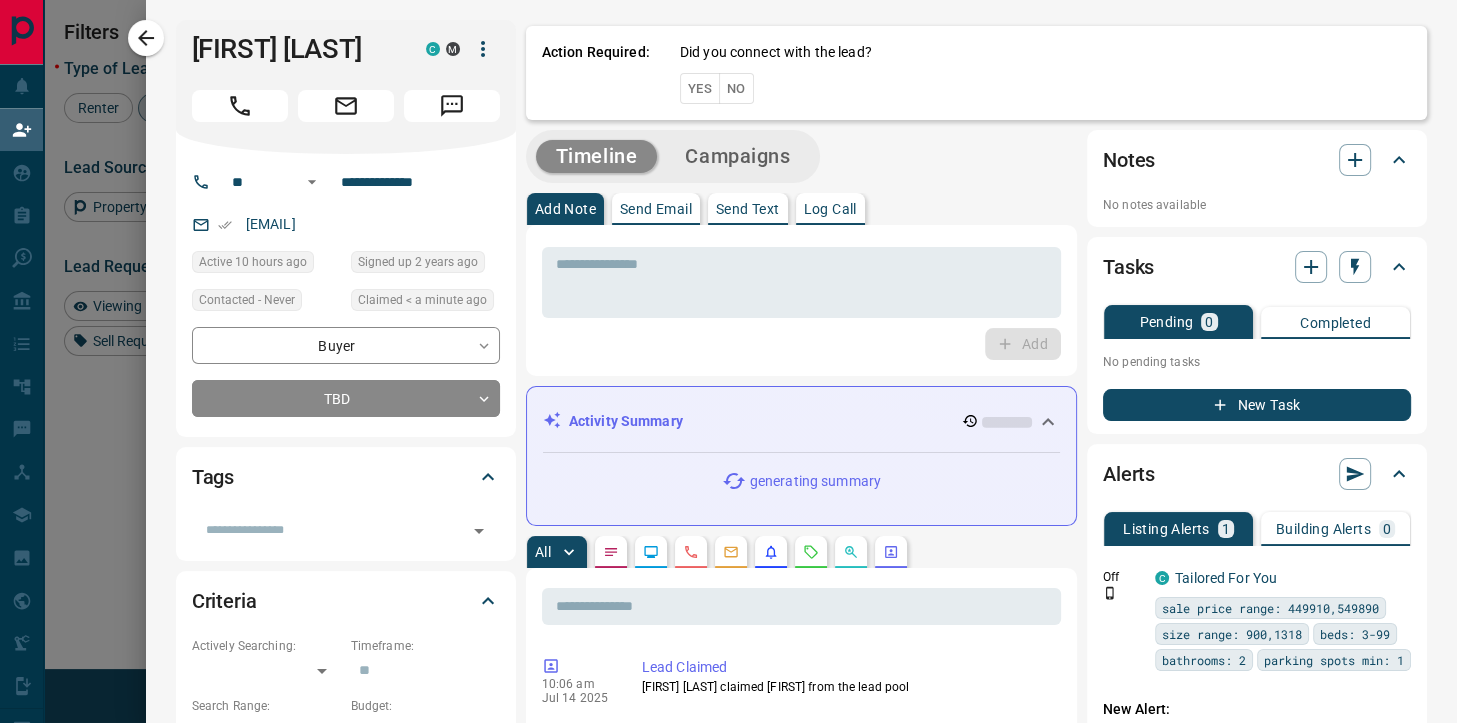 scroll, scrollTop: 1, scrollLeft: 1, axis: both 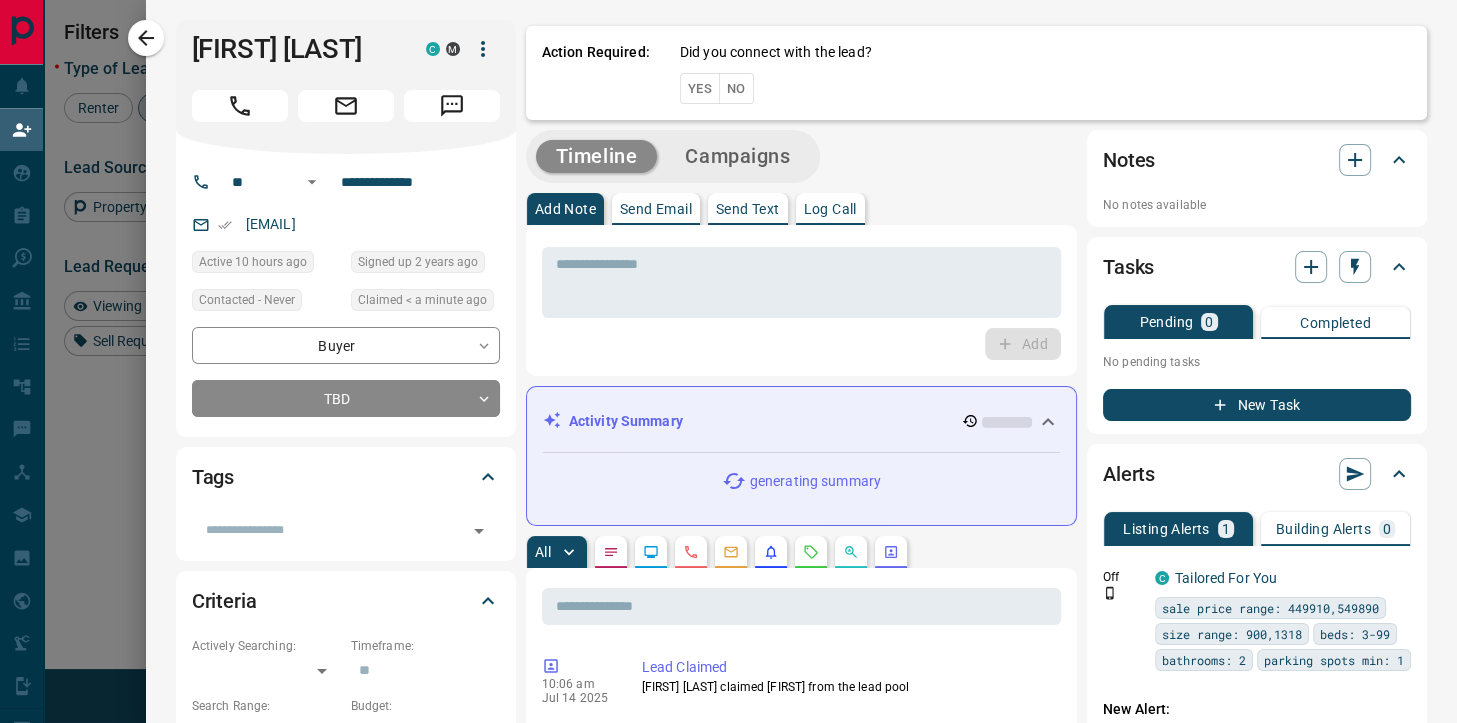 click on "No" at bounding box center (736, 88) 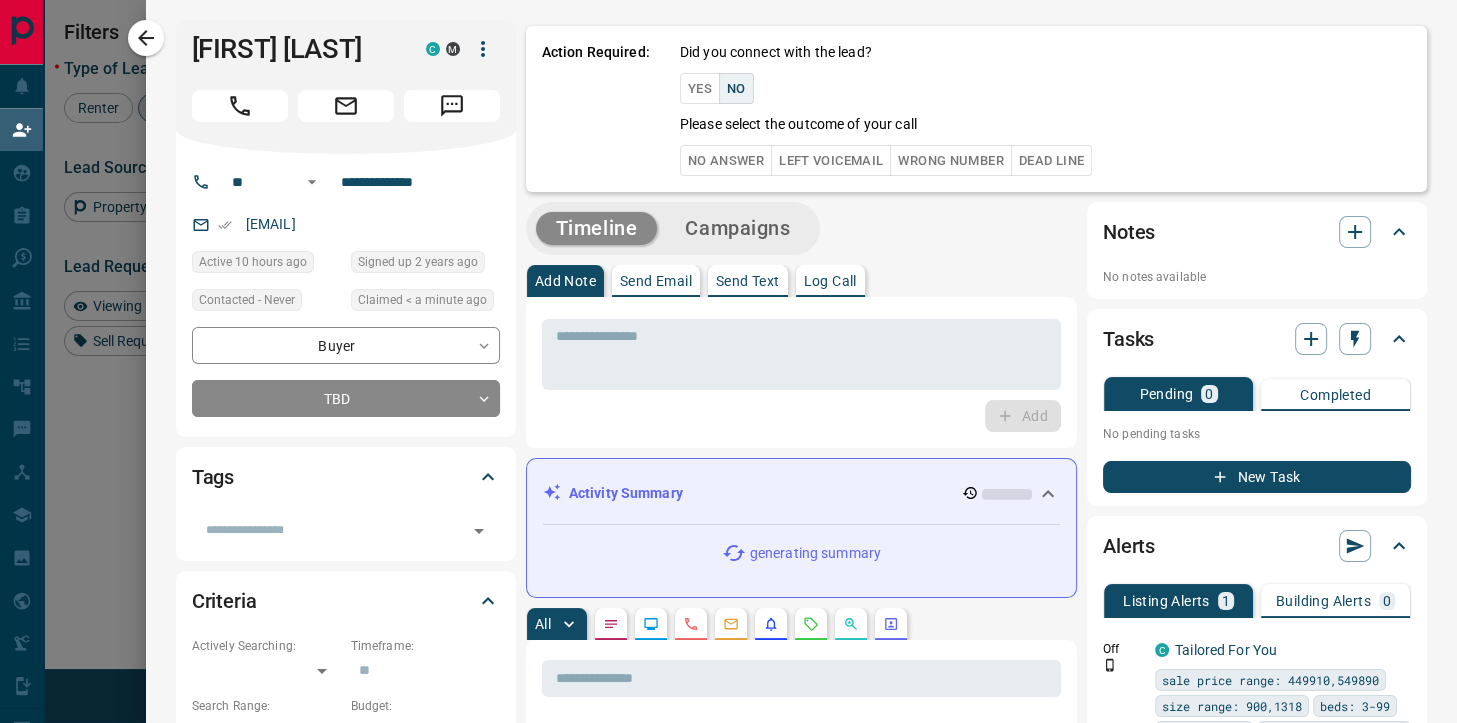 click on "No Answer" at bounding box center (726, 160) 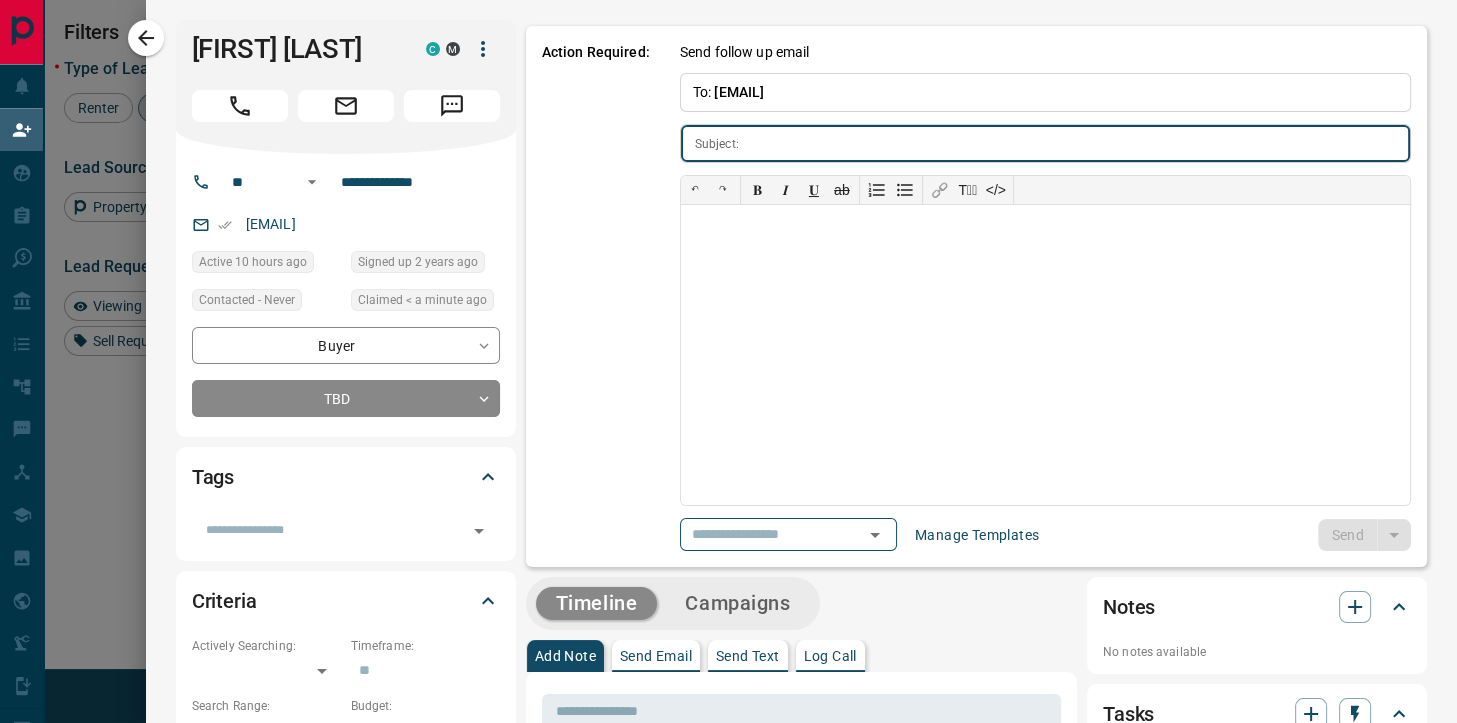 type on "**********" 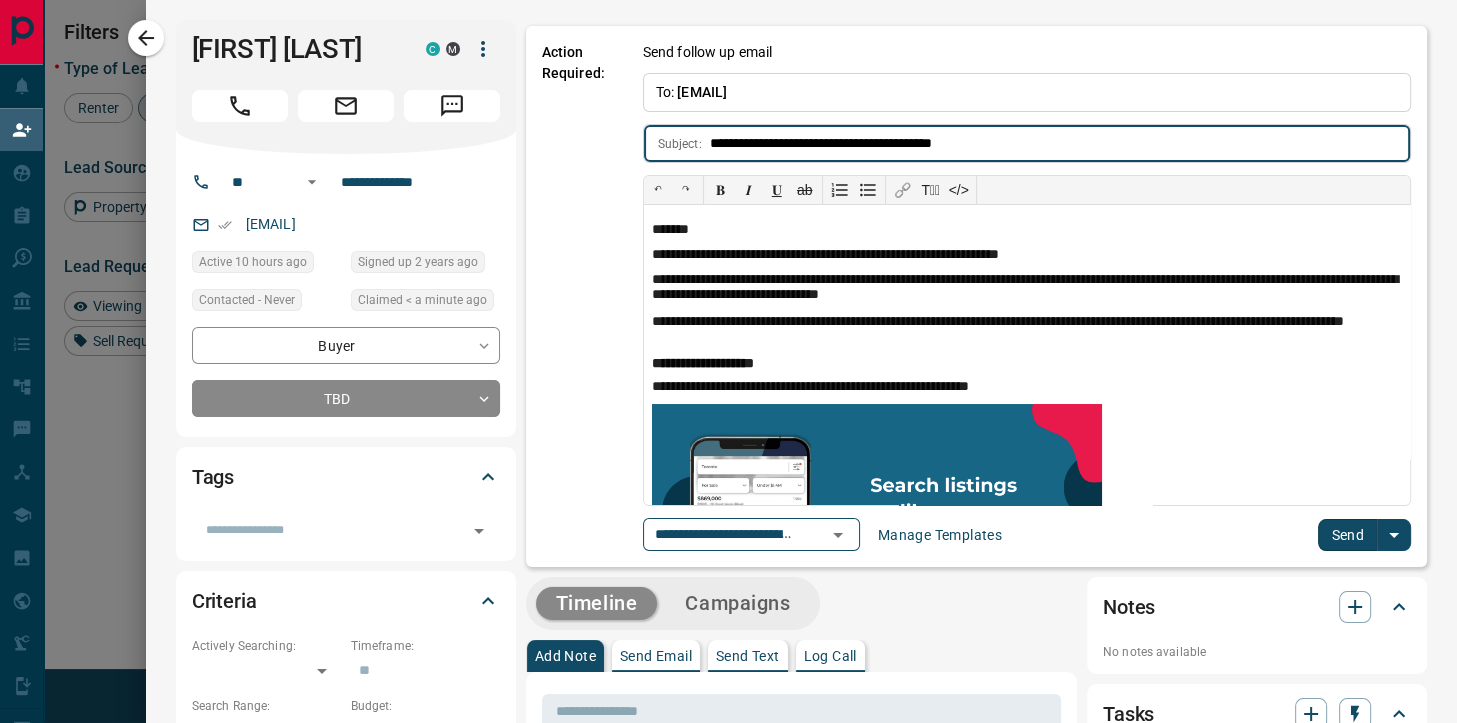 click on "Send" at bounding box center (1347, 535) 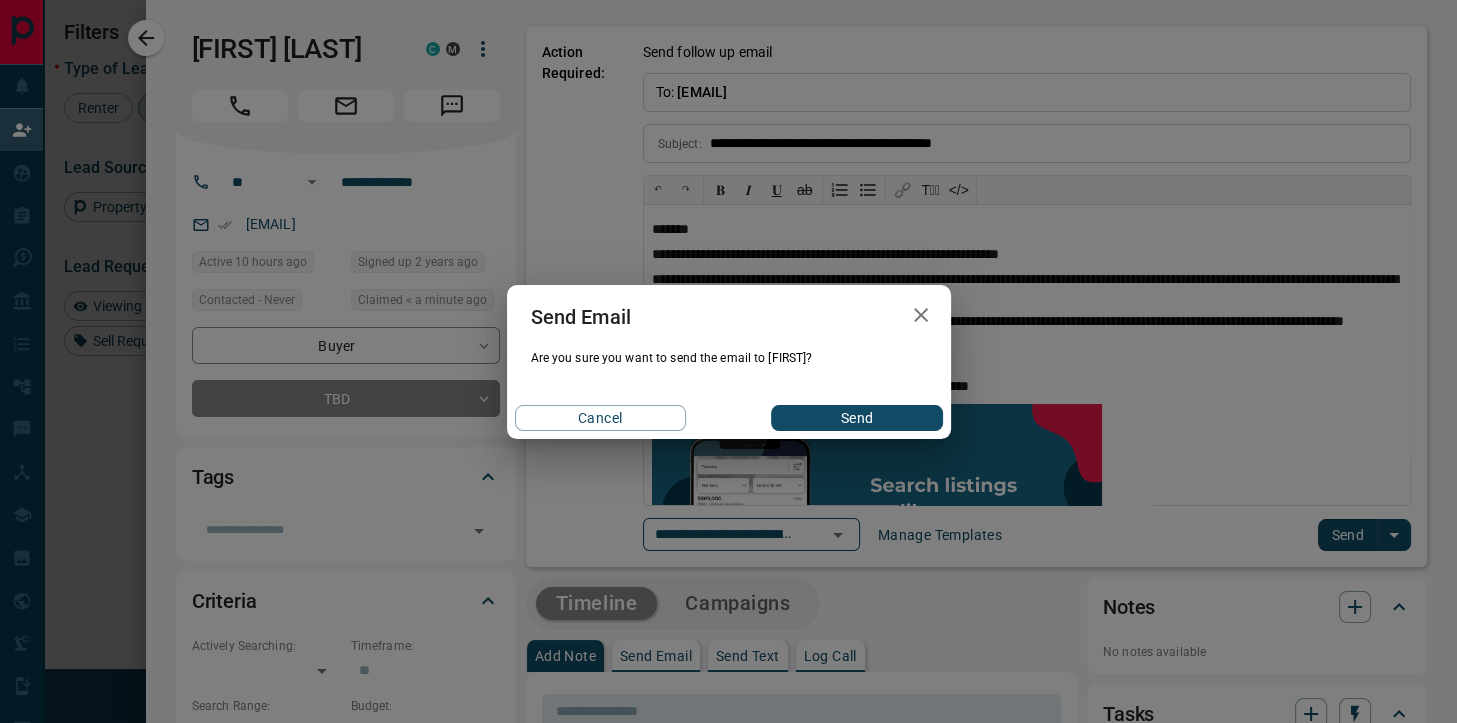 click on "Send" at bounding box center (856, 418) 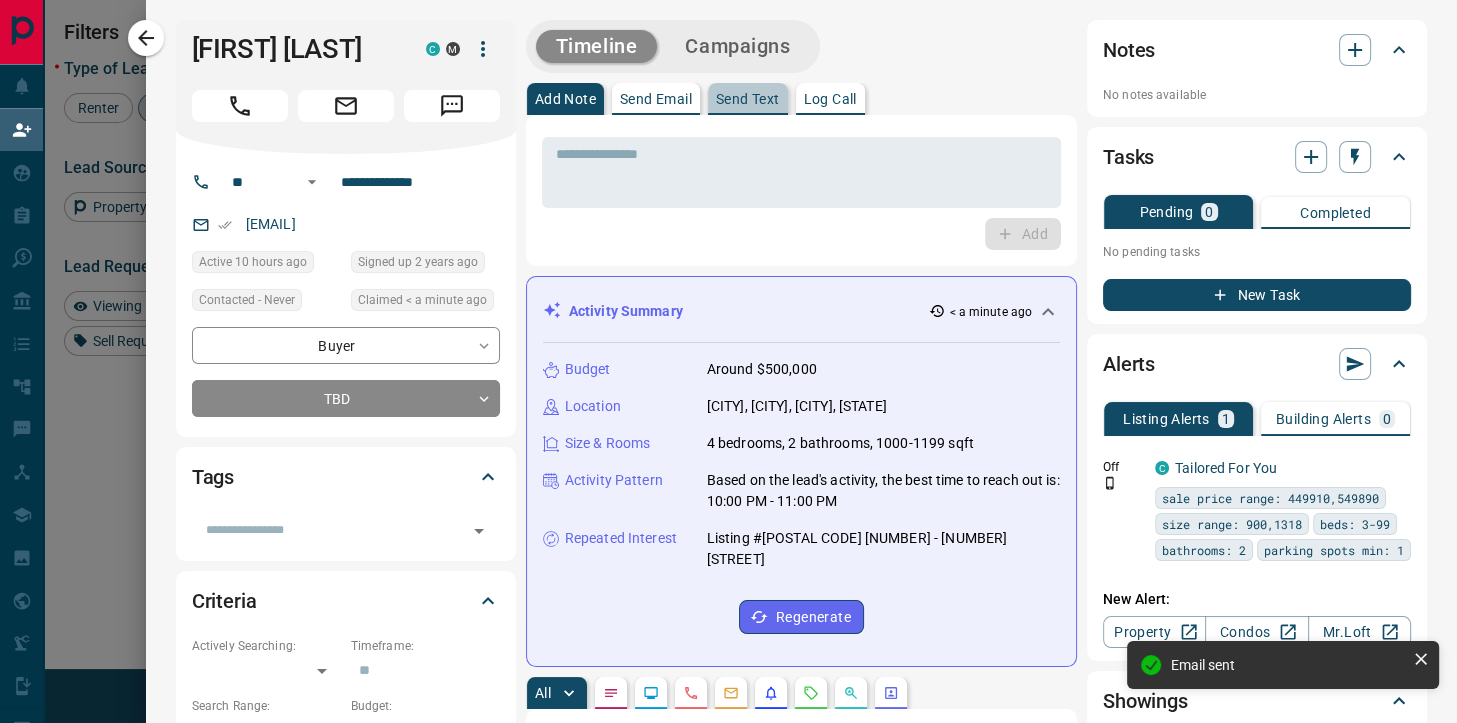 click on "Send Text" at bounding box center (748, 99) 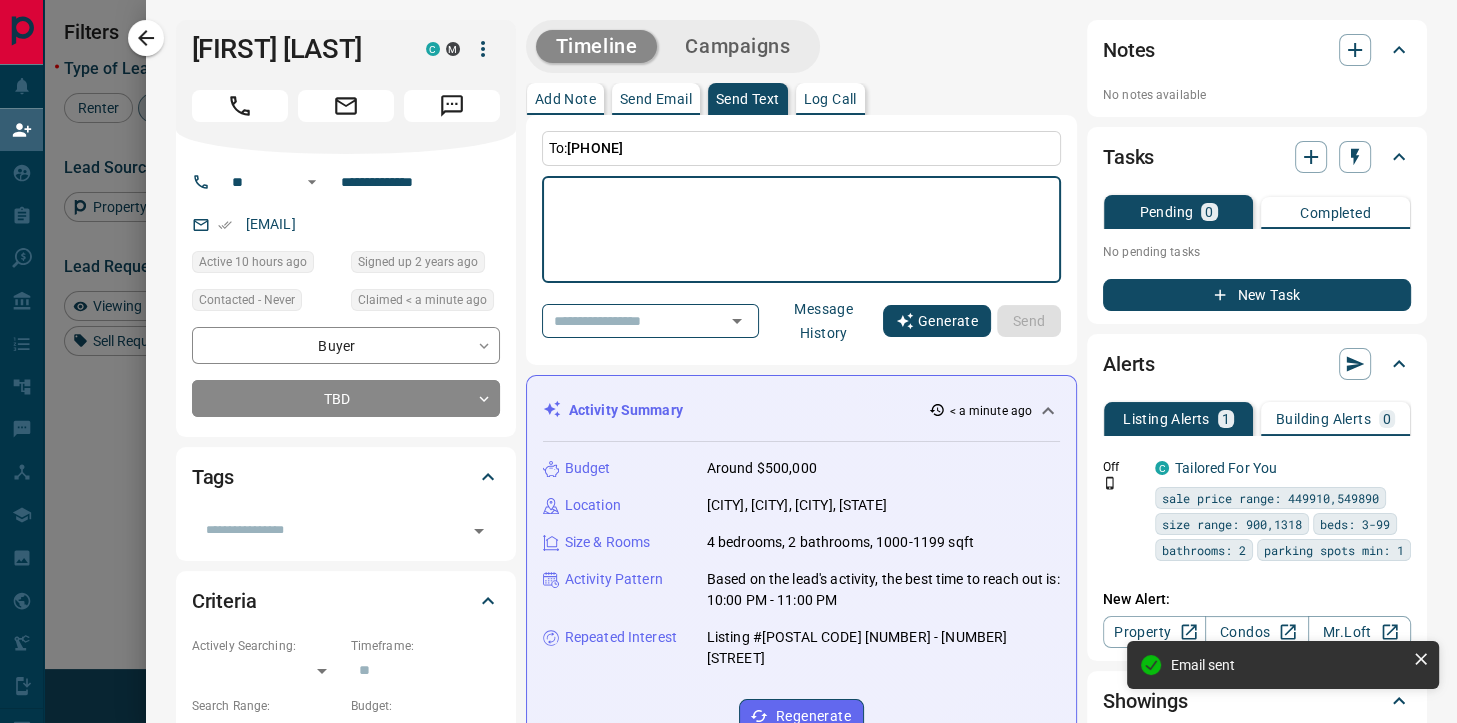click on "Generate" at bounding box center (937, 321) 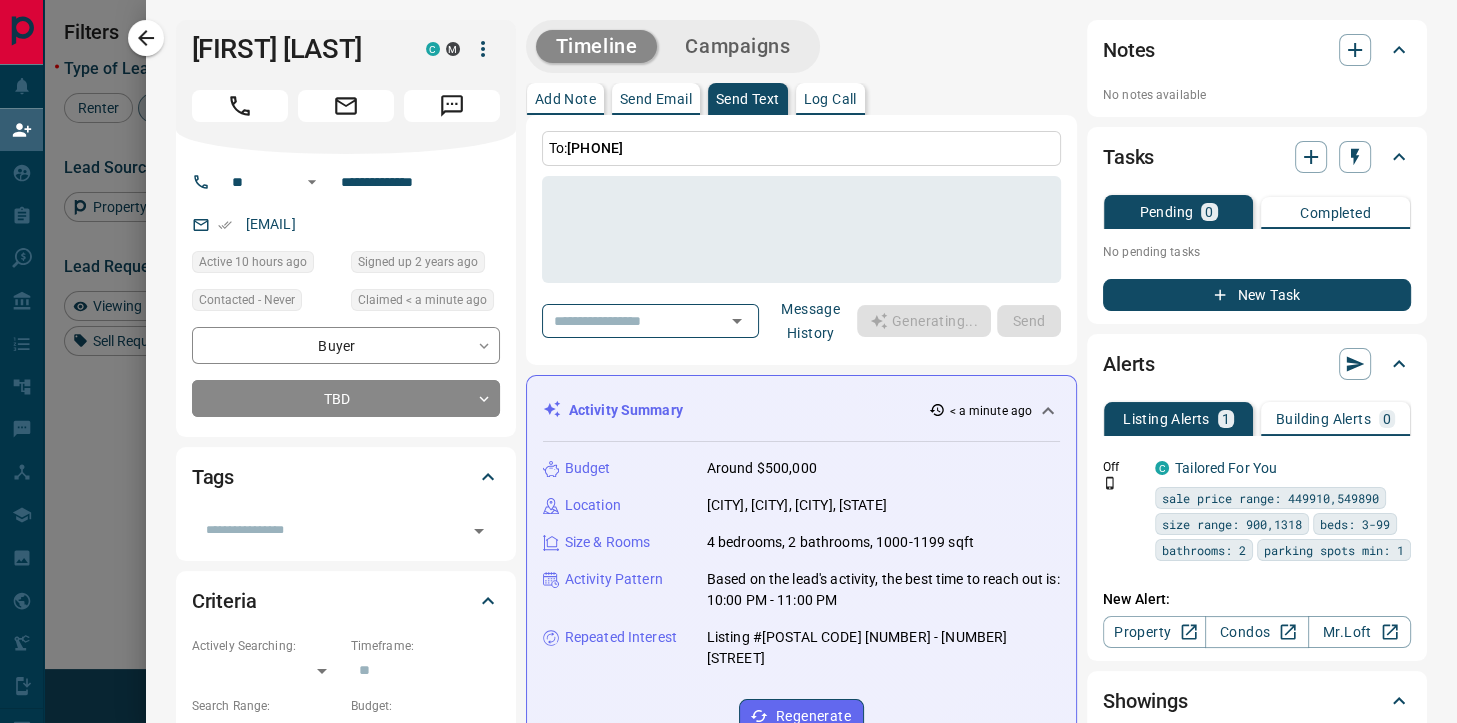 type on "**********" 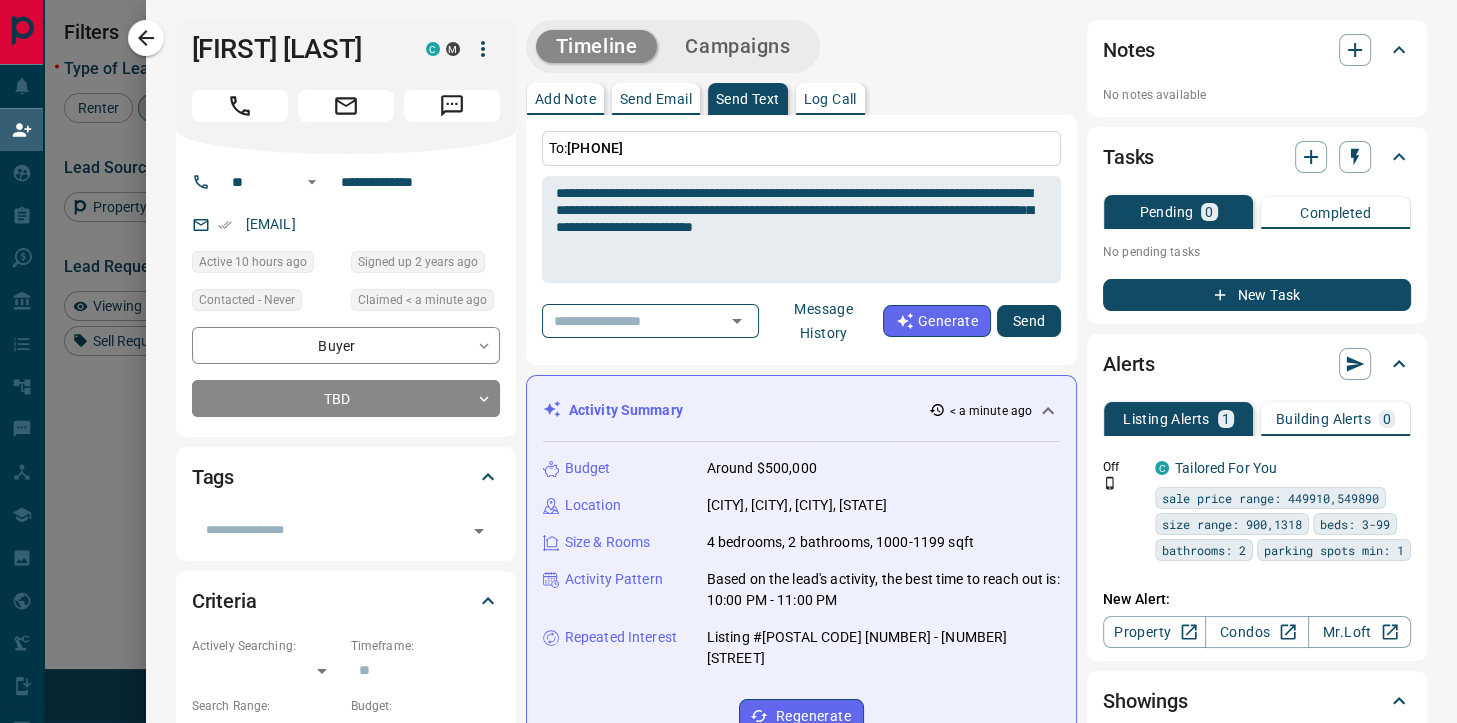 click on "Send" at bounding box center [1029, 321] 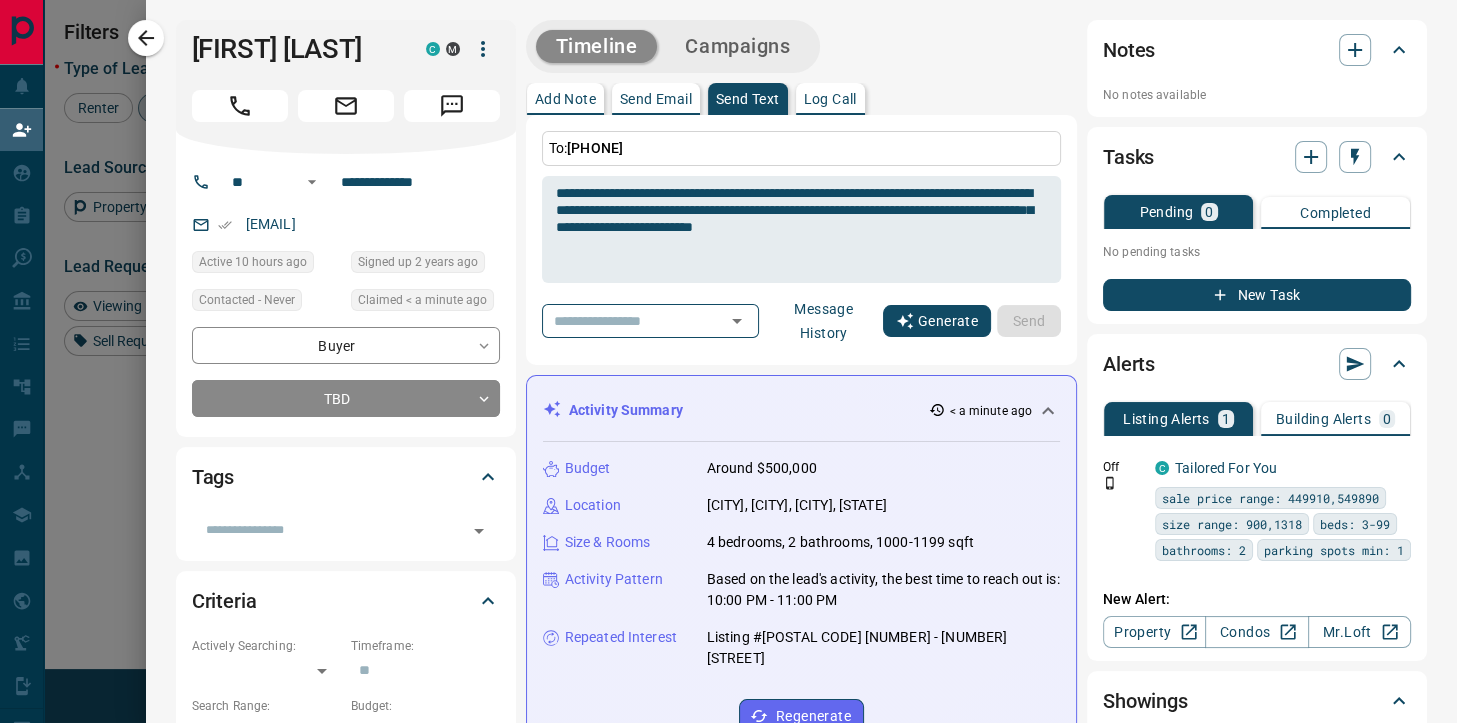 type 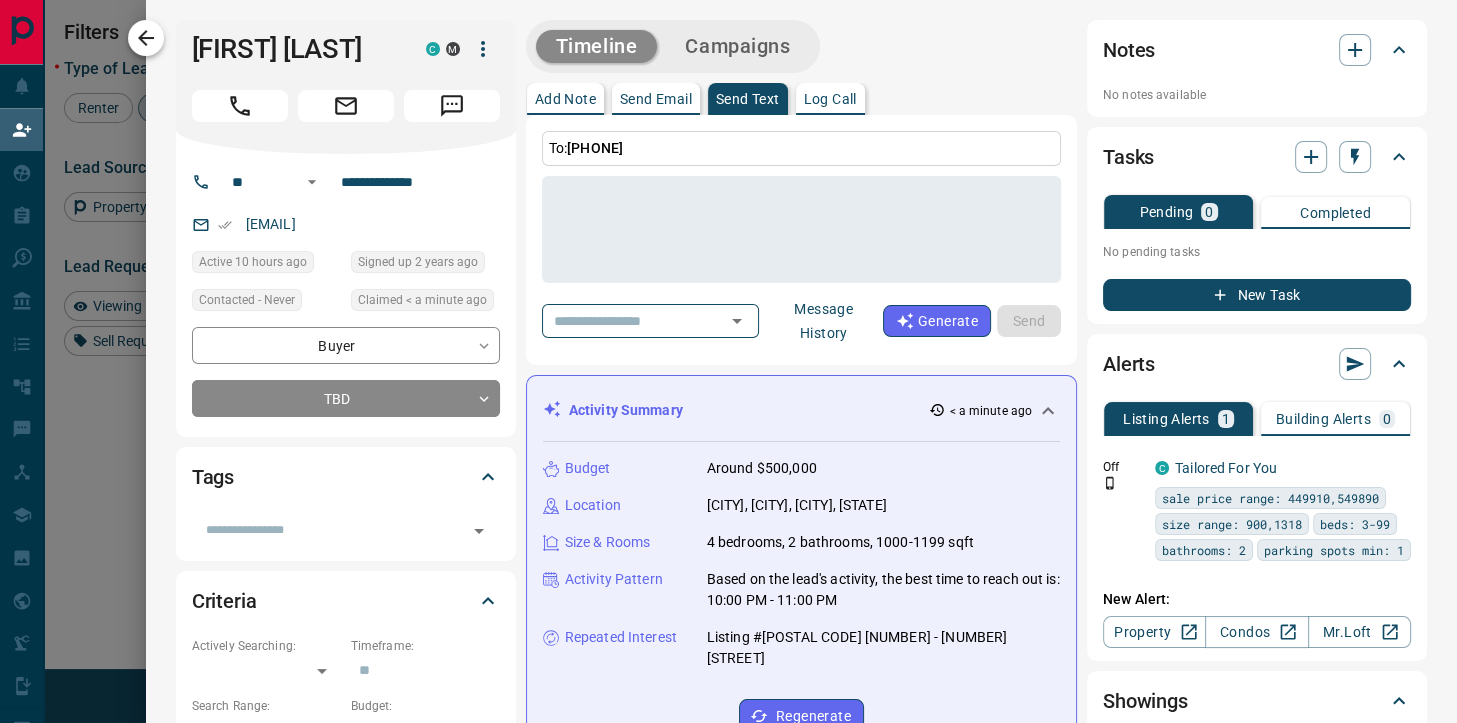 click 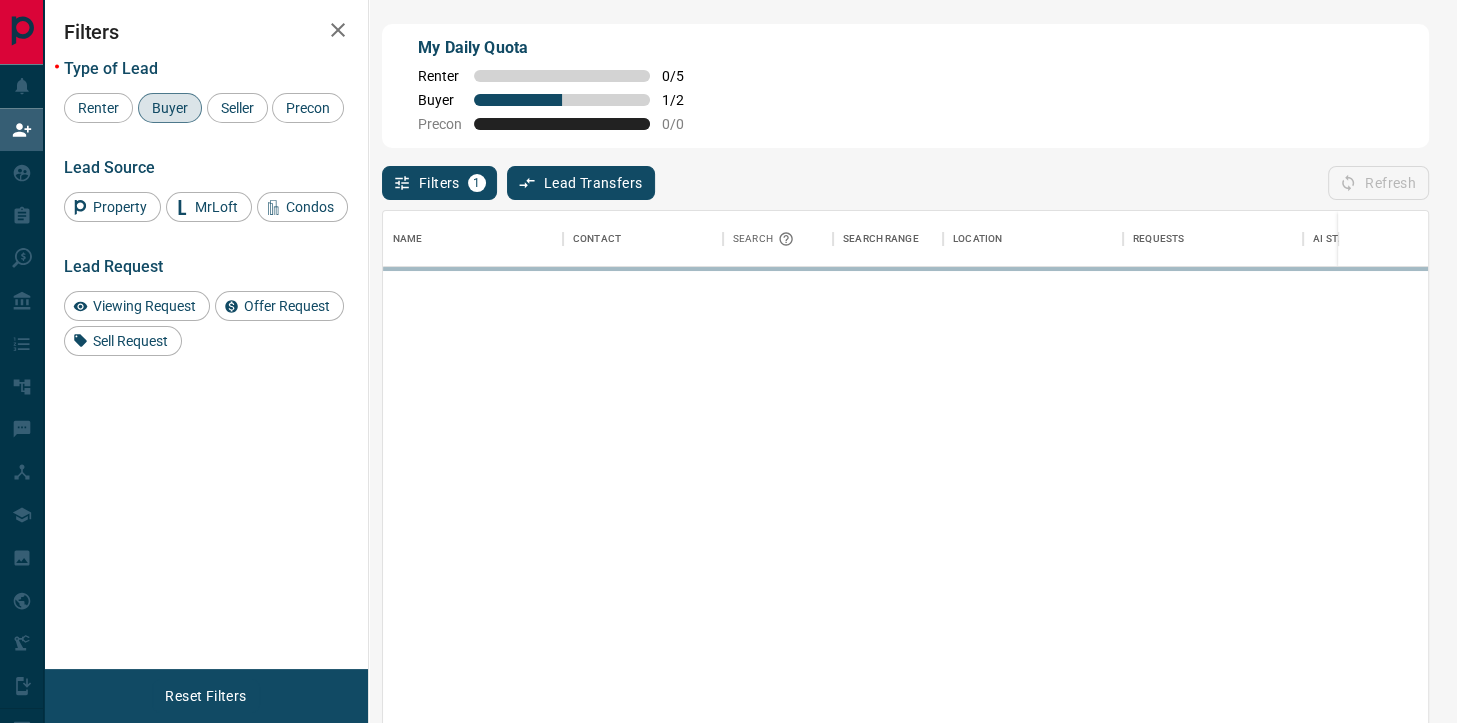 scroll, scrollTop: 1, scrollLeft: 1, axis: both 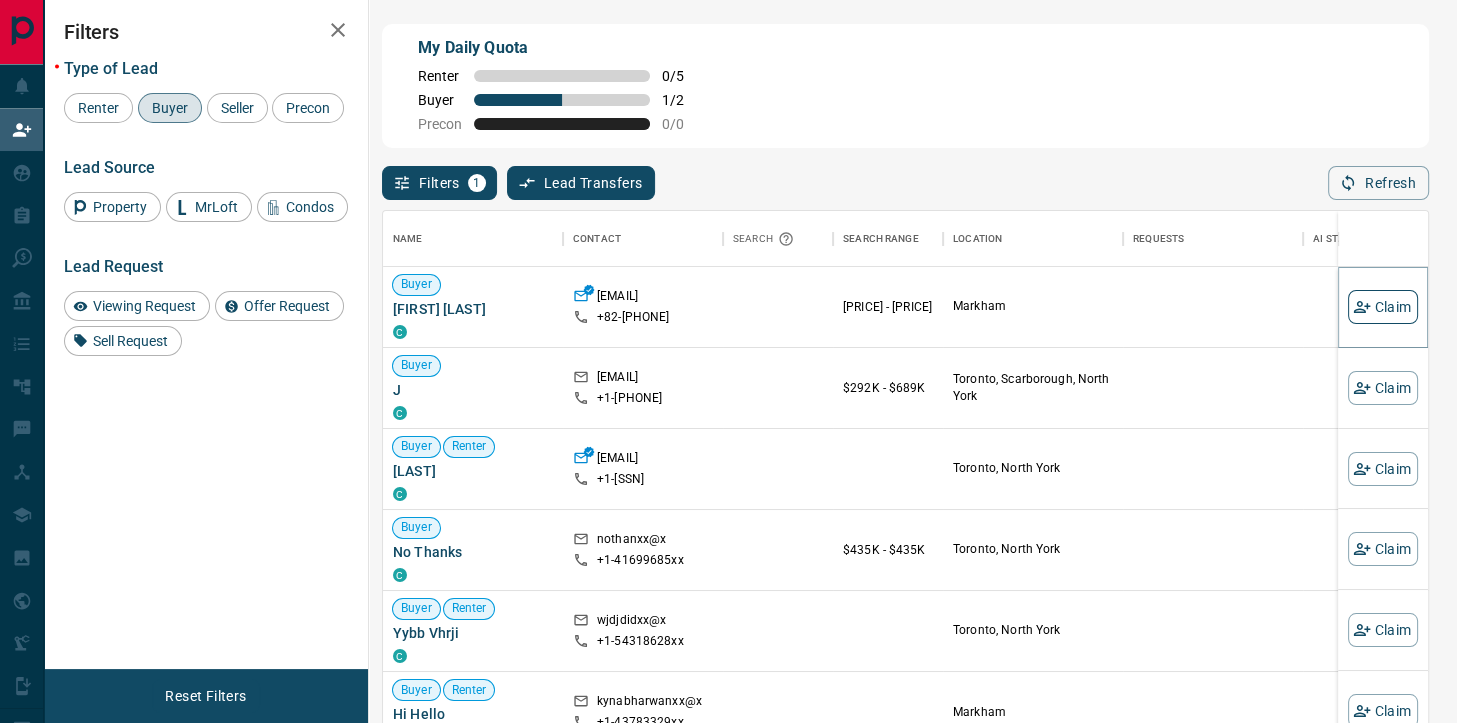 click on "Claim" at bounding box center [1383, 307] 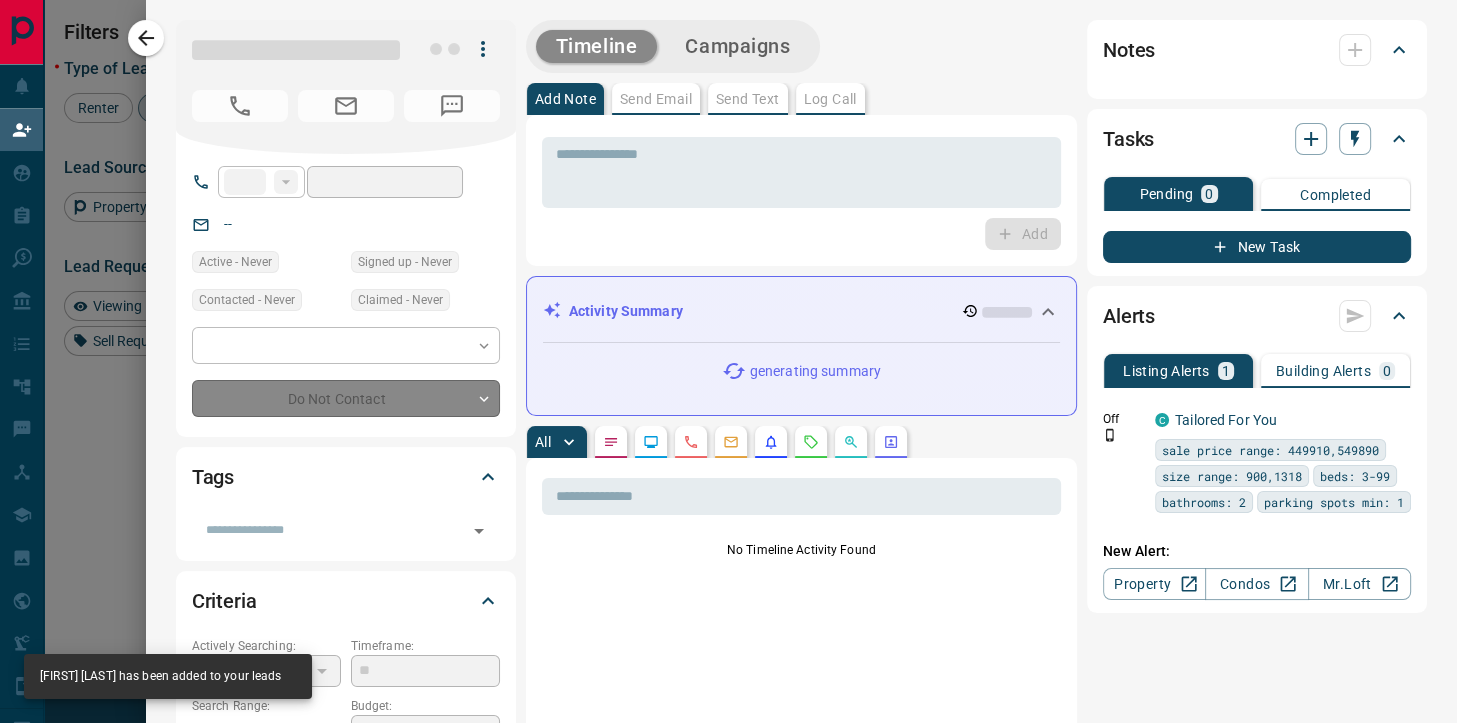 type on "***" 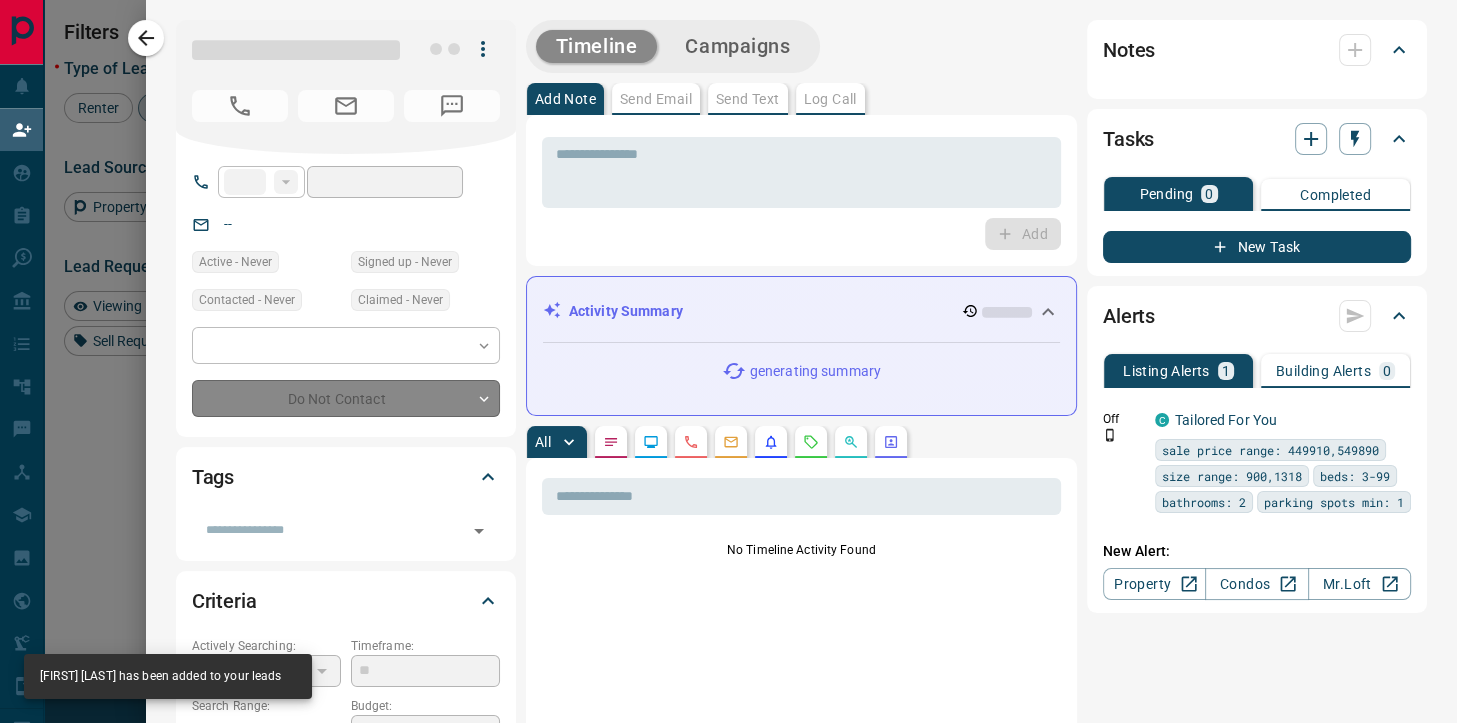 type on "**********" 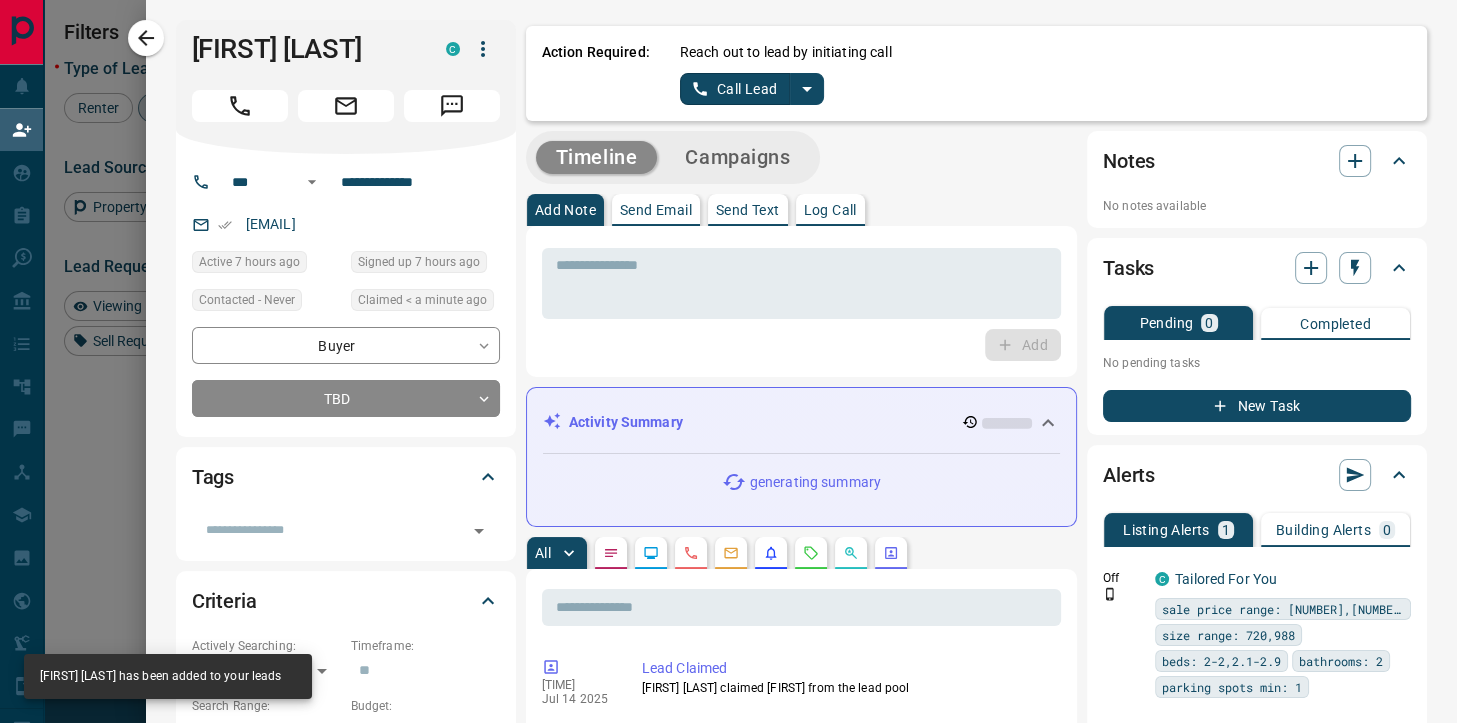 click on "Call Lead" at bounding box center (735, 89) 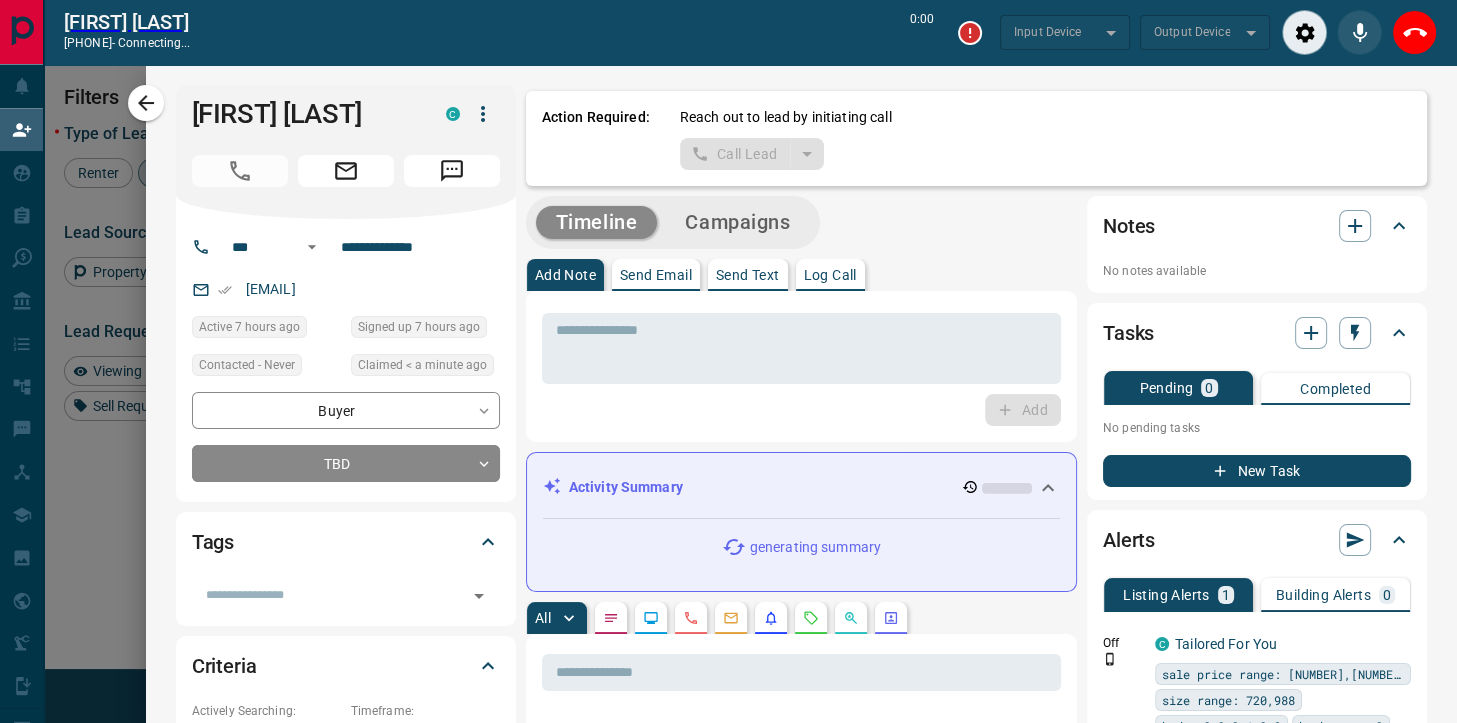 scroll, scrollTop: 498, scrollLeft: 1046, axis: both 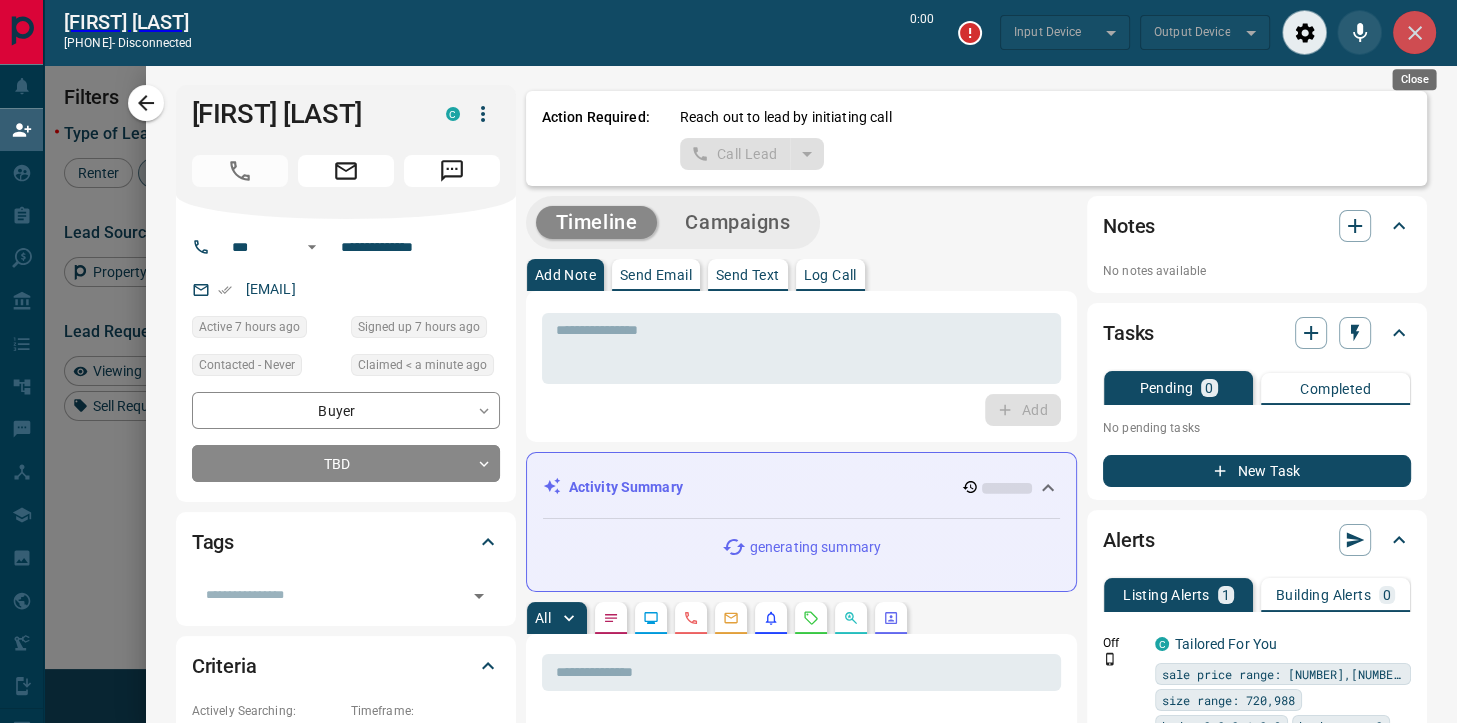 click at bounding box center (1414, 32) 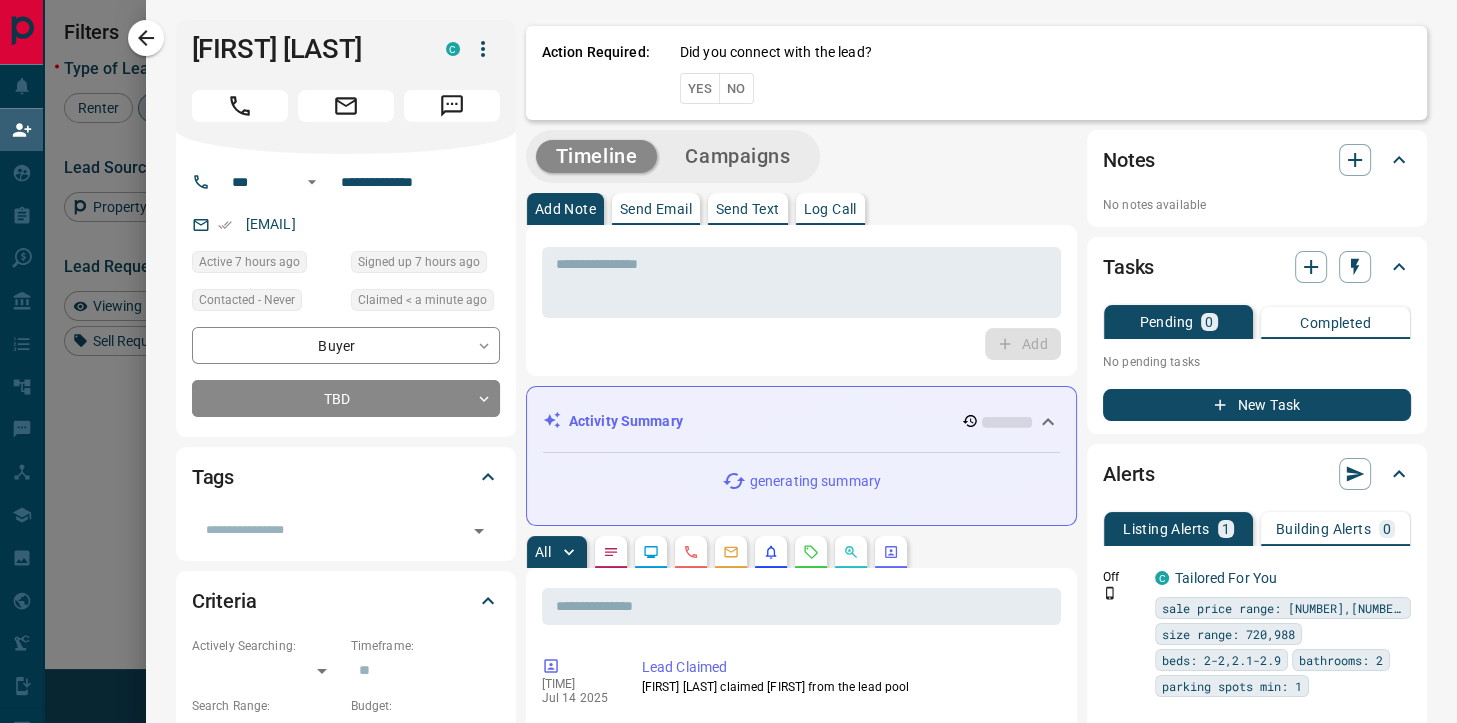 scroll, scrollTop: 1, scrollLeft: 1, axis: both 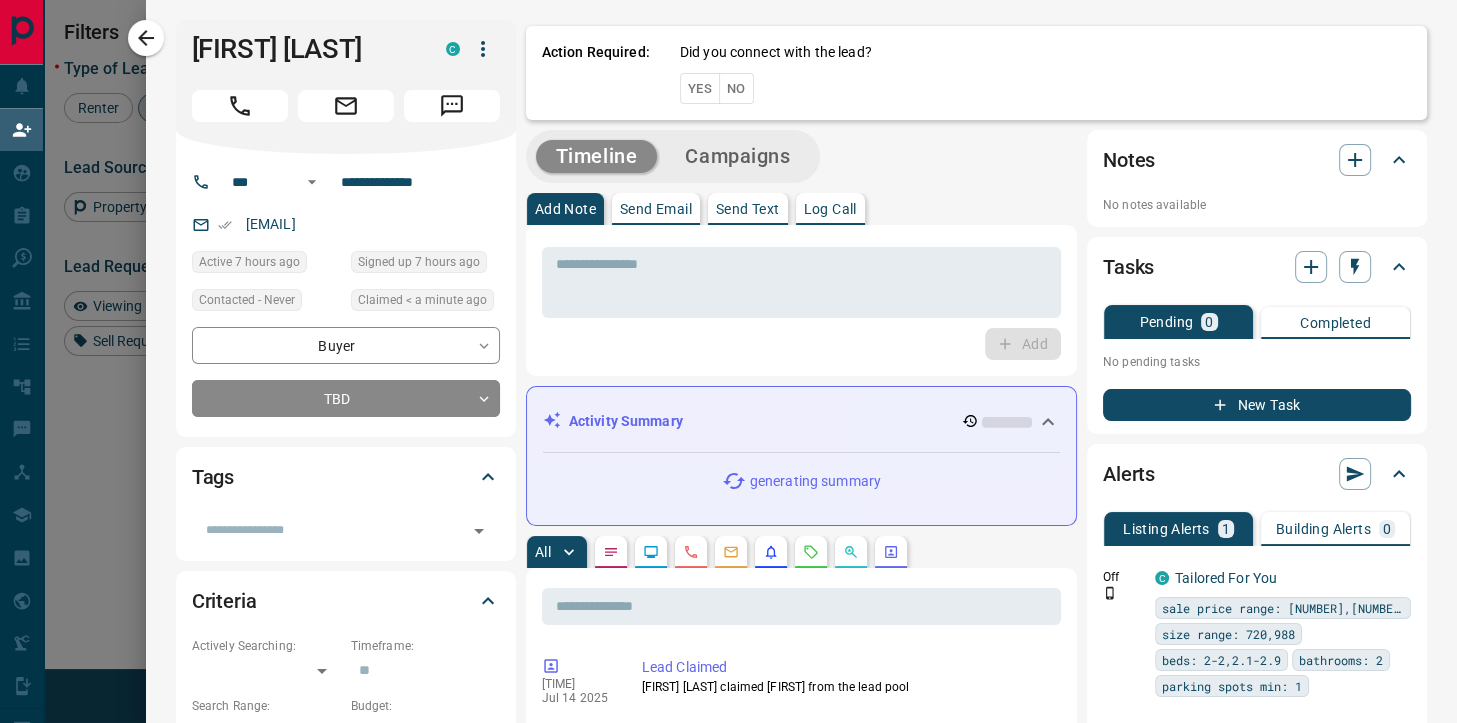 click on "No" at bounding box center (736, 88) 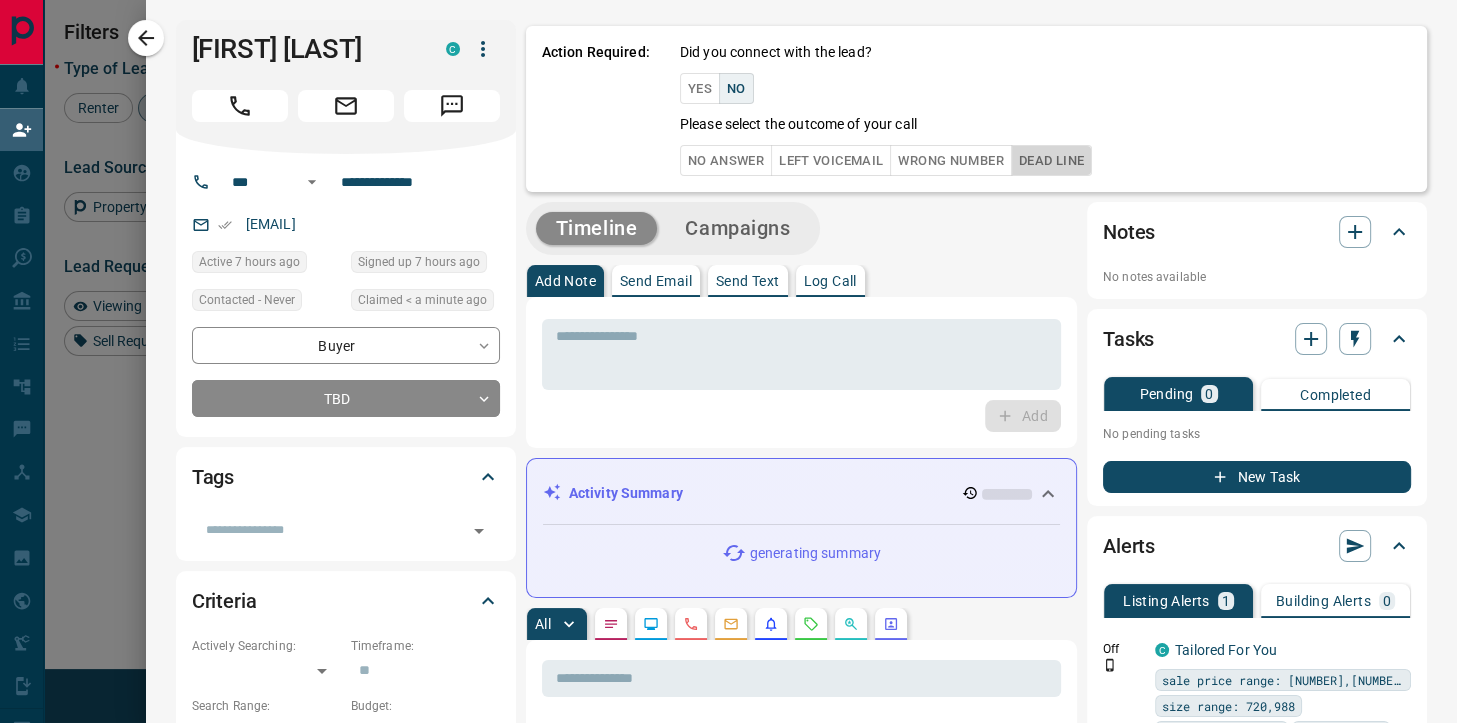 click on "Dead Line" at bounding box center (1051, 160) 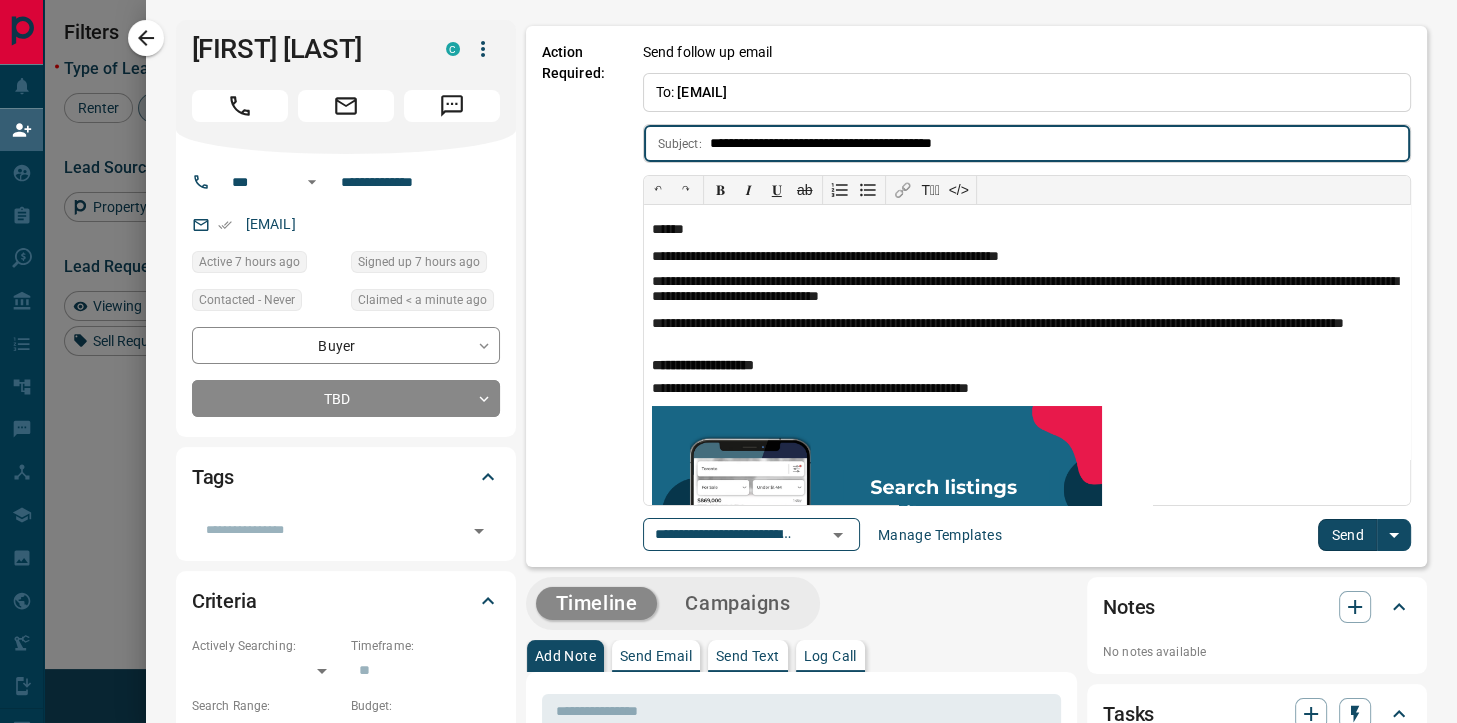click on "Send" at bounding box center [1347, 535] 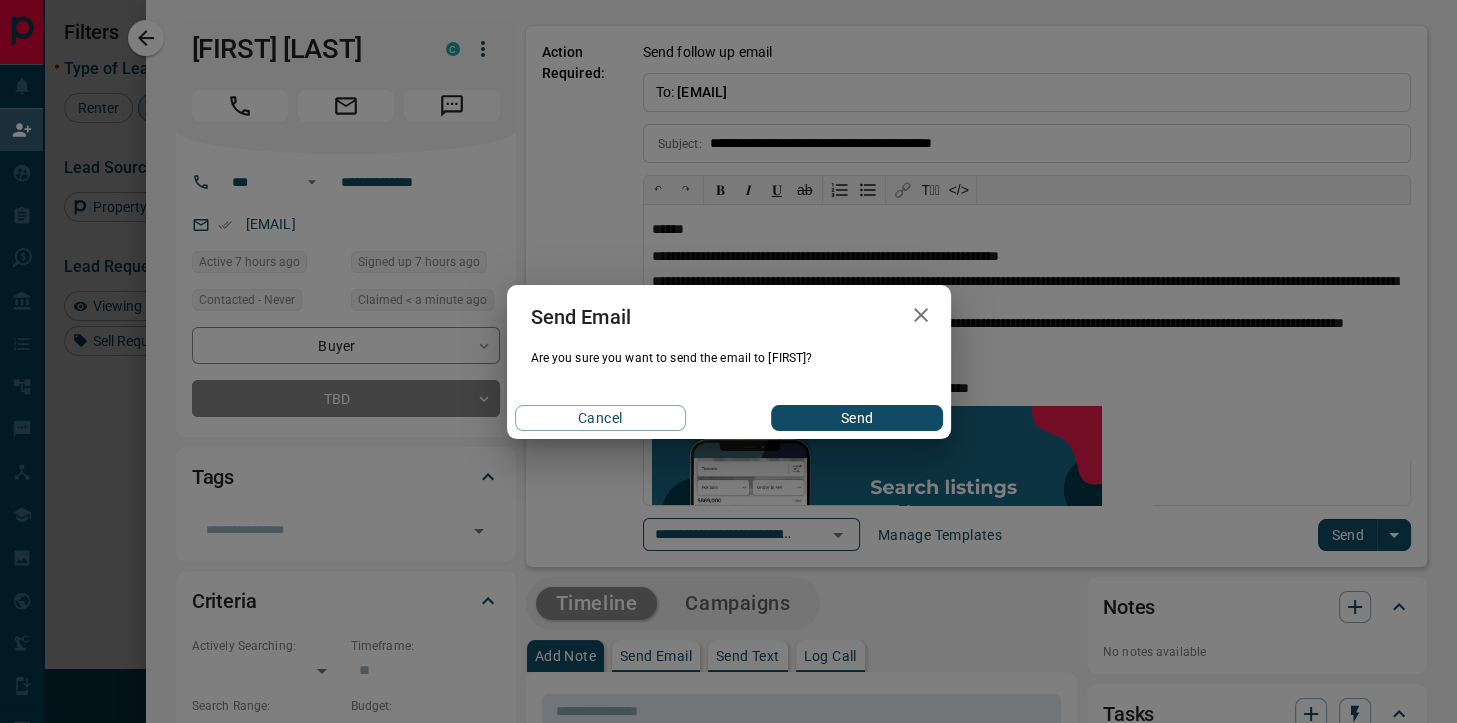 click on "Send" at bounding box center (856, 418) 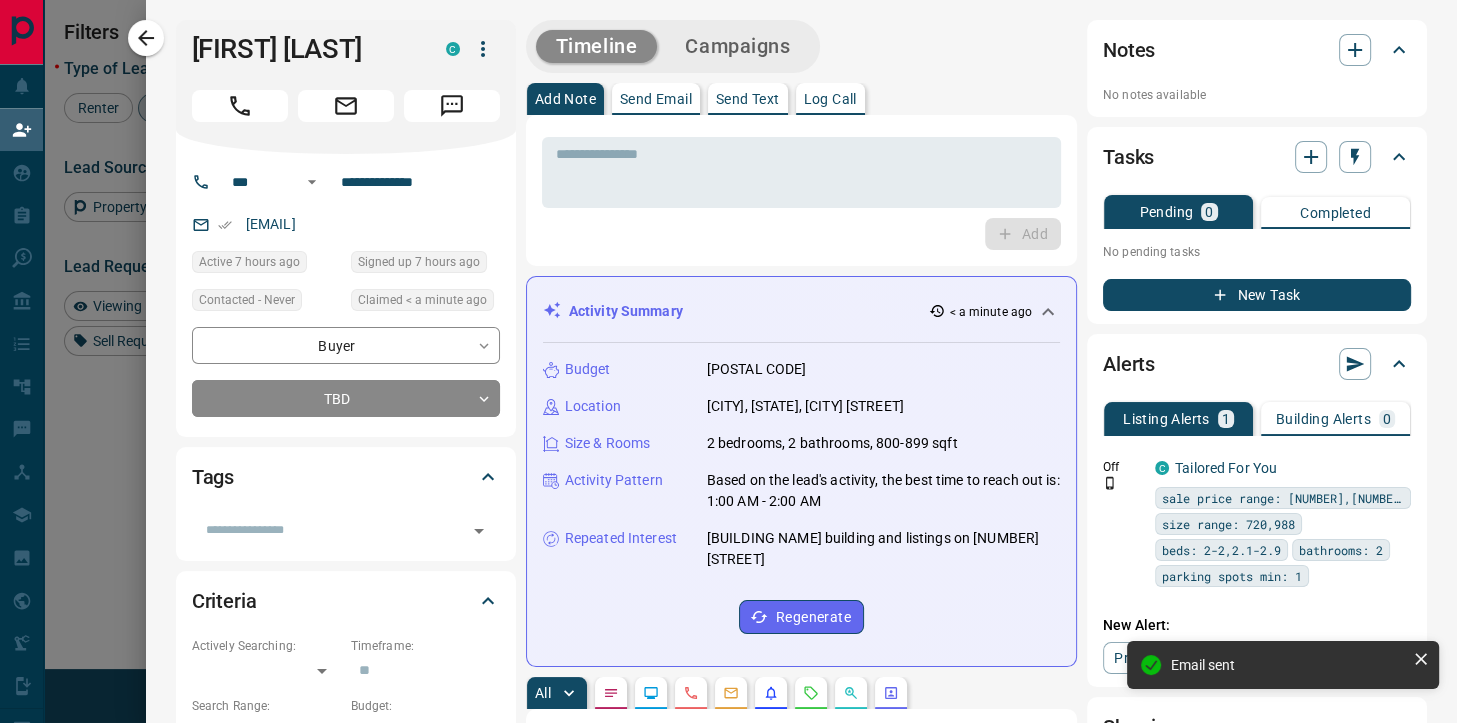 click on "Send Text" at bounding box center (748, 99) 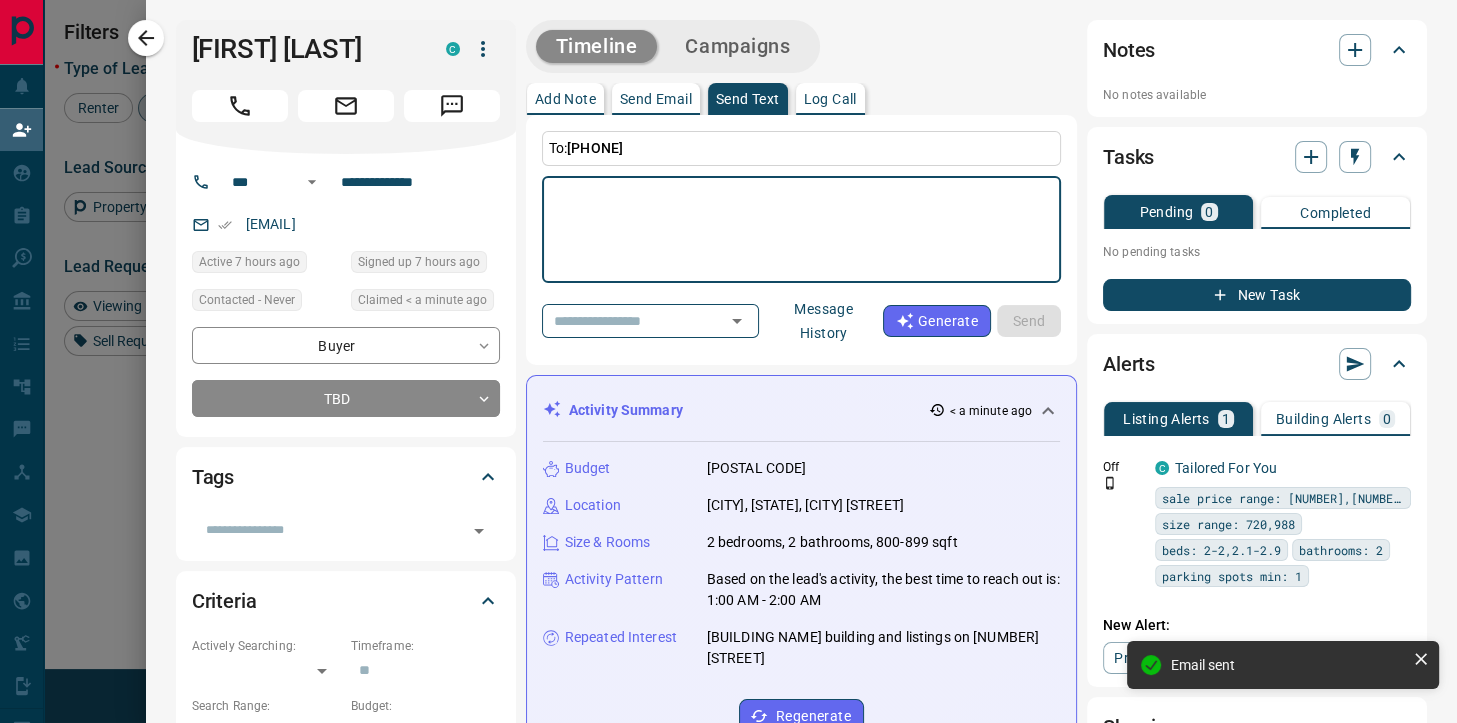click 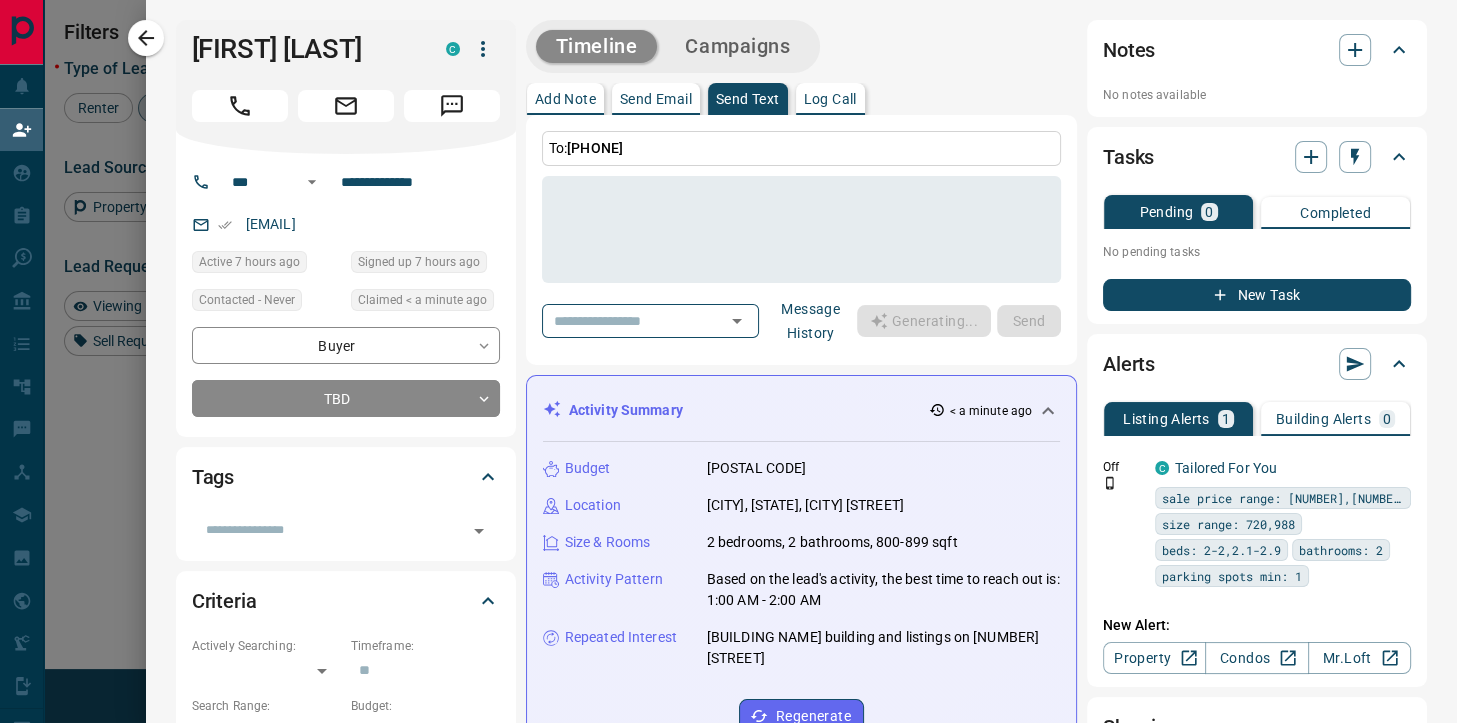 type on "**********" 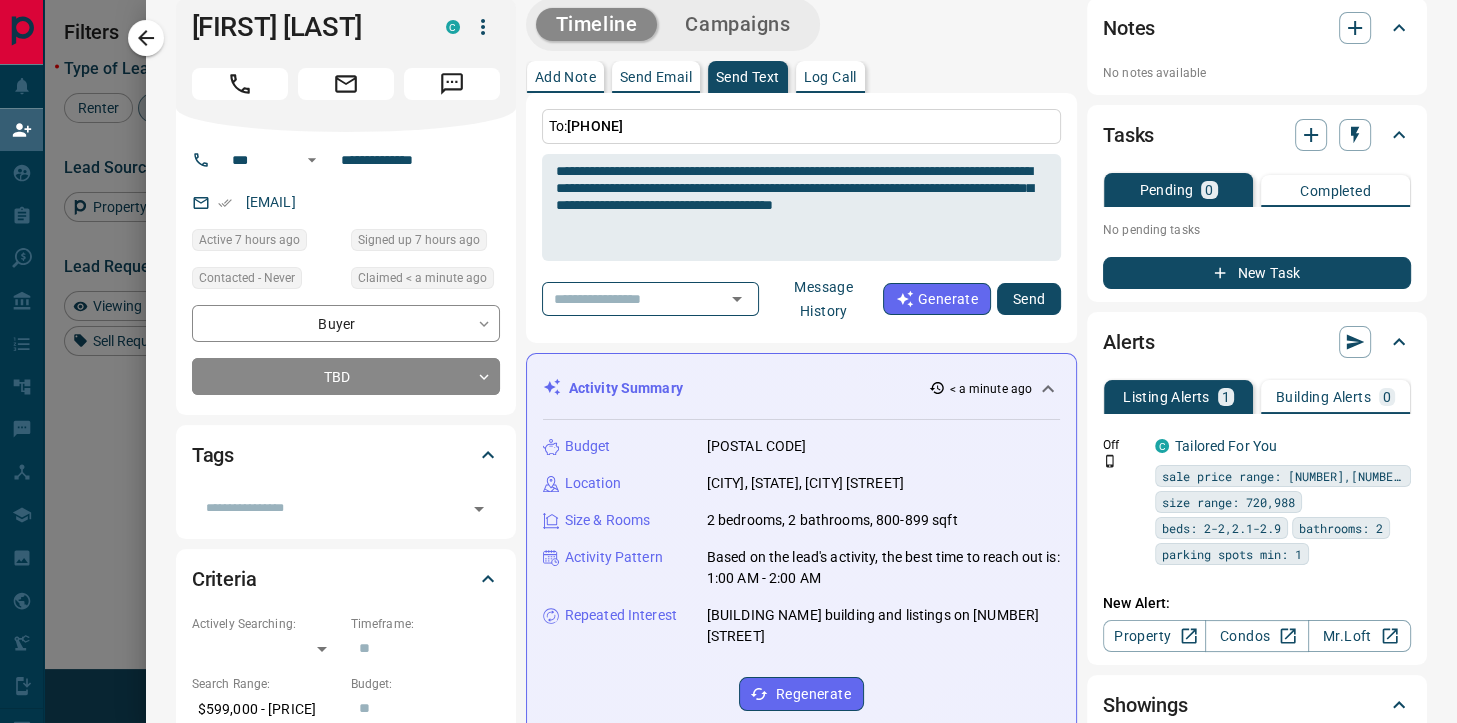 scroll, scrollTop: 0, scrollLeft: 0, axis: both 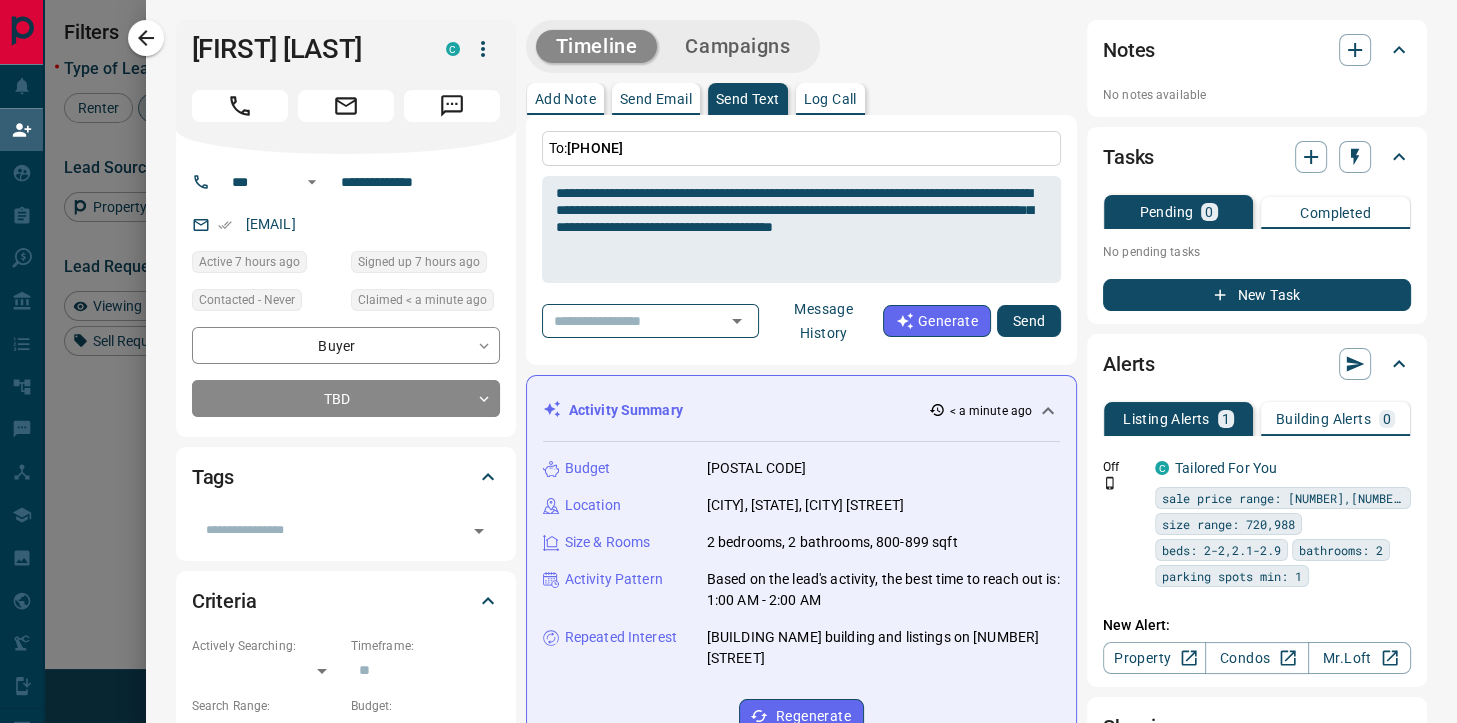 click on "Send" at bounding box center (1029, 321) 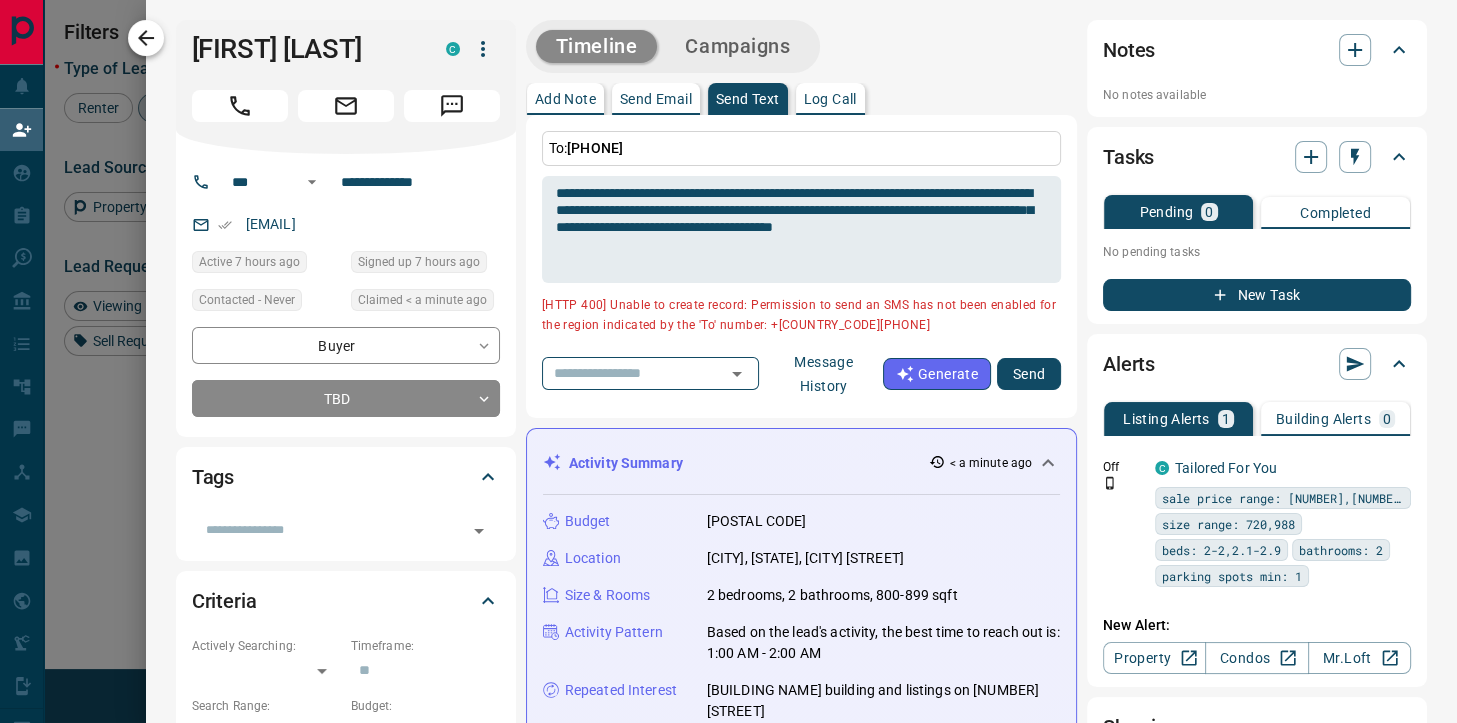 click 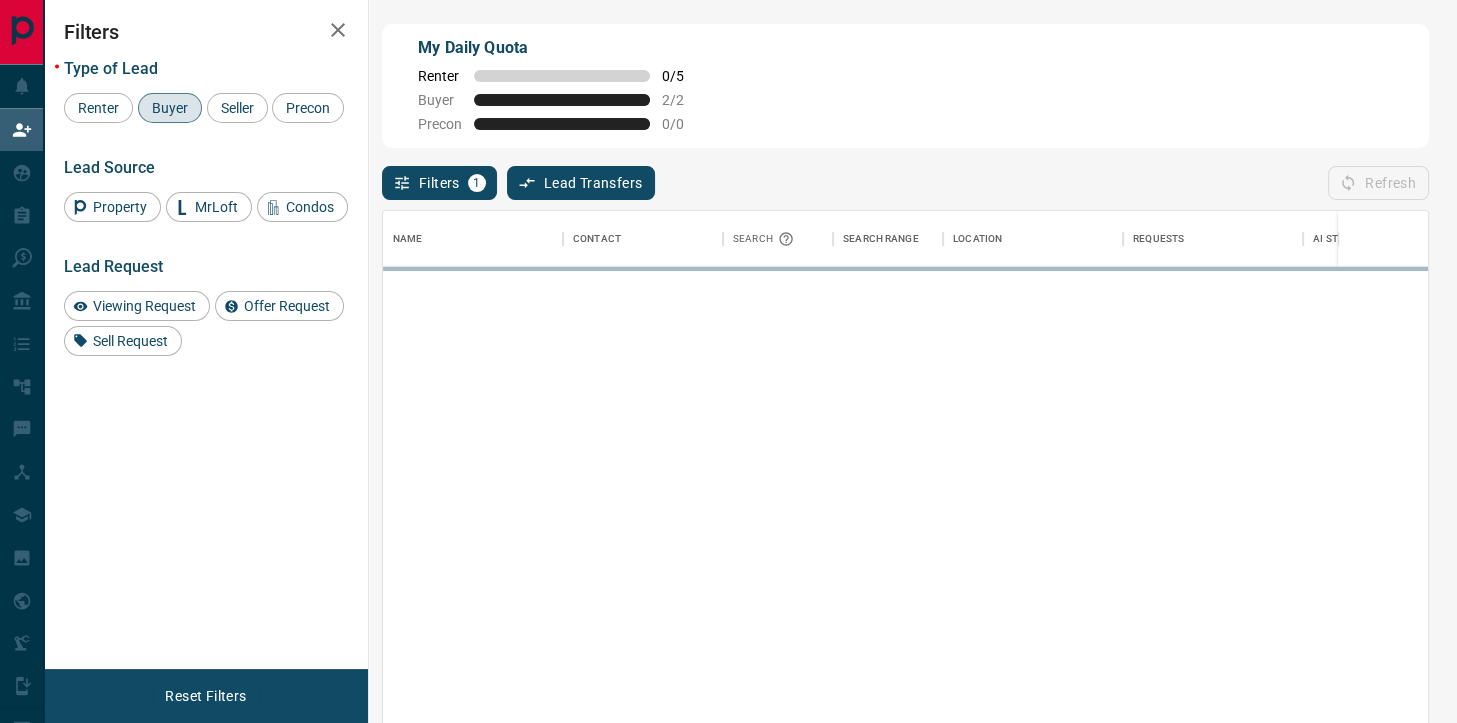scroll, scrollTop: 1, scrollLeft: 1, axis: both 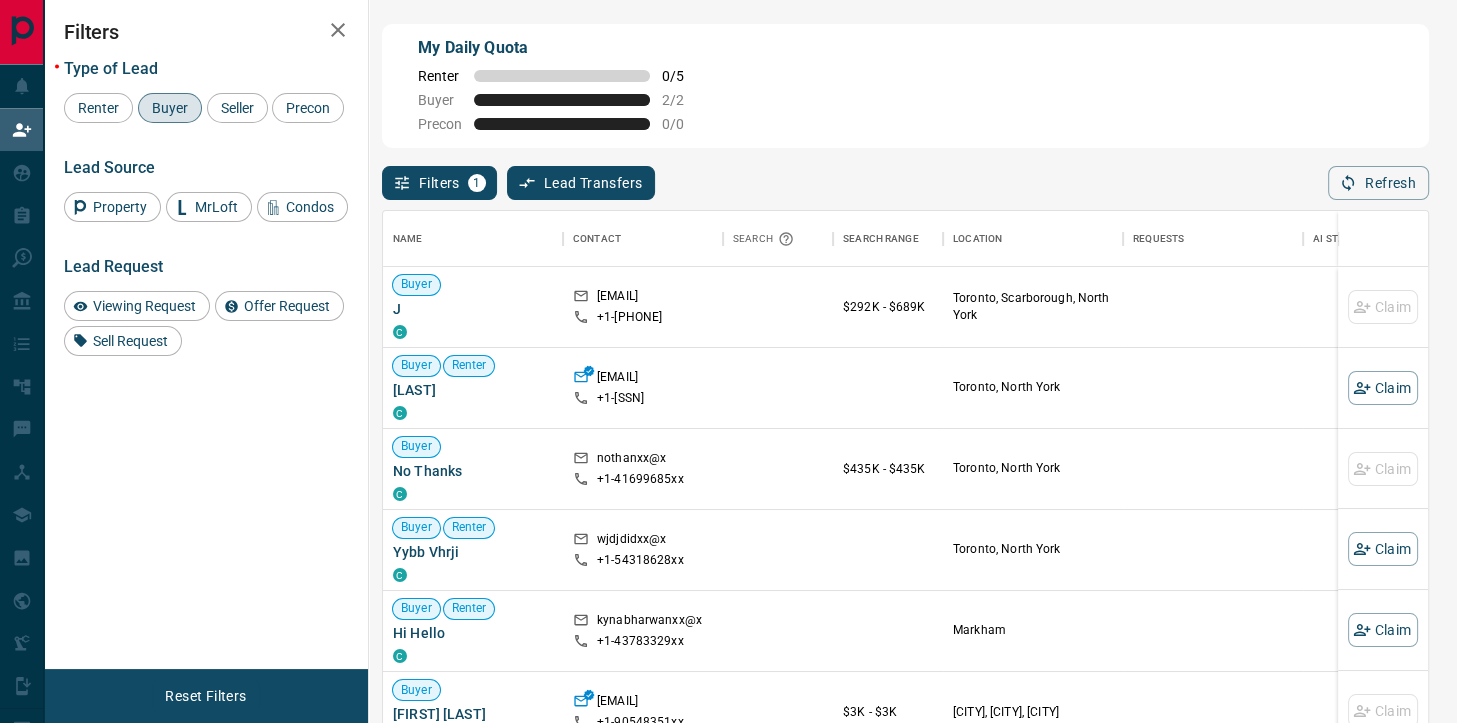 click on "Buyer" at bounding box center [170, 108] 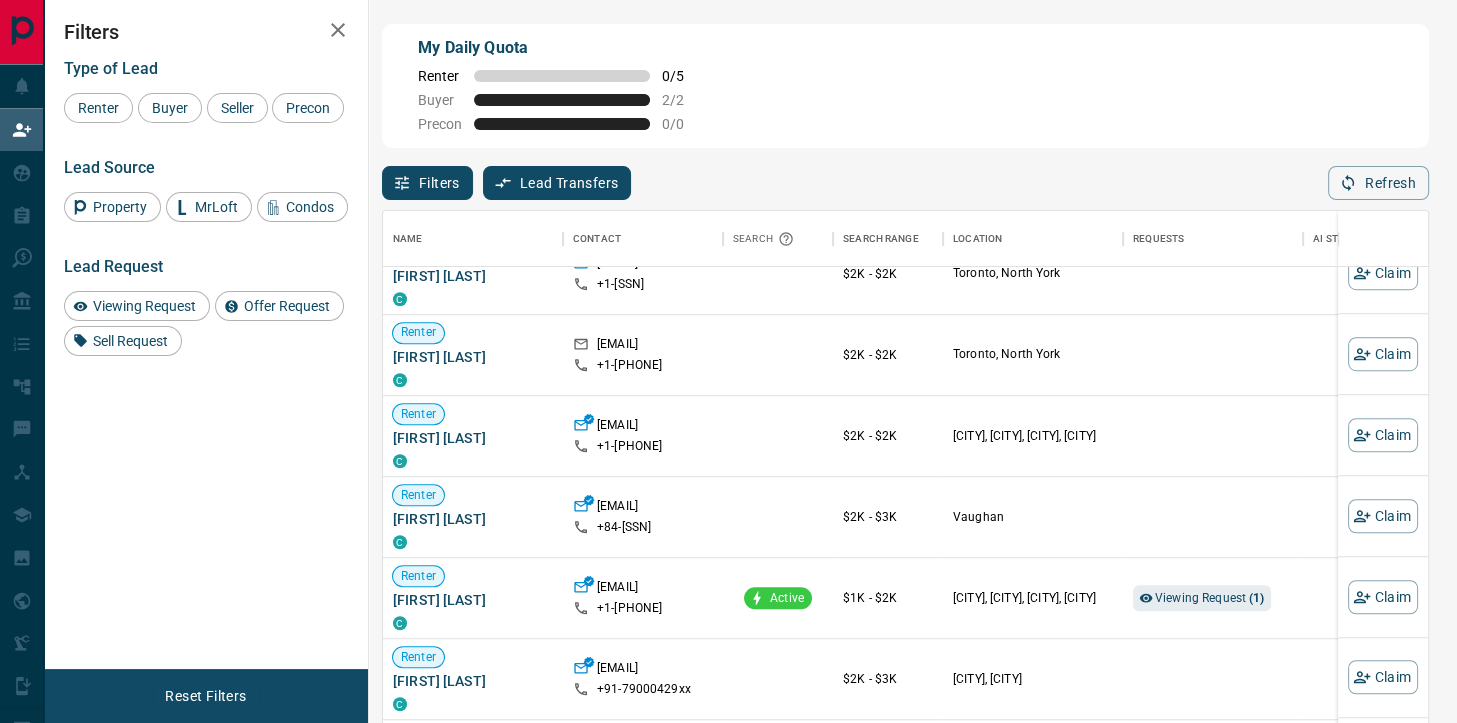 scroll, scrollTop: 736, scrollLeft: 0, axis: vertical 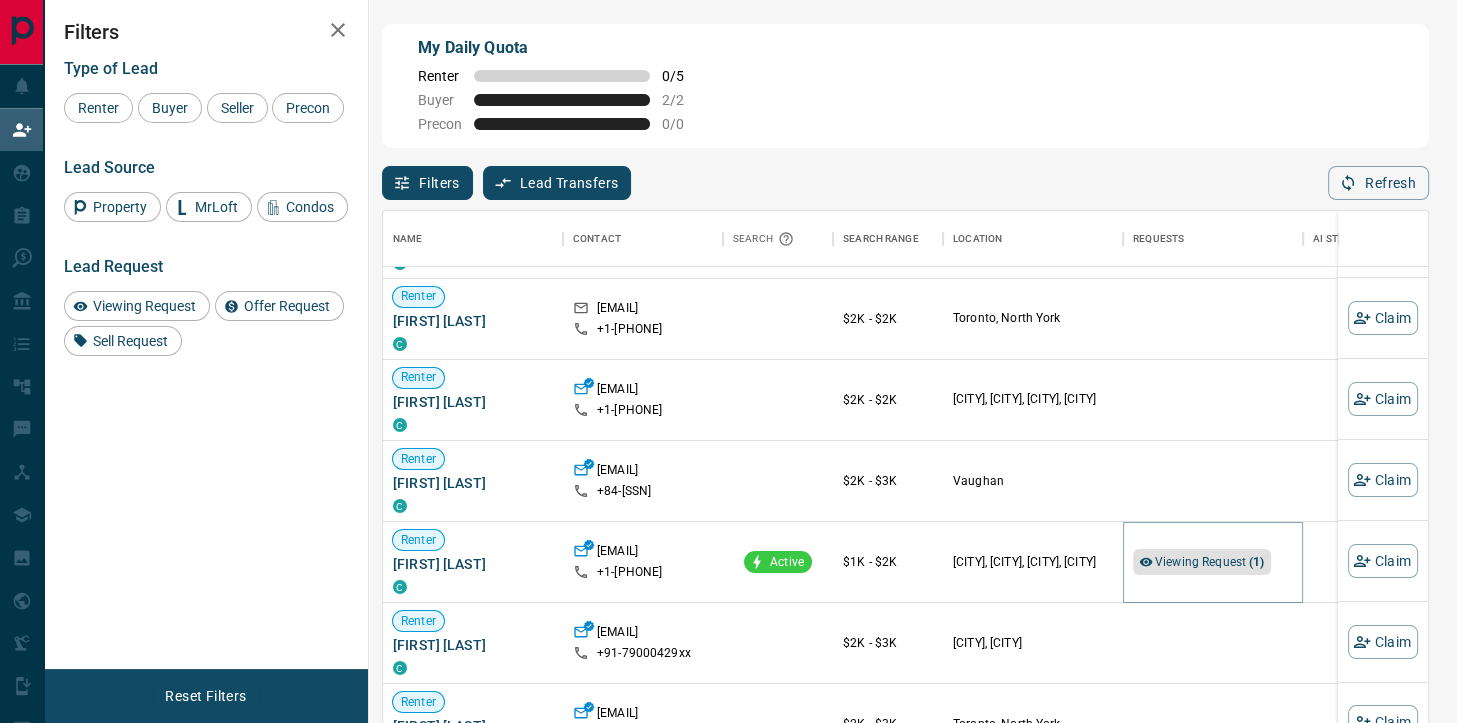 click on "Viewing Request   ( 1 )" at bounding box center (1210, 562) 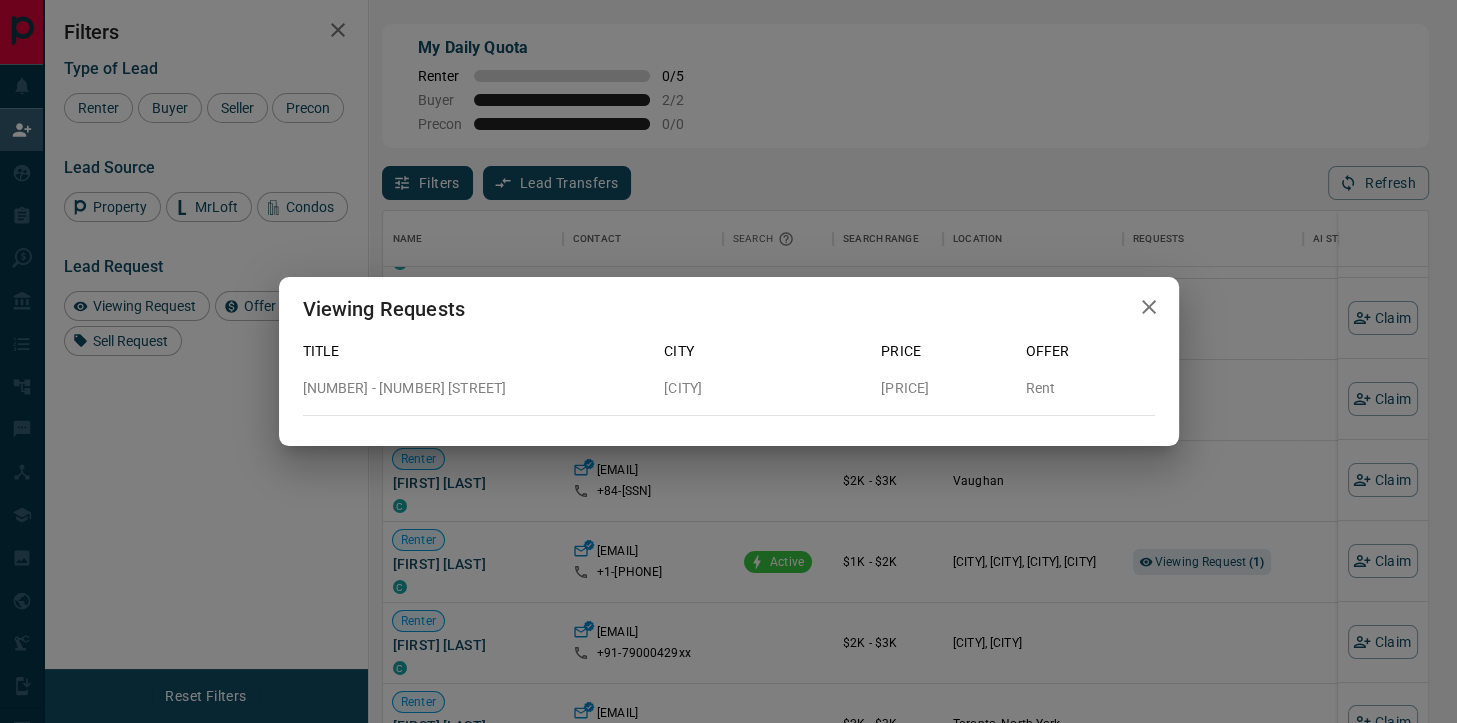 click 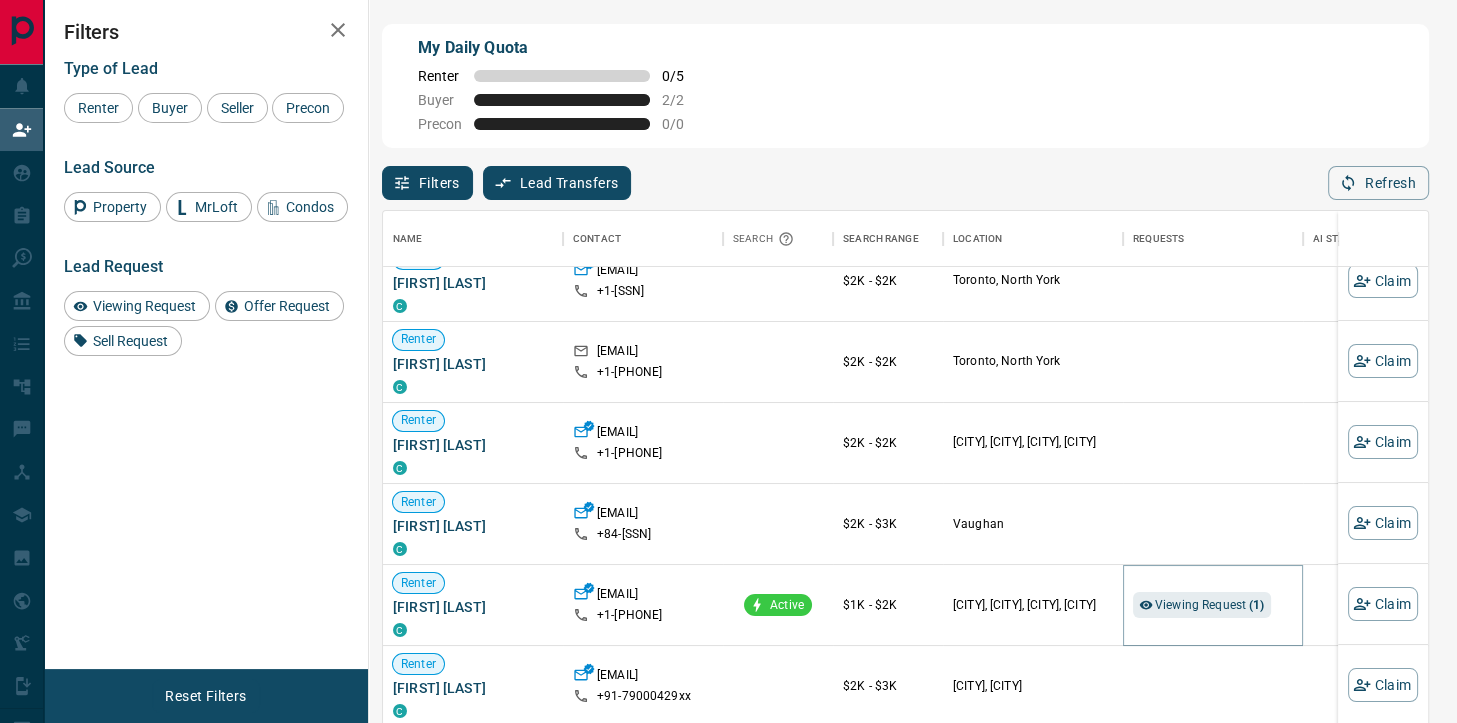 scroll, scrollTop: 682, scrollLeft: 0, axis: vertical 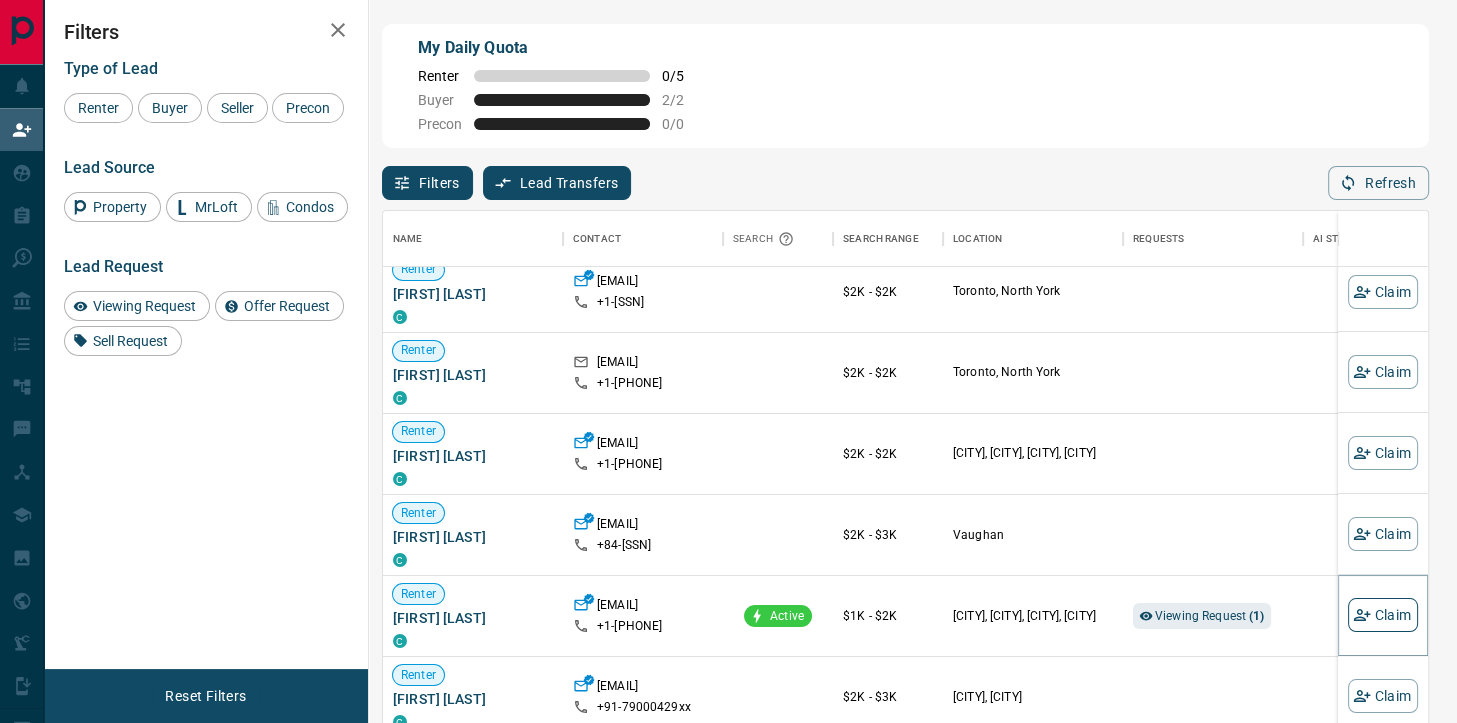 click on "Claim" at bounding box center (1383, 615) 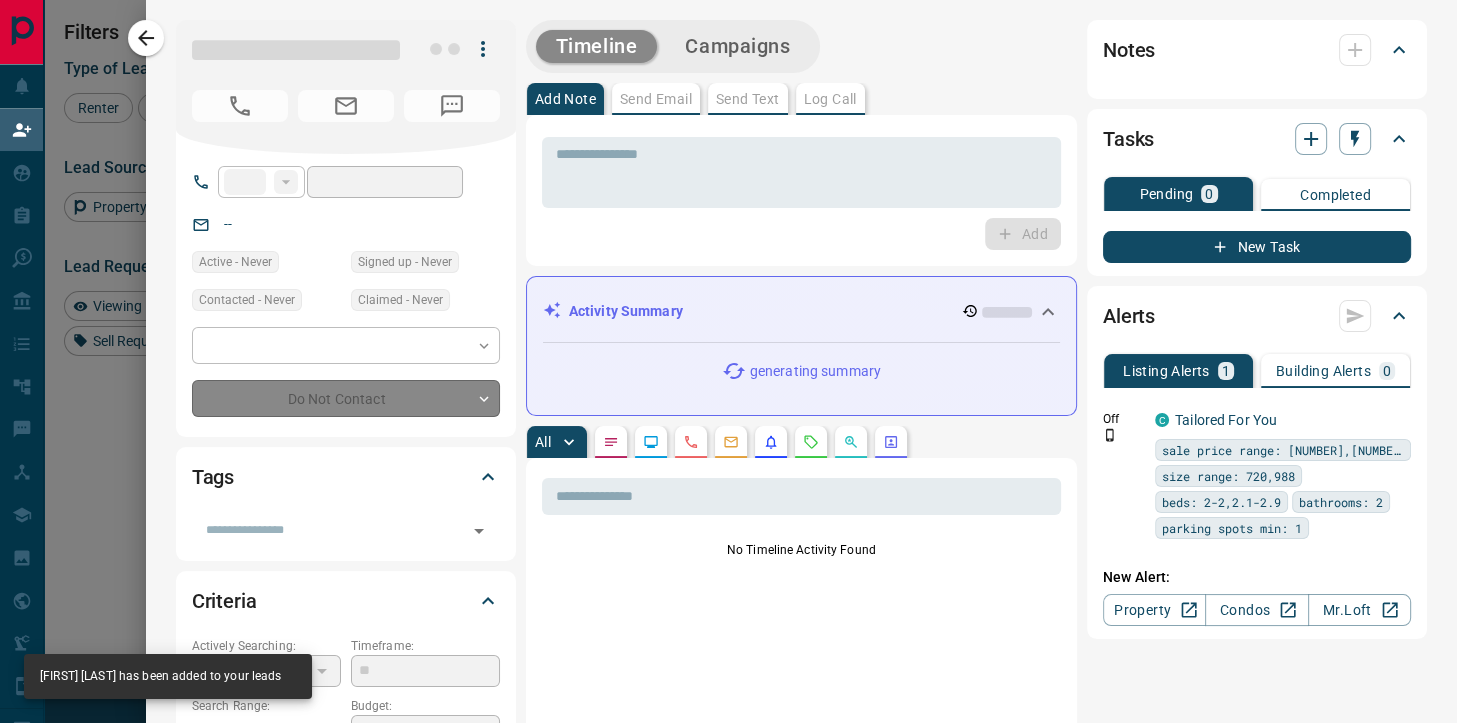 type on "**" 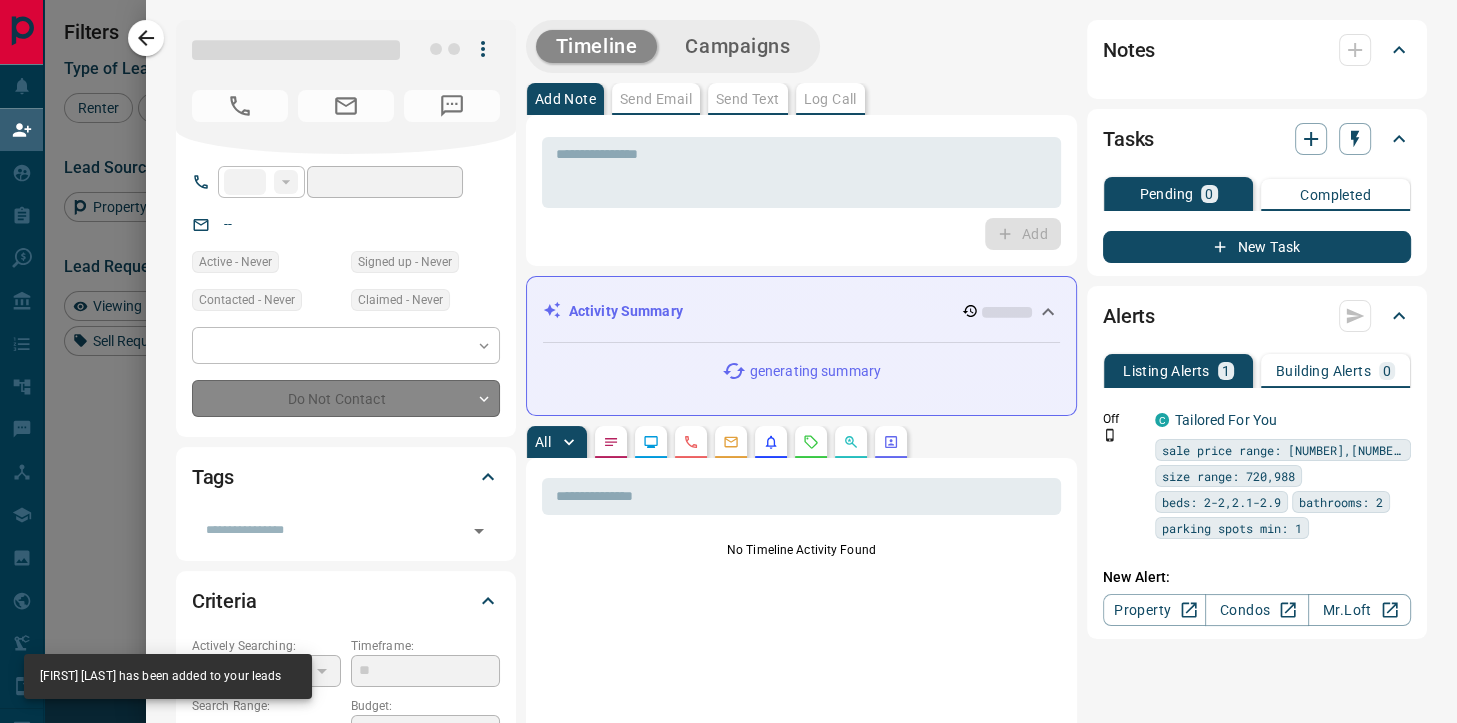 type on "**********" 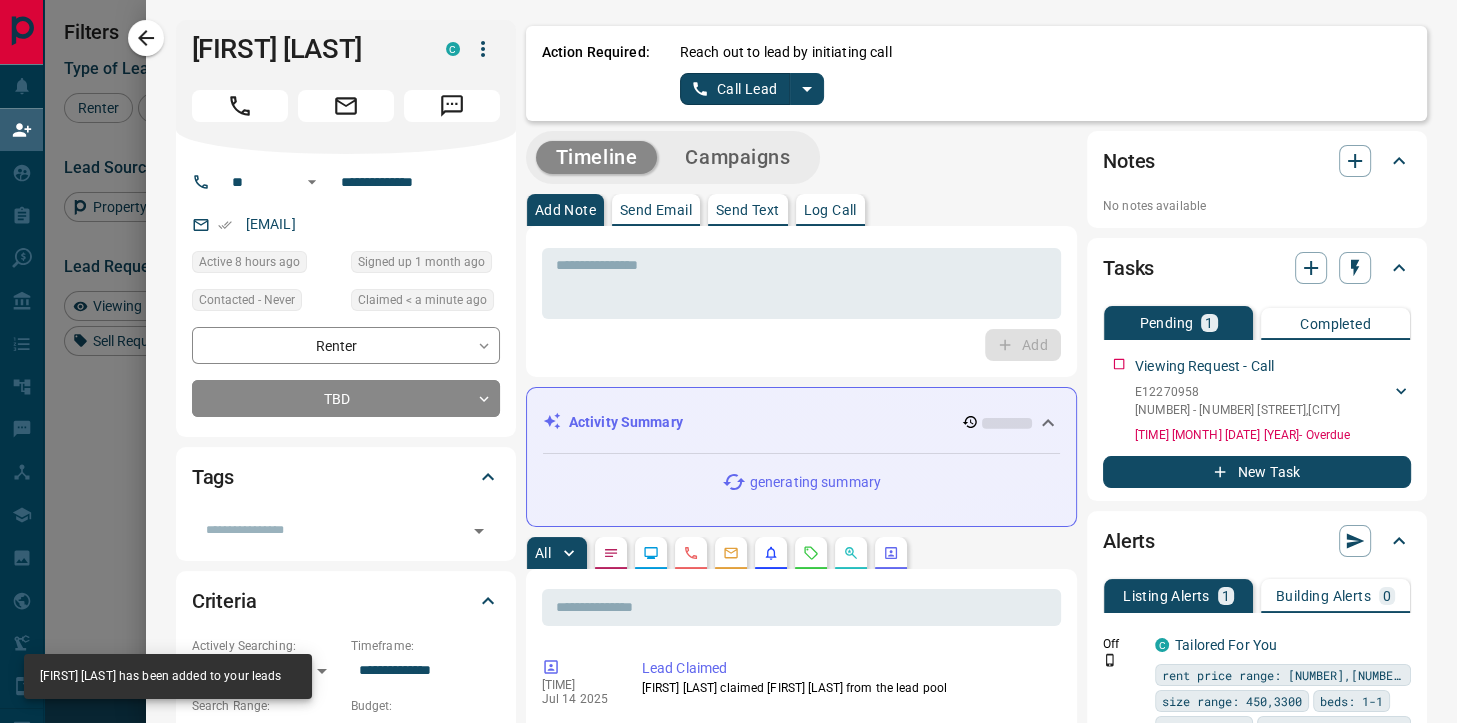 click on "Call Lead" at bounding box center (735, 89) 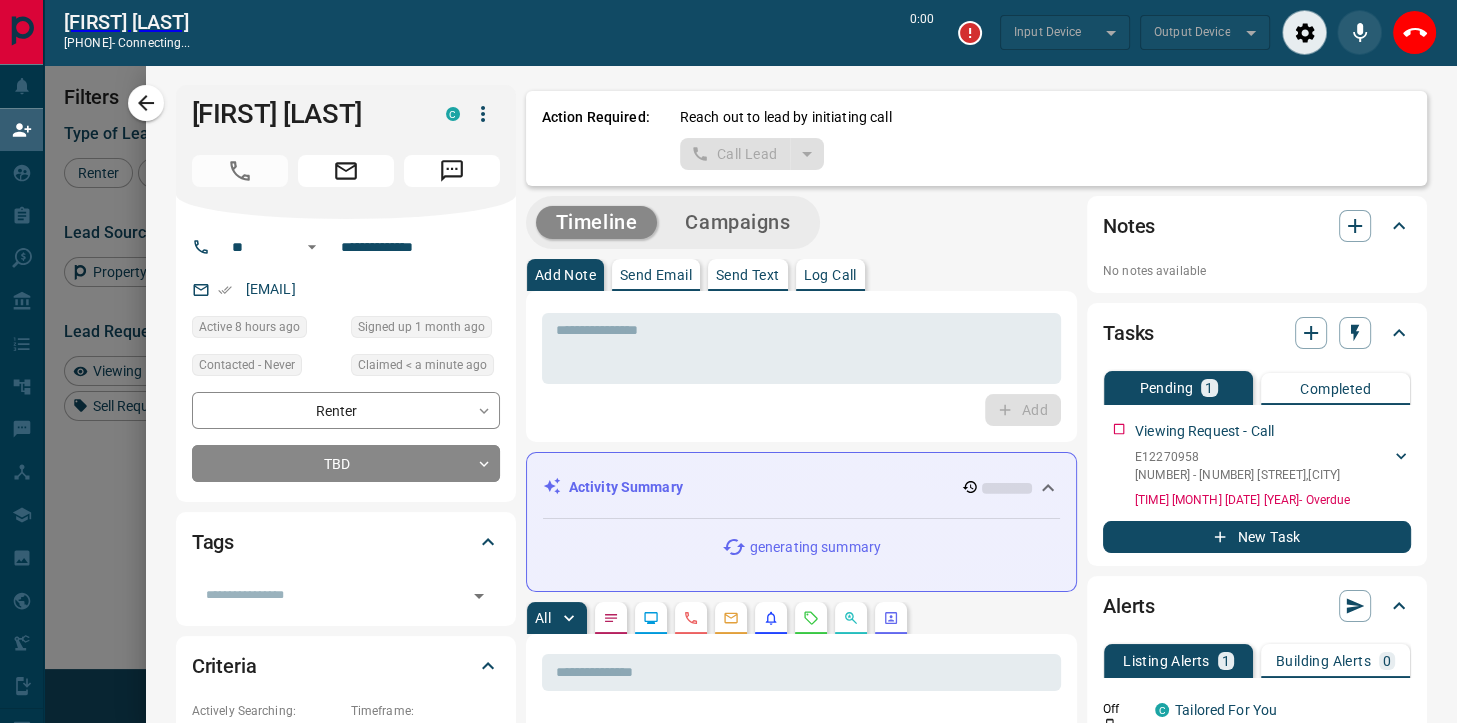 scroll, scrollTop: 498, scrollLeft: 1046, axis: both 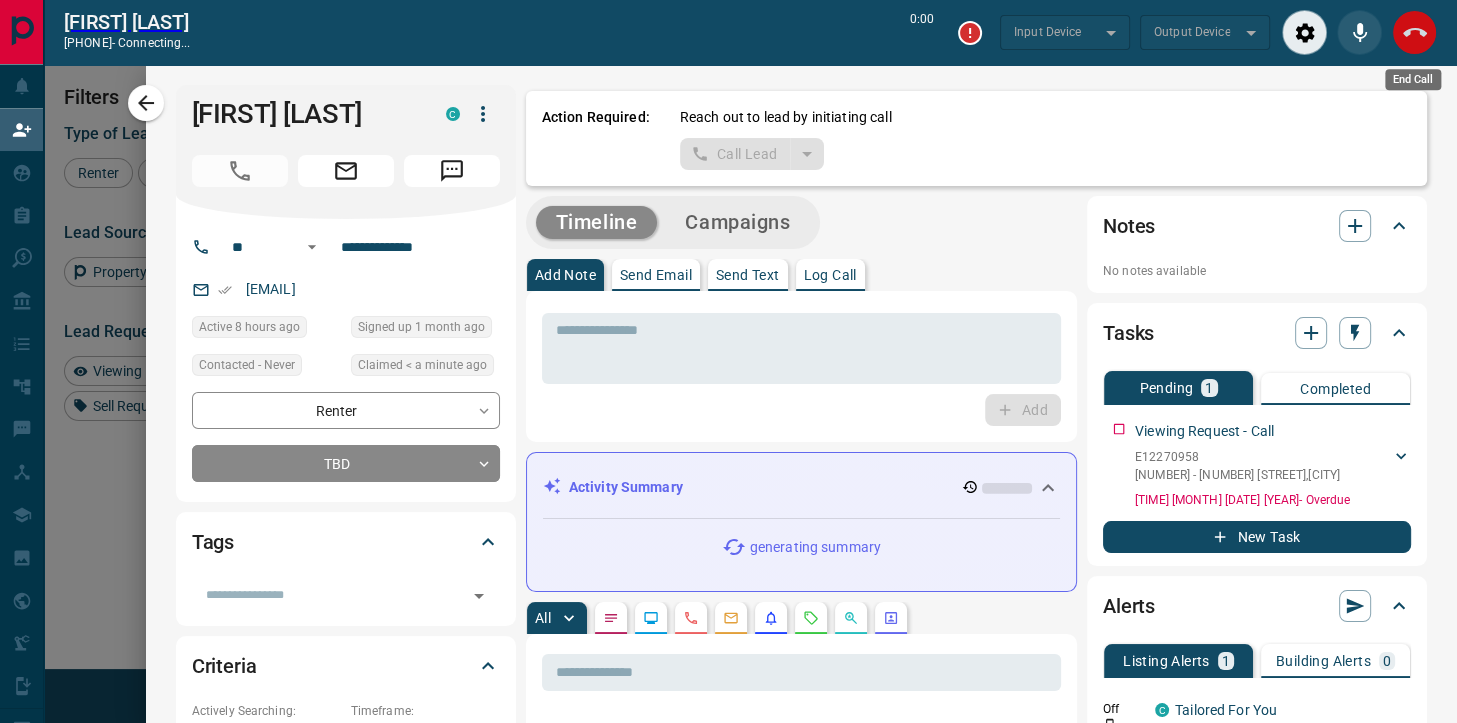 click 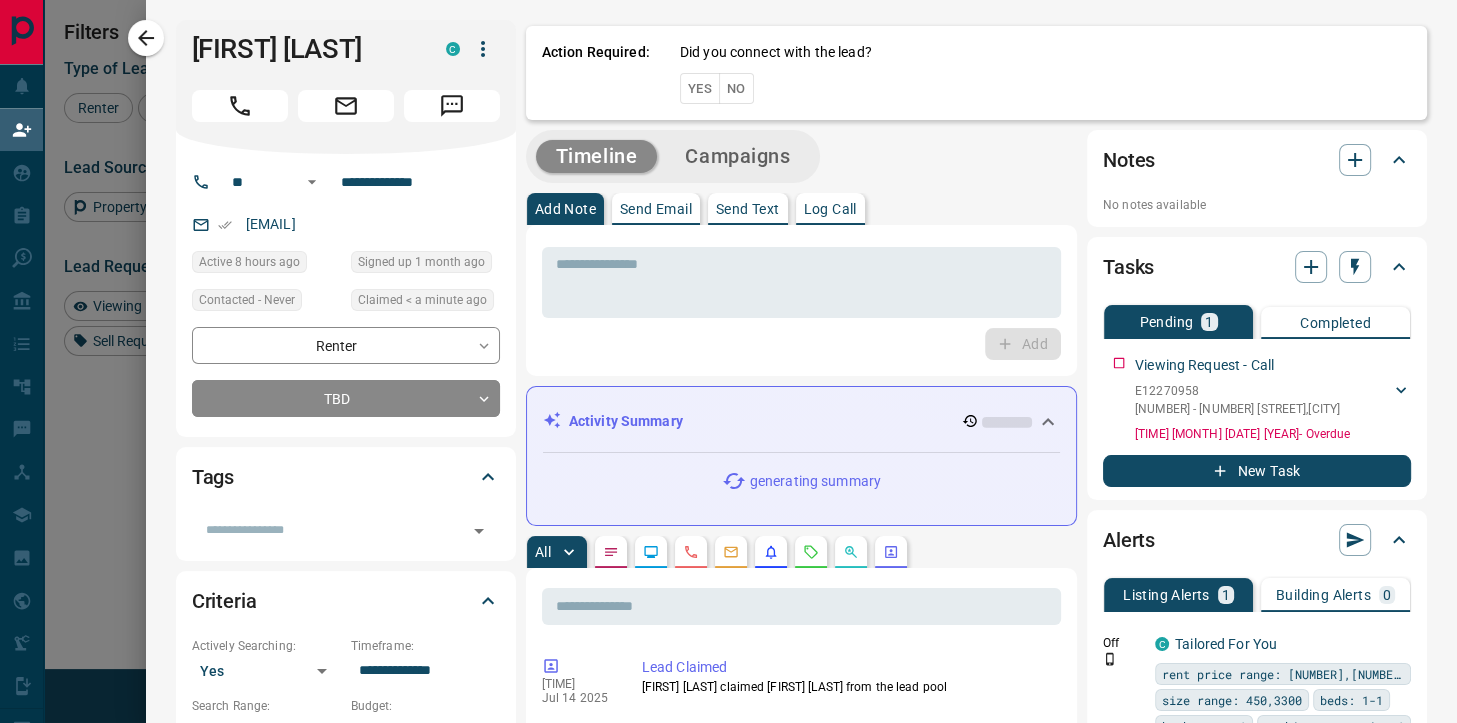 scroll, scrollTop: 1, scrollLeft: 1, axis: both 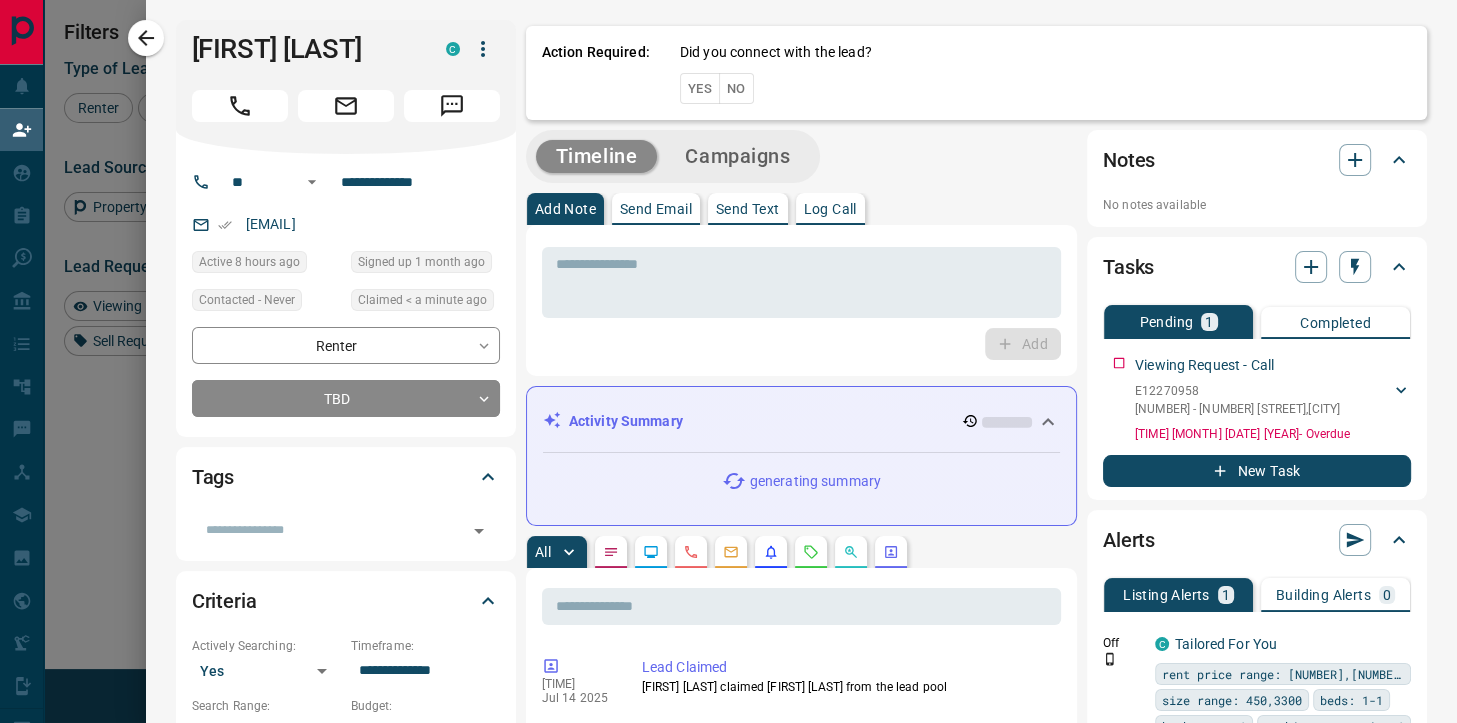 click on "No" at bounding box center [736, 88] 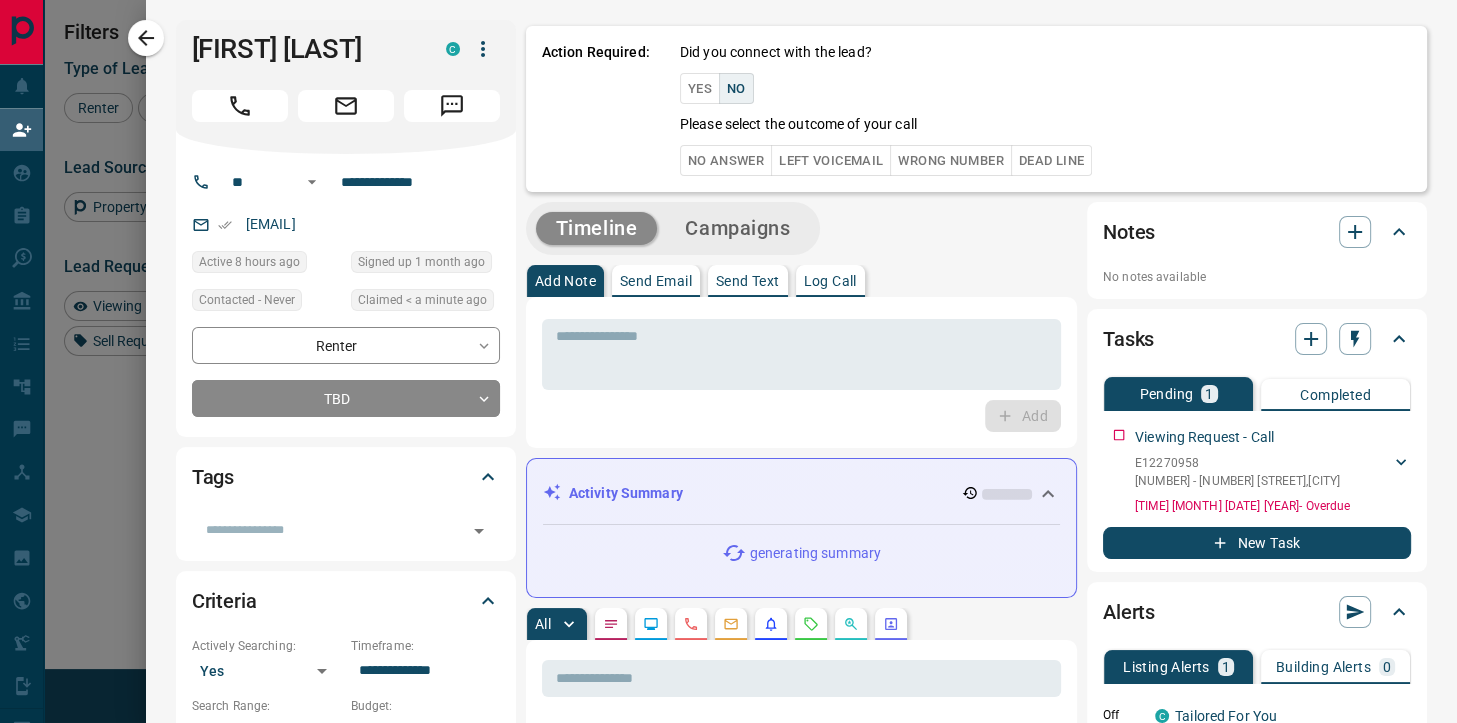 click on "No Answer" at bounding box center (726, 160) 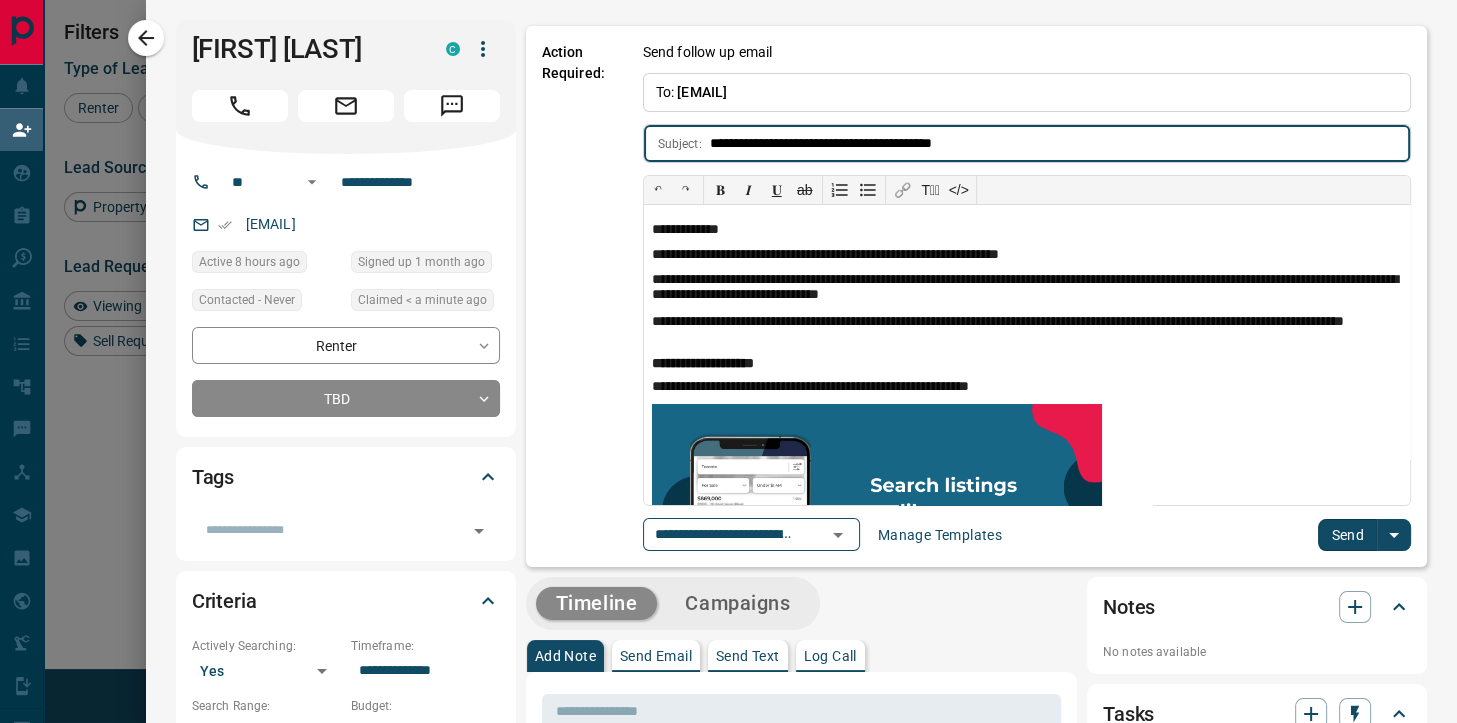 click on "Send" at bounding box center (1347, 535) 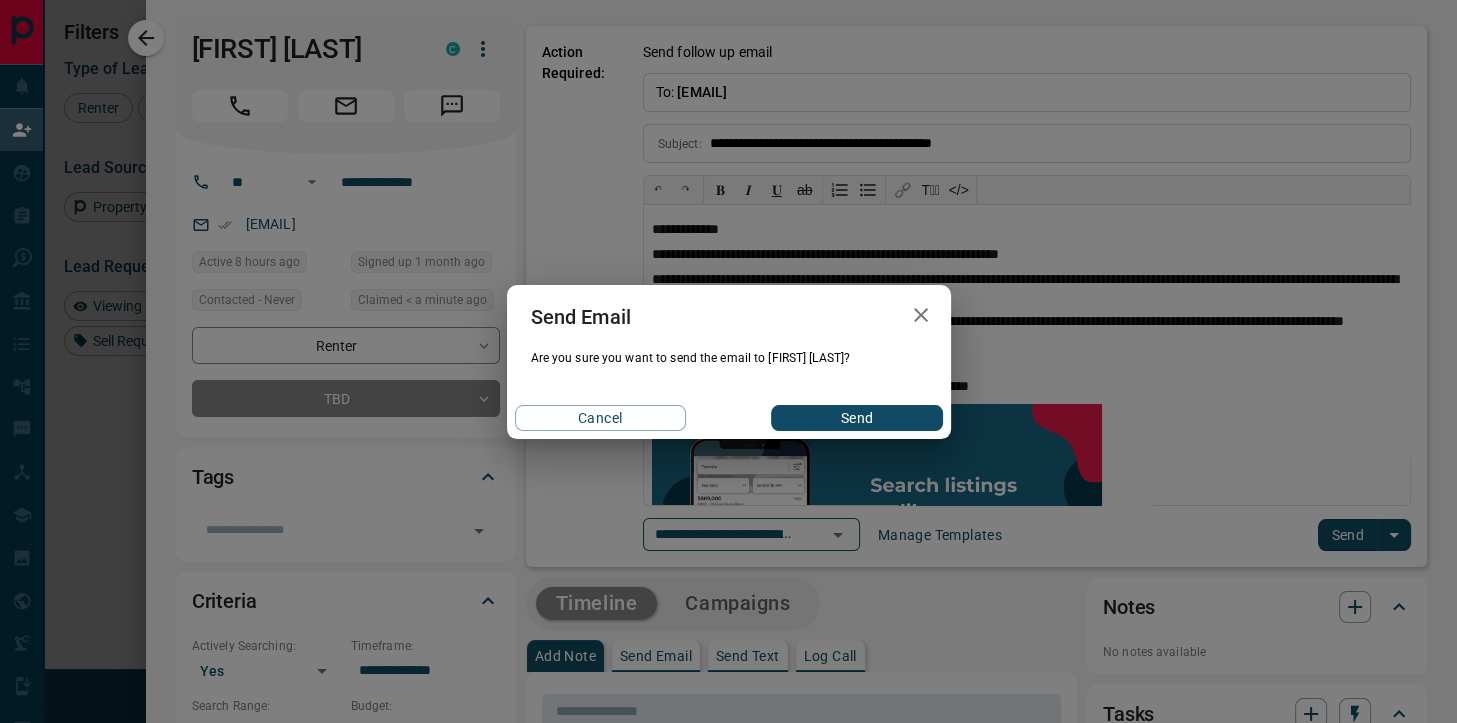 click on "Send" at bounding box center [856, 418] 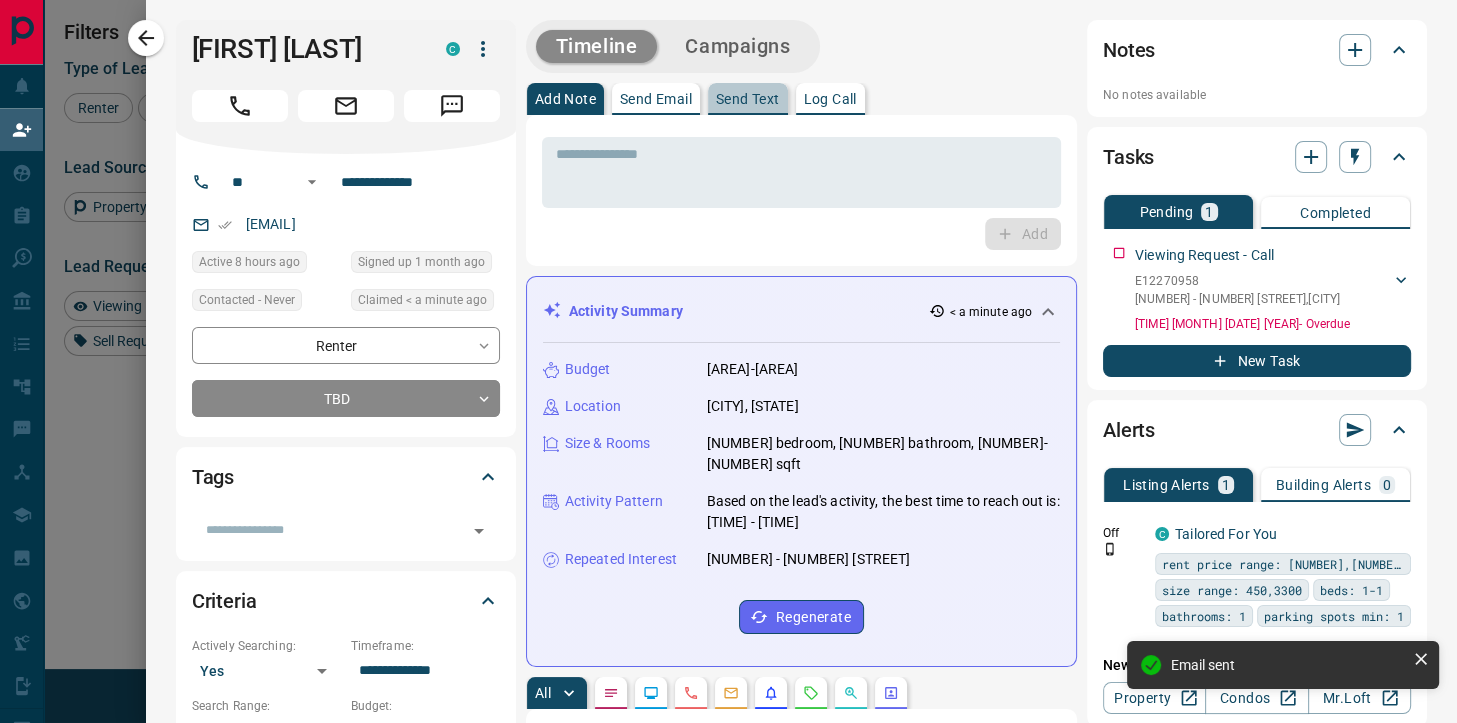 click on "Send Text" at bounding box center [748, 99] 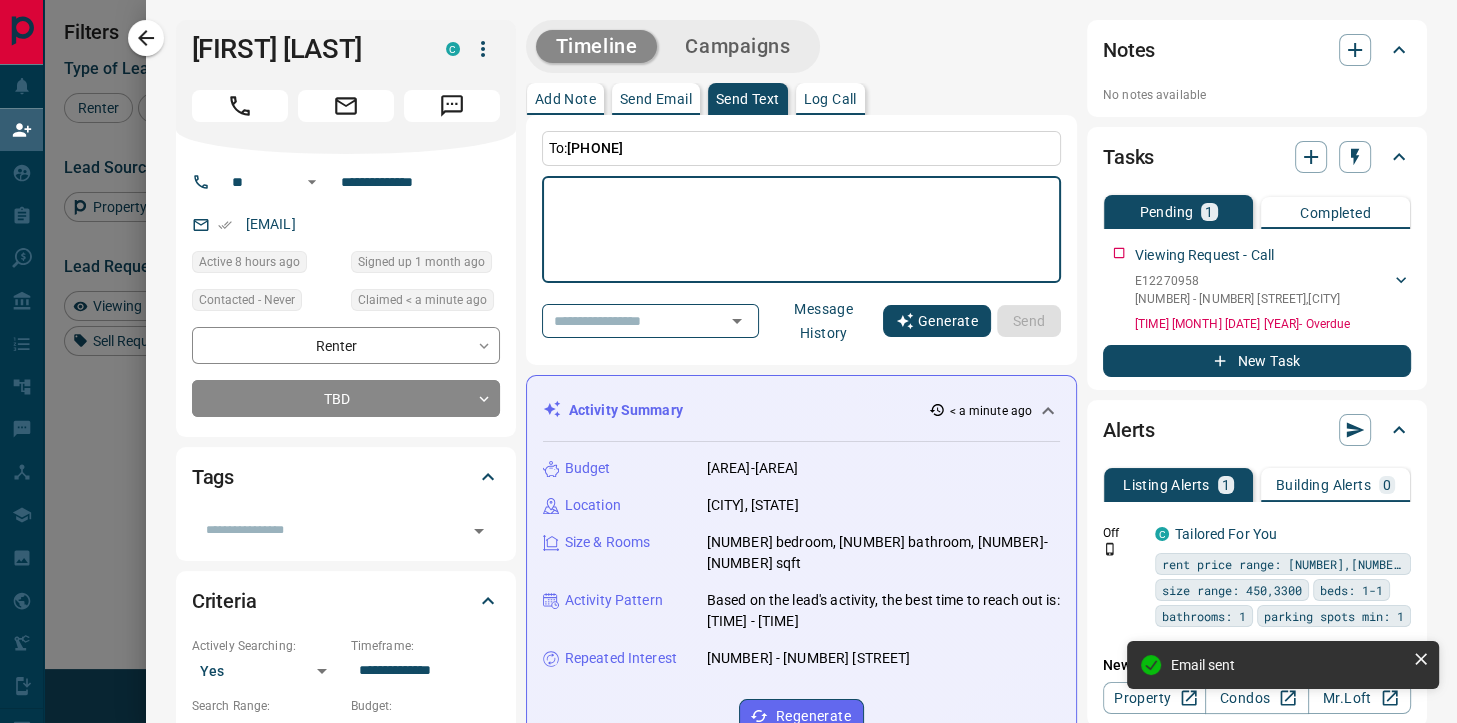 click on "Generate" at bounding box center (937, 321) 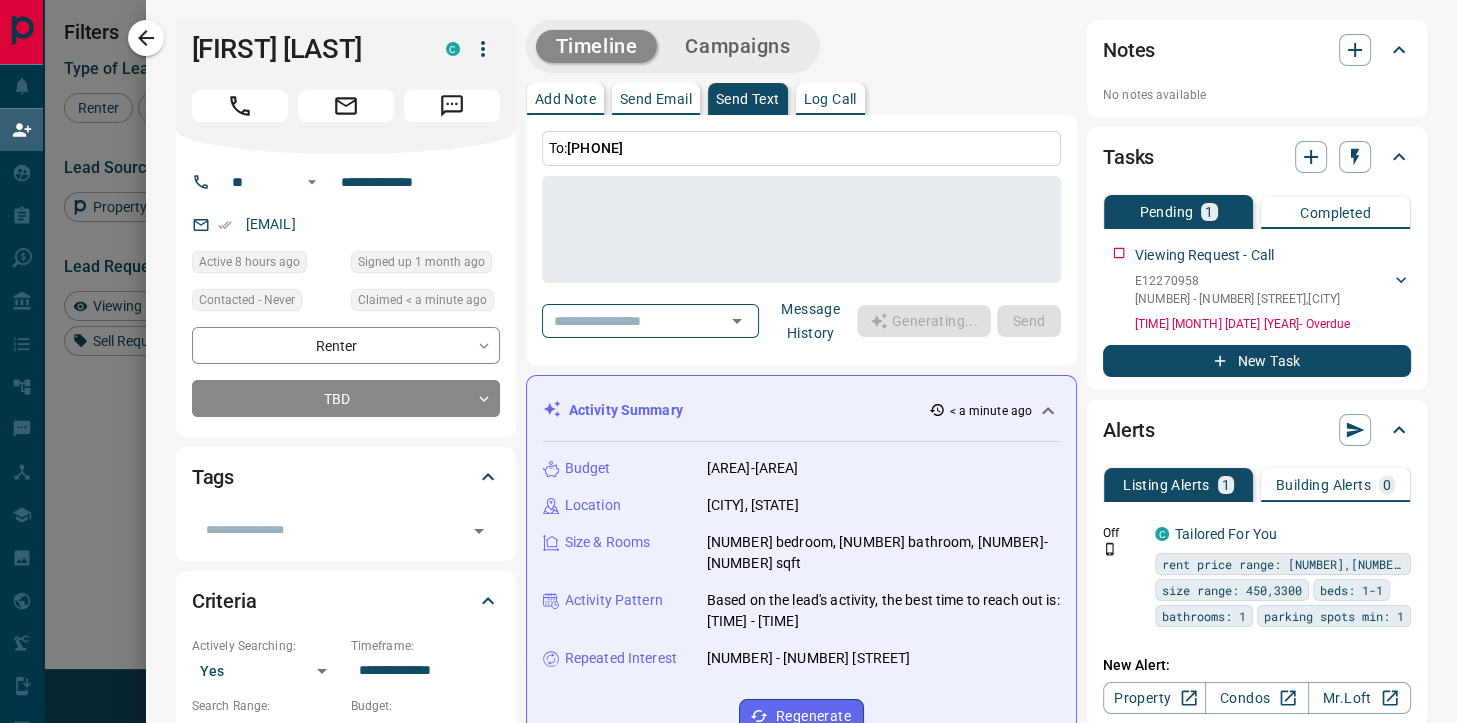 type on "**********" 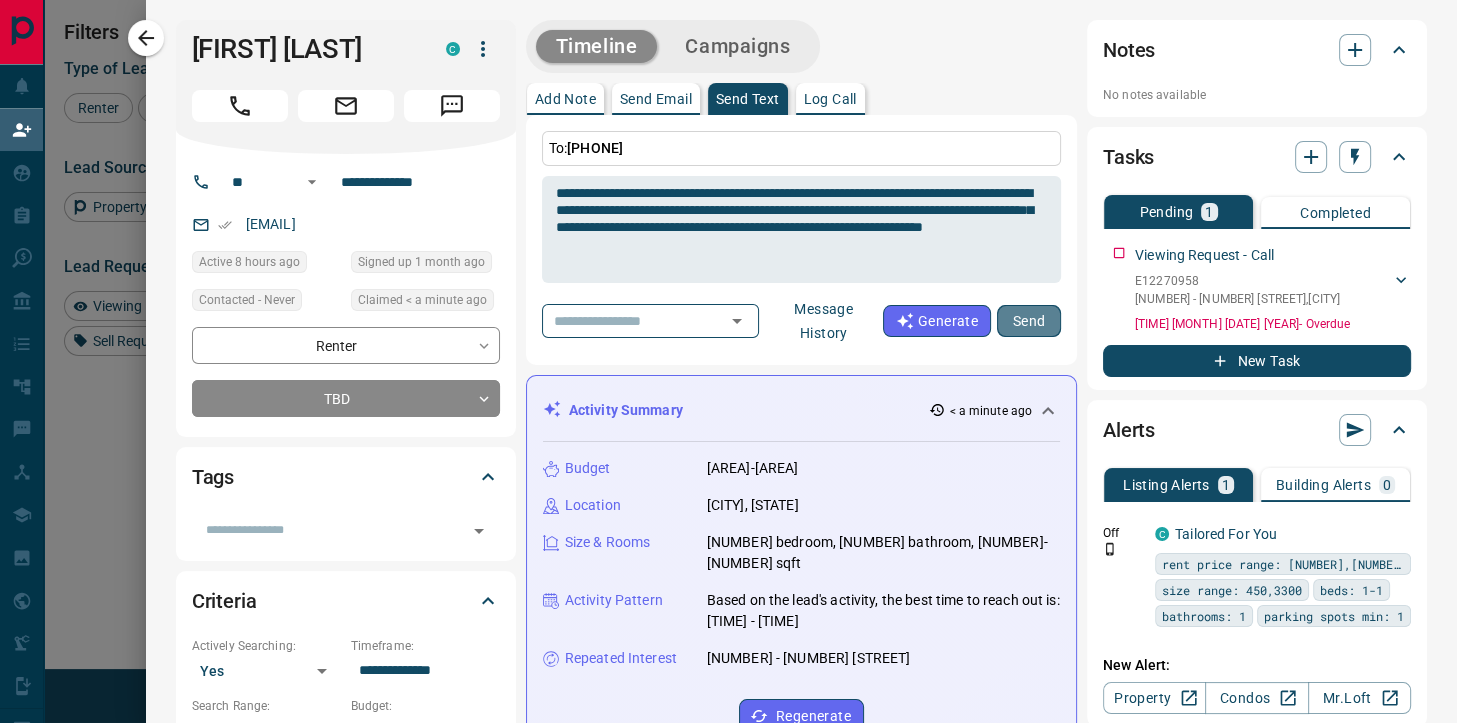 click on "Send" at bounding box center [1029, 321] 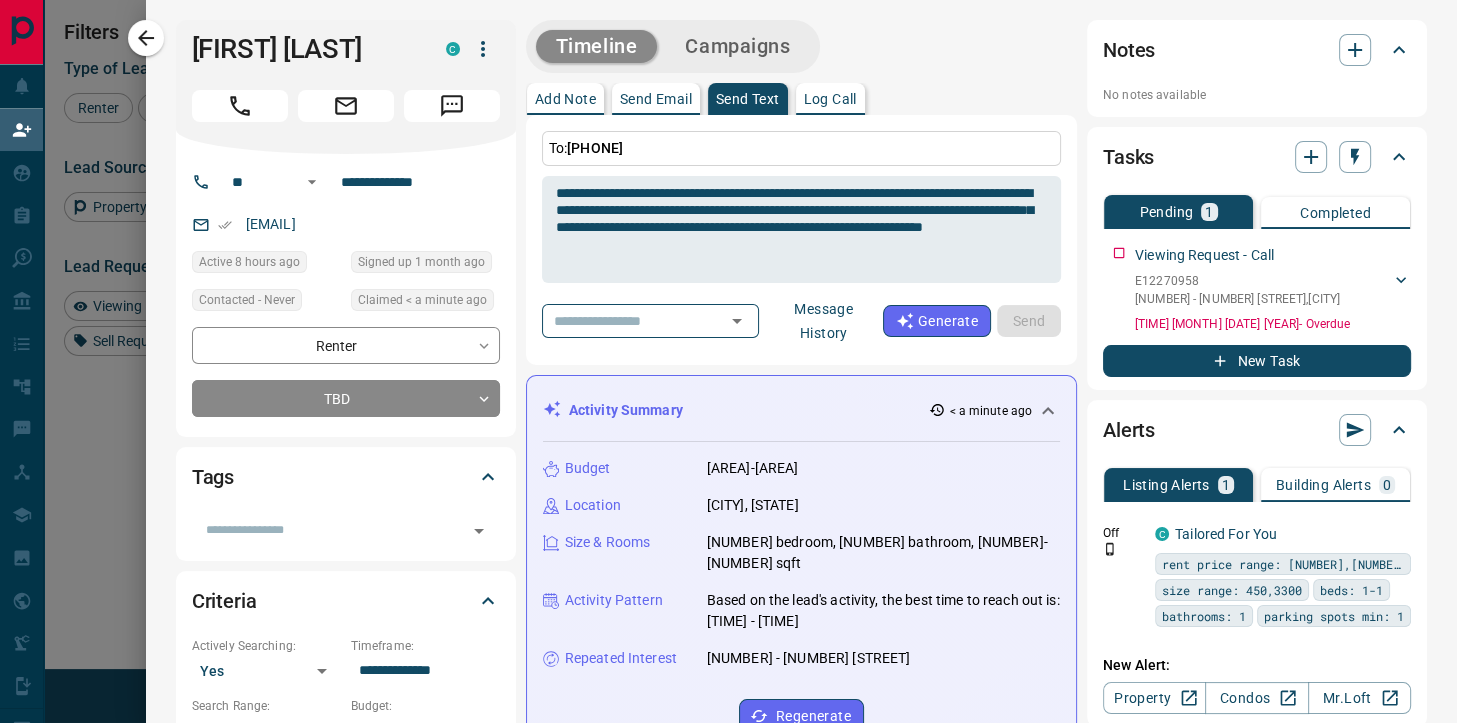 type 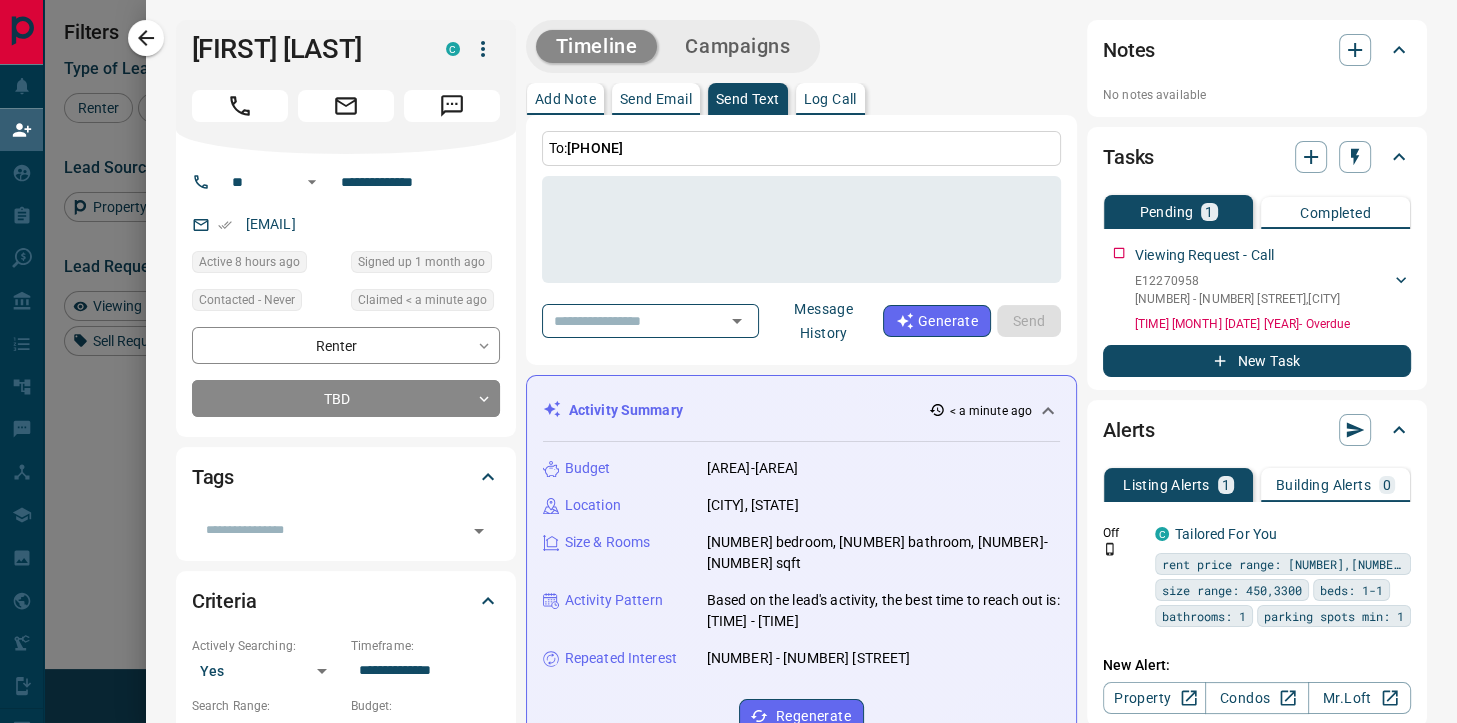 scroll, scrollTop: 1, scrollLeft: 1, axis: both 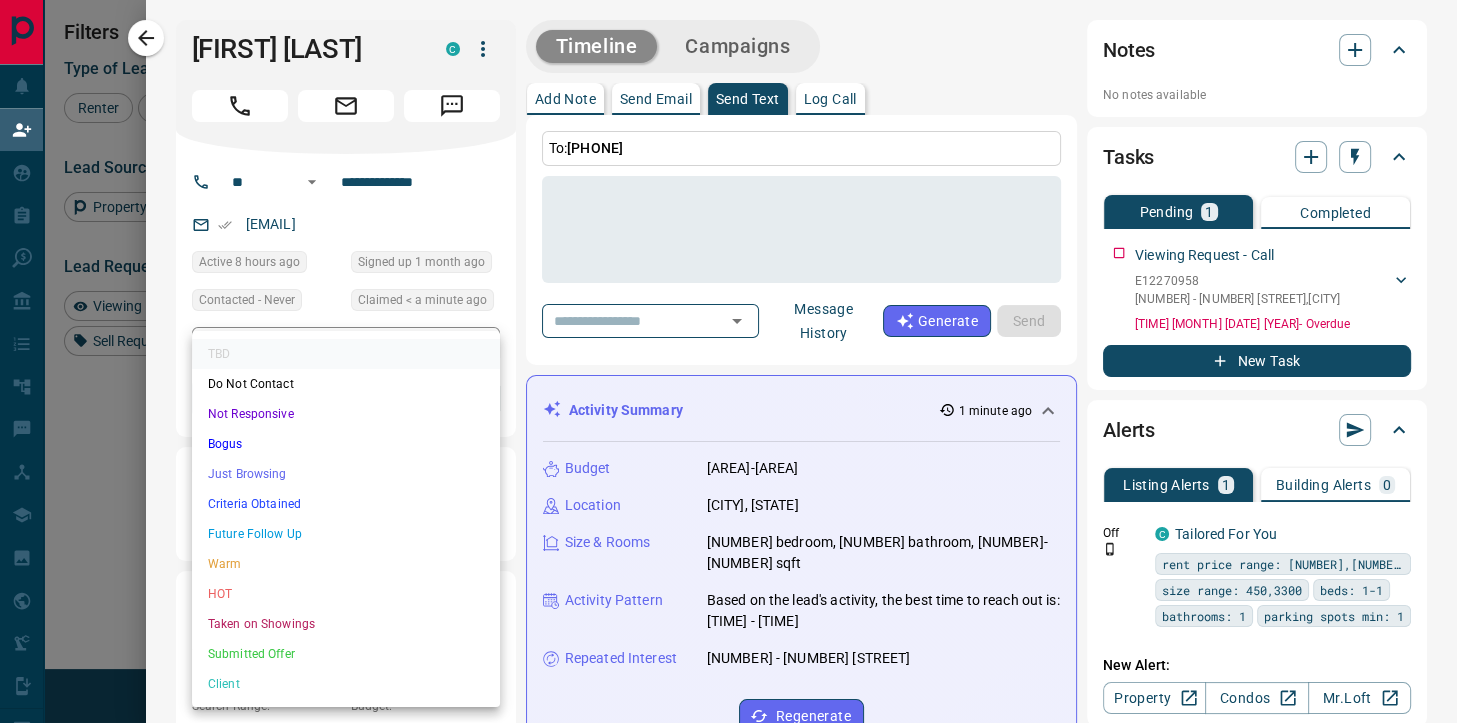 click on "Lead Transfers Claim Leads My Leads Tasks Opportunities Deals Campaigns Automations Messages Broker Bay Training Media Services Agent Resources Precon Worksheet Mobile Apps Disclosure Logout My Daily Quota Renter [FIRST] [LAST] C [EMAIL] +[PHONE] $[NUMBER] - $[NUMBER] [CITY], [CITY] Renter [FIRST] [LAST] C [EMAIL] +[PHONE] $[NUMBER] - $[NUMBER] [CITY] Renter [FIRST] [LAST] C [EMAIL] +[PHONE] $[NUMBER] - $[NUMBER] [CITY], [CITY], [CITY] Favourite Renter [FIRST] [LAST] C [EMAIL] +[PHONE] $[NUMBER] - $[NUMBER] [CITY] Renter [FIRST] [LAST] C [EMAIL] +[PHONE] $[NUMBER] - $[NUMBER] [CITY], [CITY] Renter [FIRST] [LAST] C [EMAIL] +[PHONE] $[NUMBER] - $[NUMBER] [CITY], [CITY], [CITY] | Central Renter [FIRST] [LAST] C [EMAIL] +[PHONE] $[NUMBER] - $[NUMBER] [CITY], [CITY] High Interest Renter [FIRST] [LAST] C +[PHONE]" at bounding box center [728, 309] 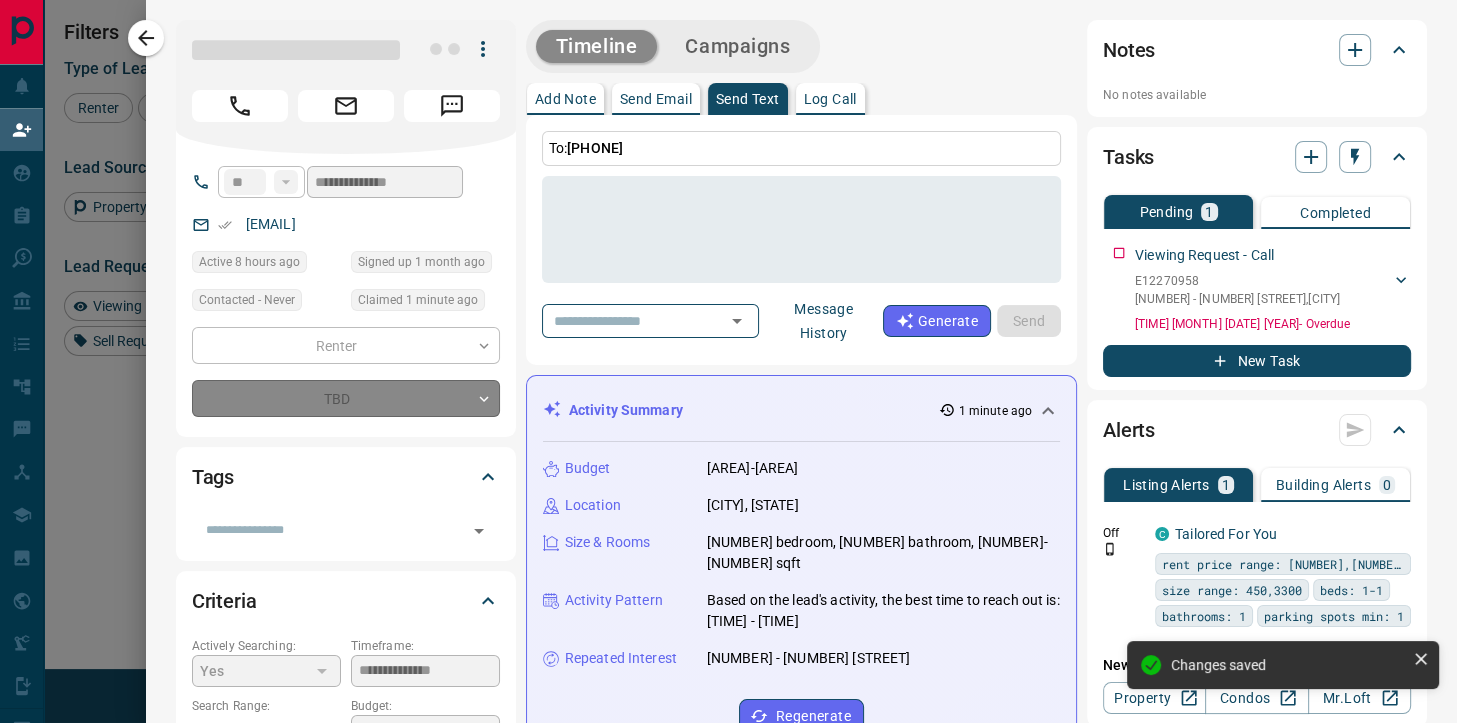 type on "*" 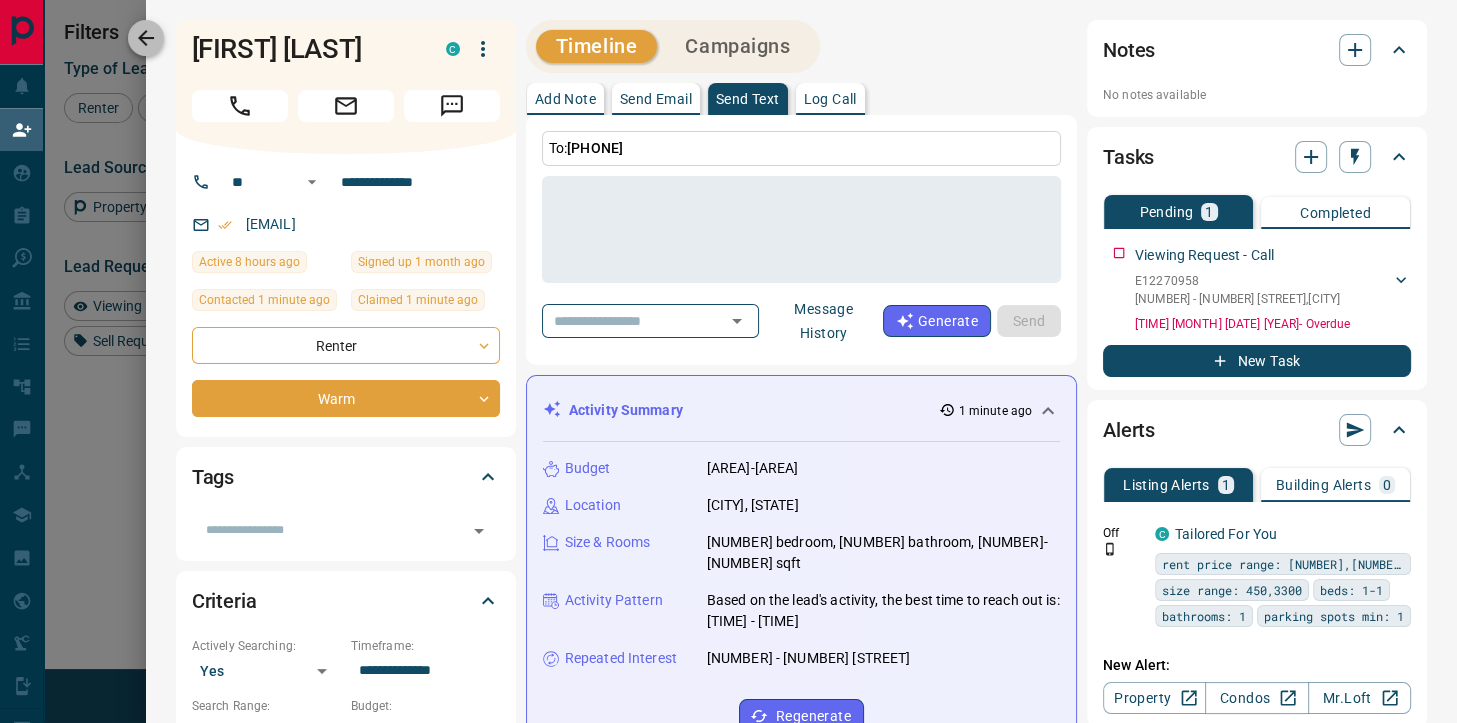 click 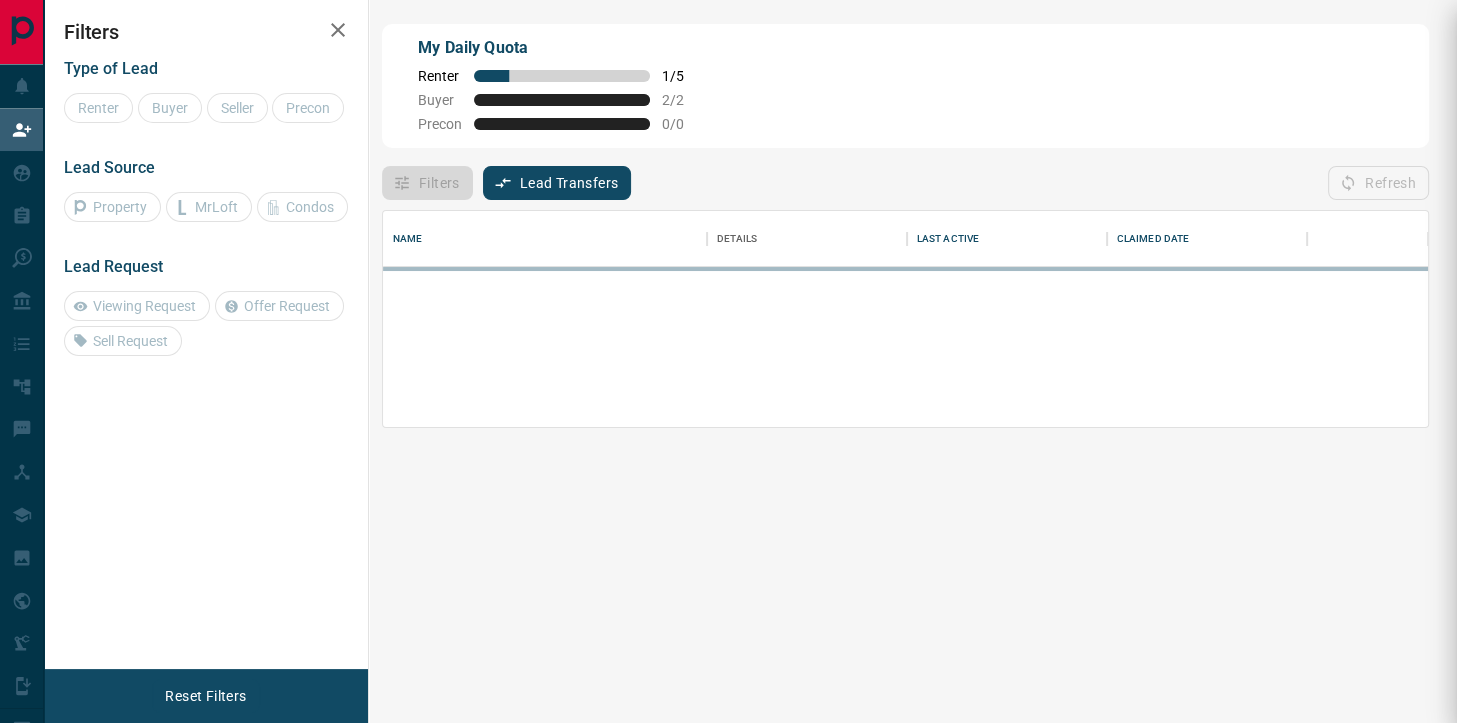 scroll, scrollTop: 0, scrollLeft: 0, axis: both 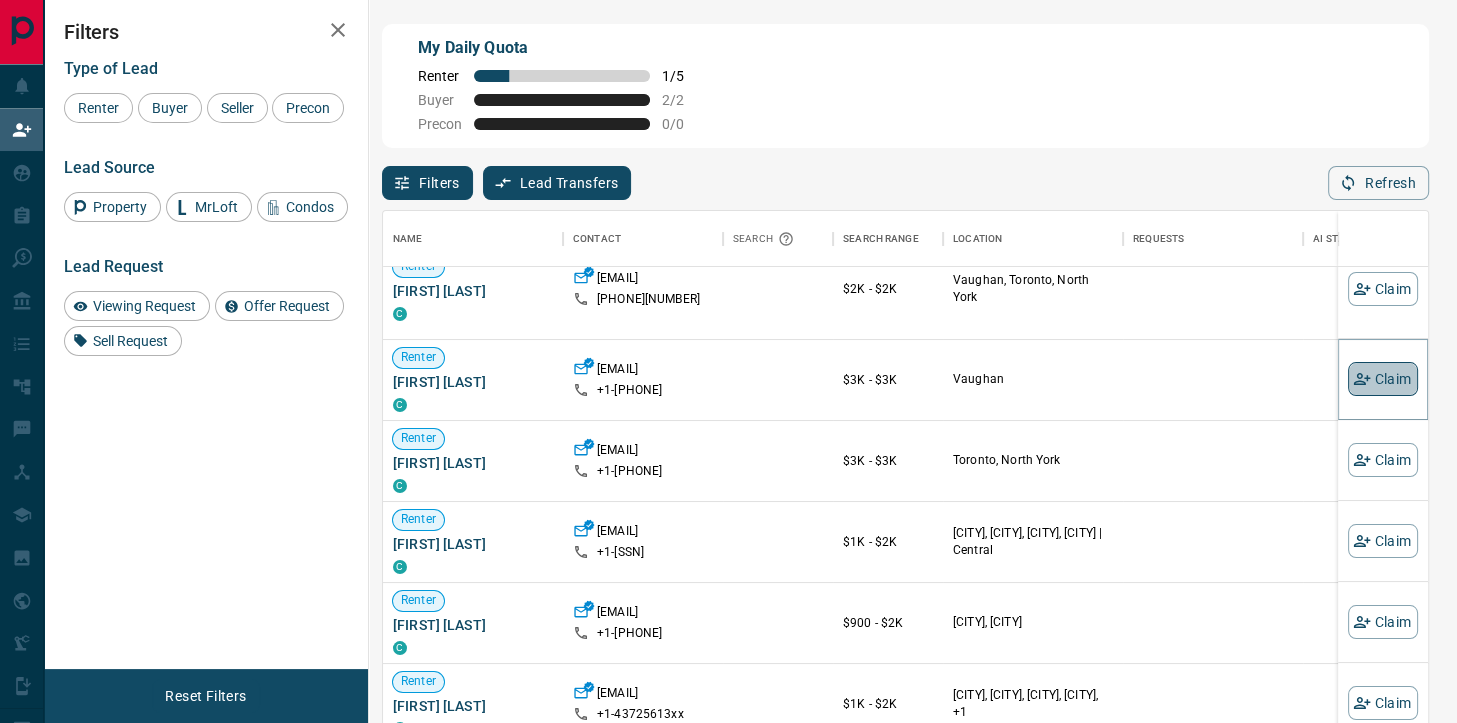 click on "Claim" at bounding box center (1383, 379) 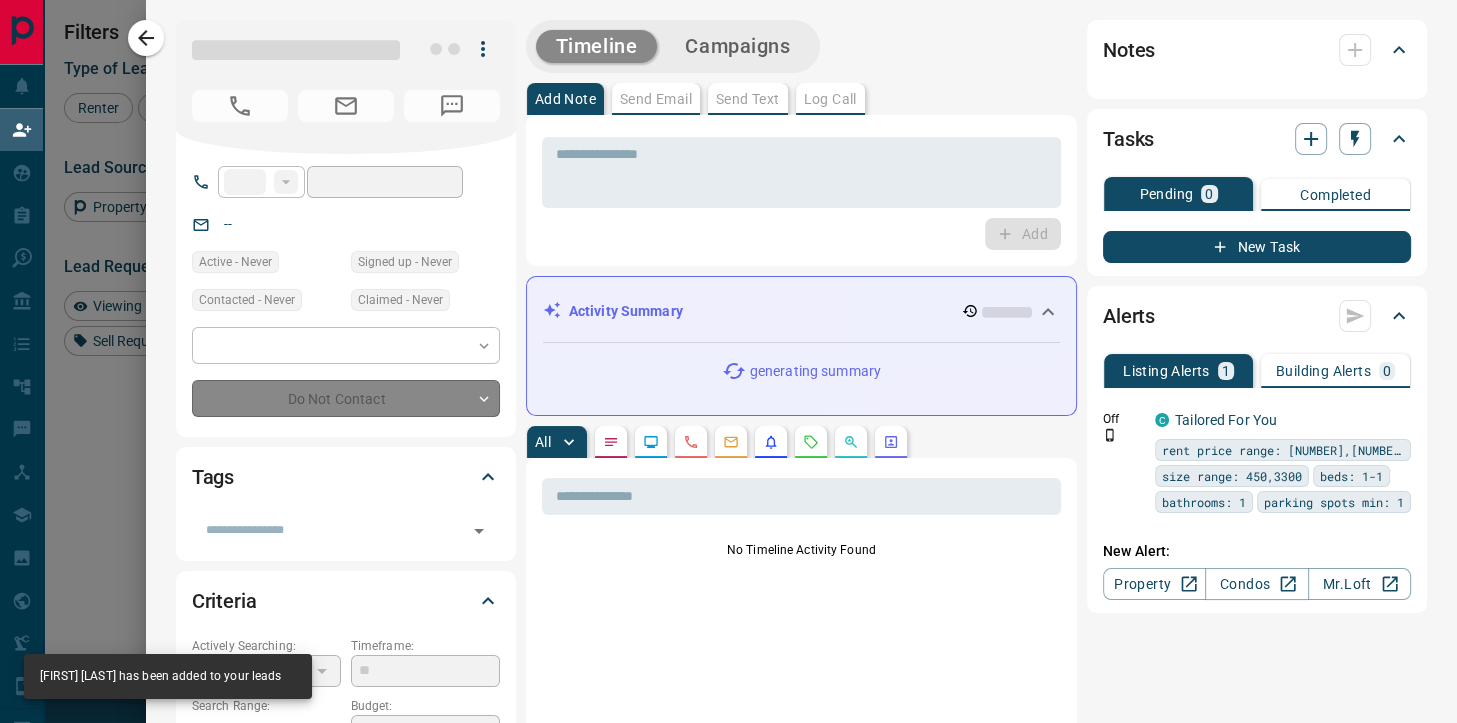 type on "**" 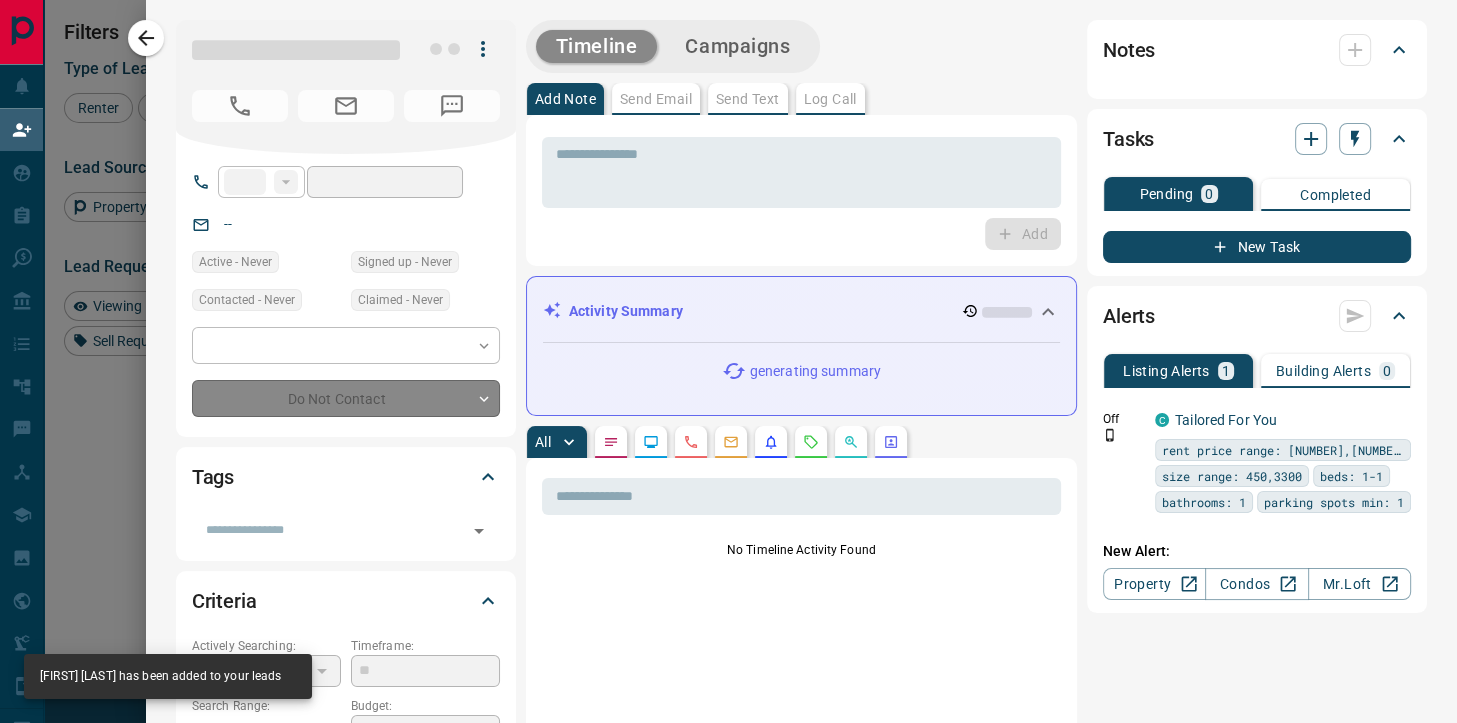 type on "**********" 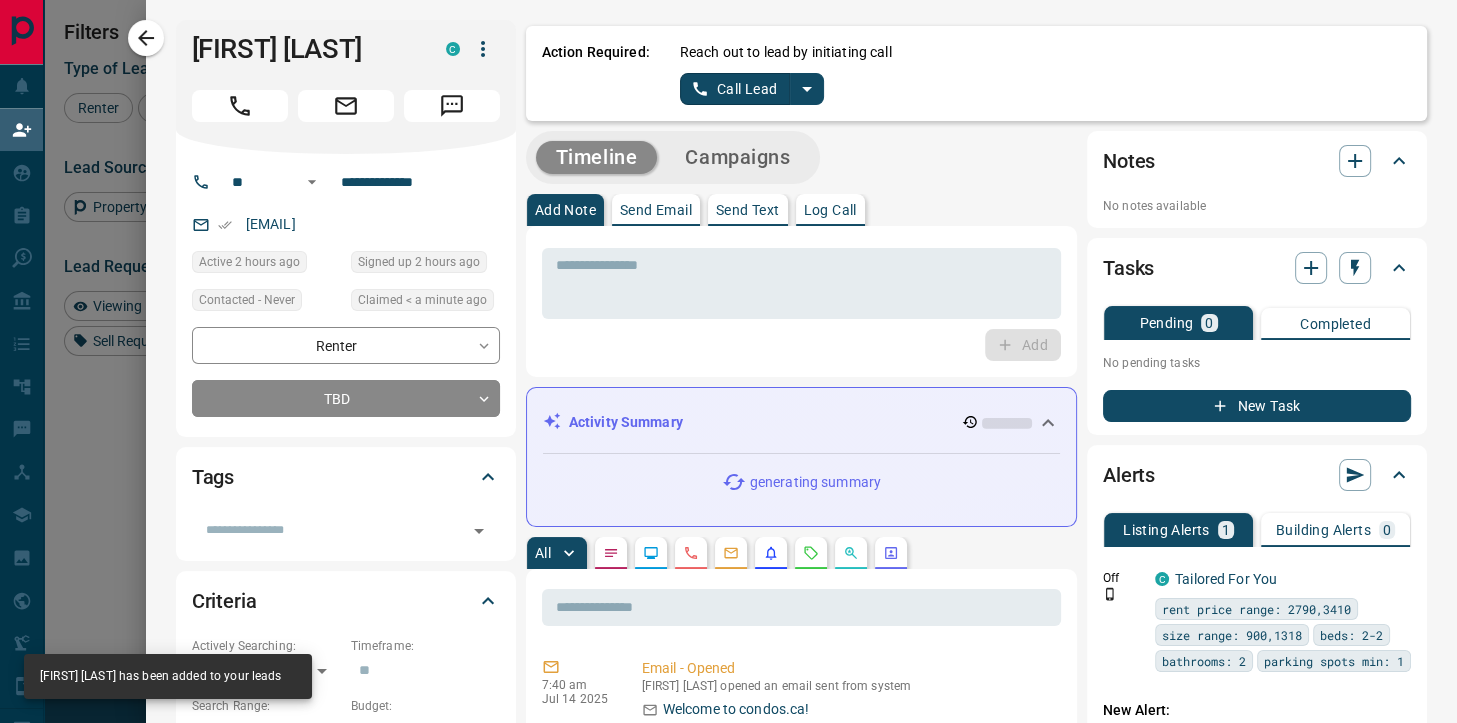 click on "Call Lead" at bounding box center (735, 89) 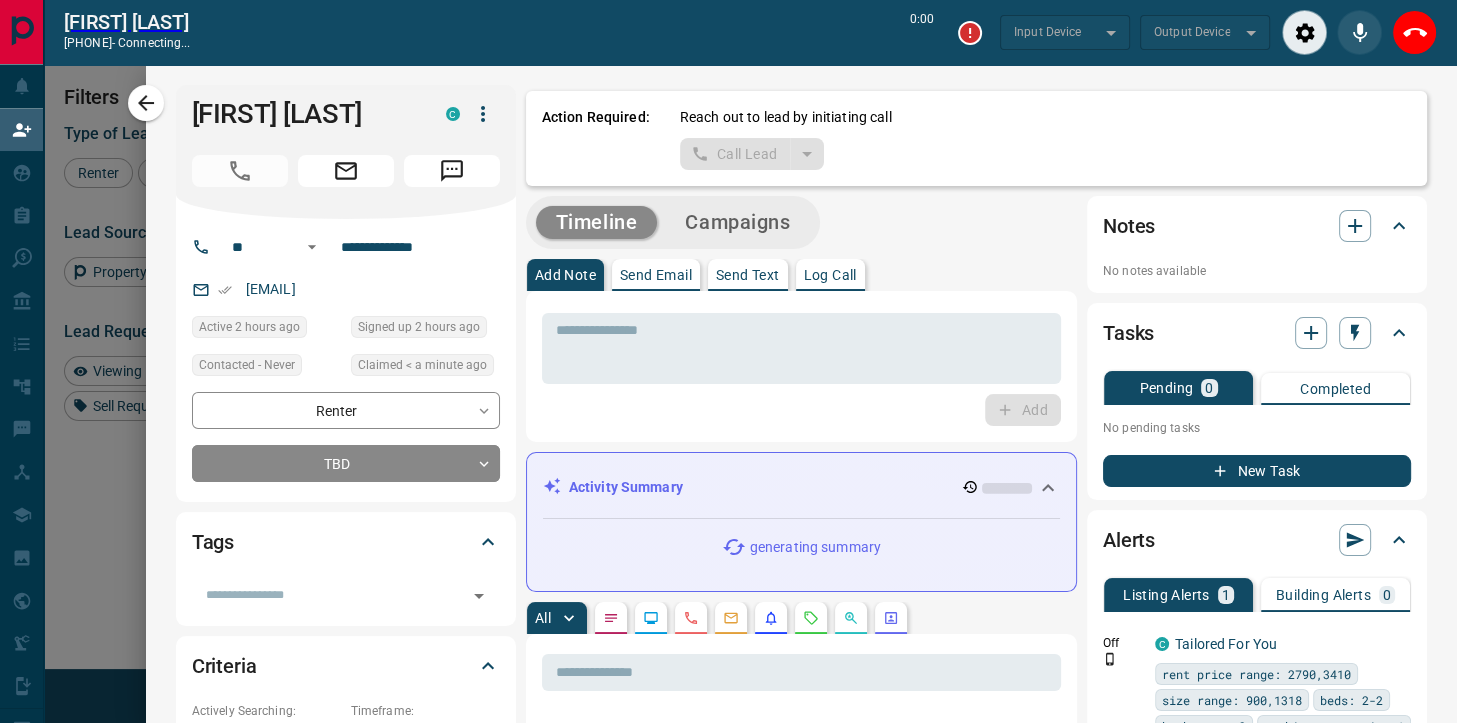 scroll, scrollTop: 498, scrollLeft: 1046, axis: both 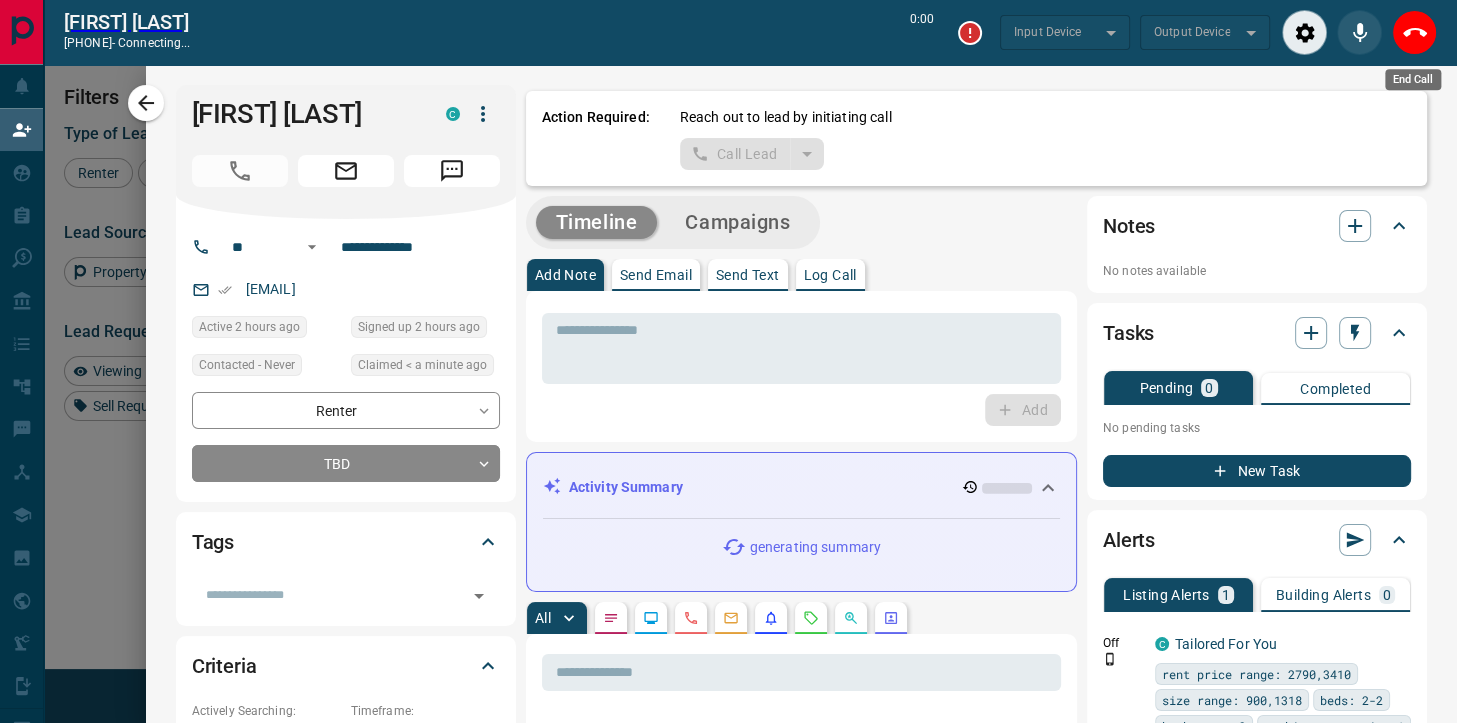 click 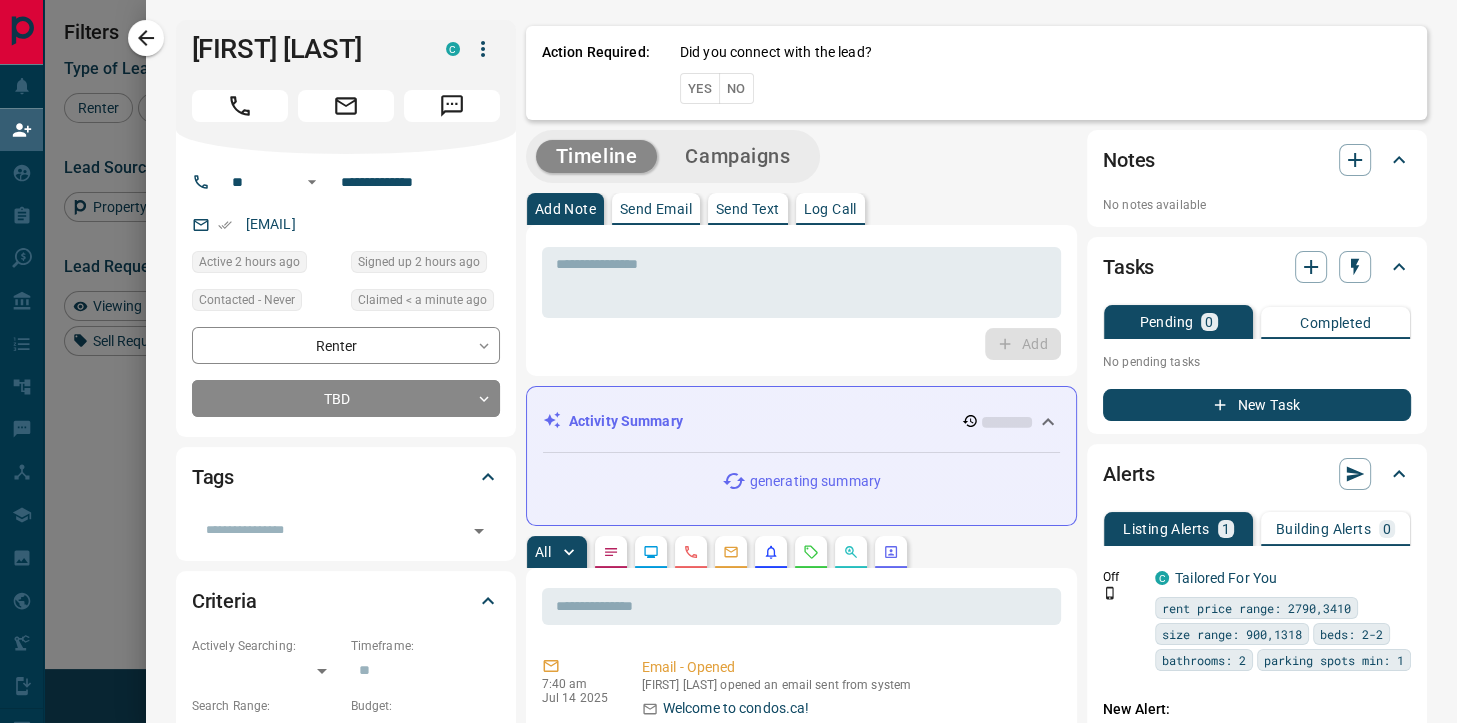 scroll, scrollTop: 1, scrollLeft: 1, axis: both 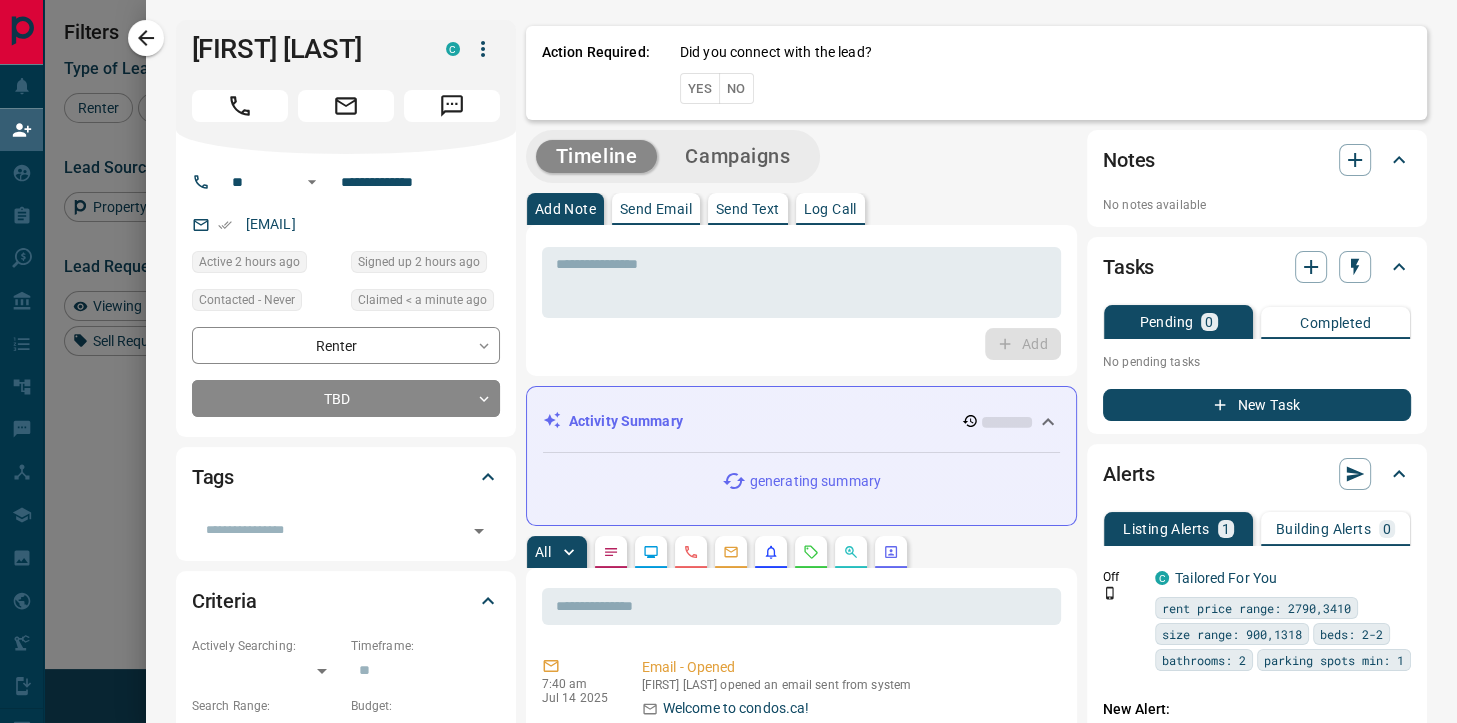 click on "No" at bounding box center (736, 88) 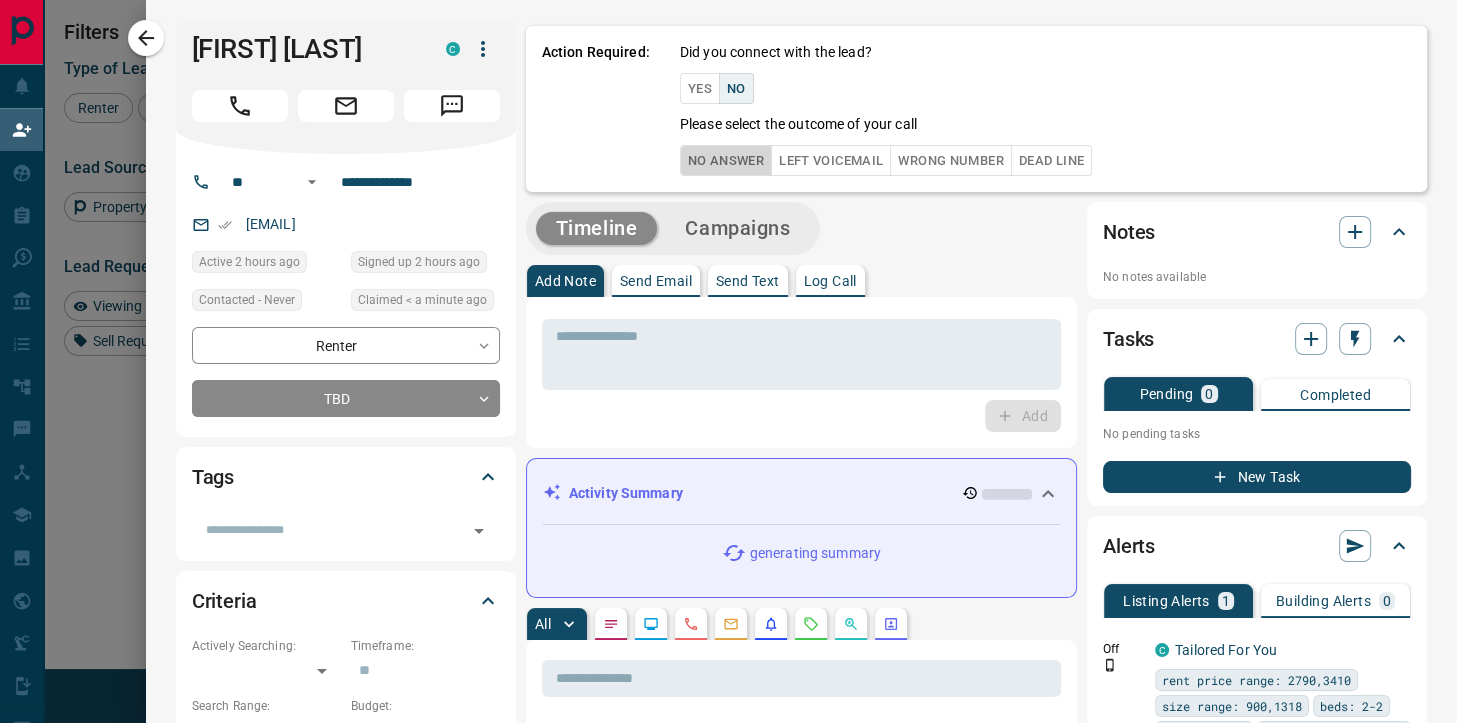 click on "No Answer" at bounding box center (726, 160) 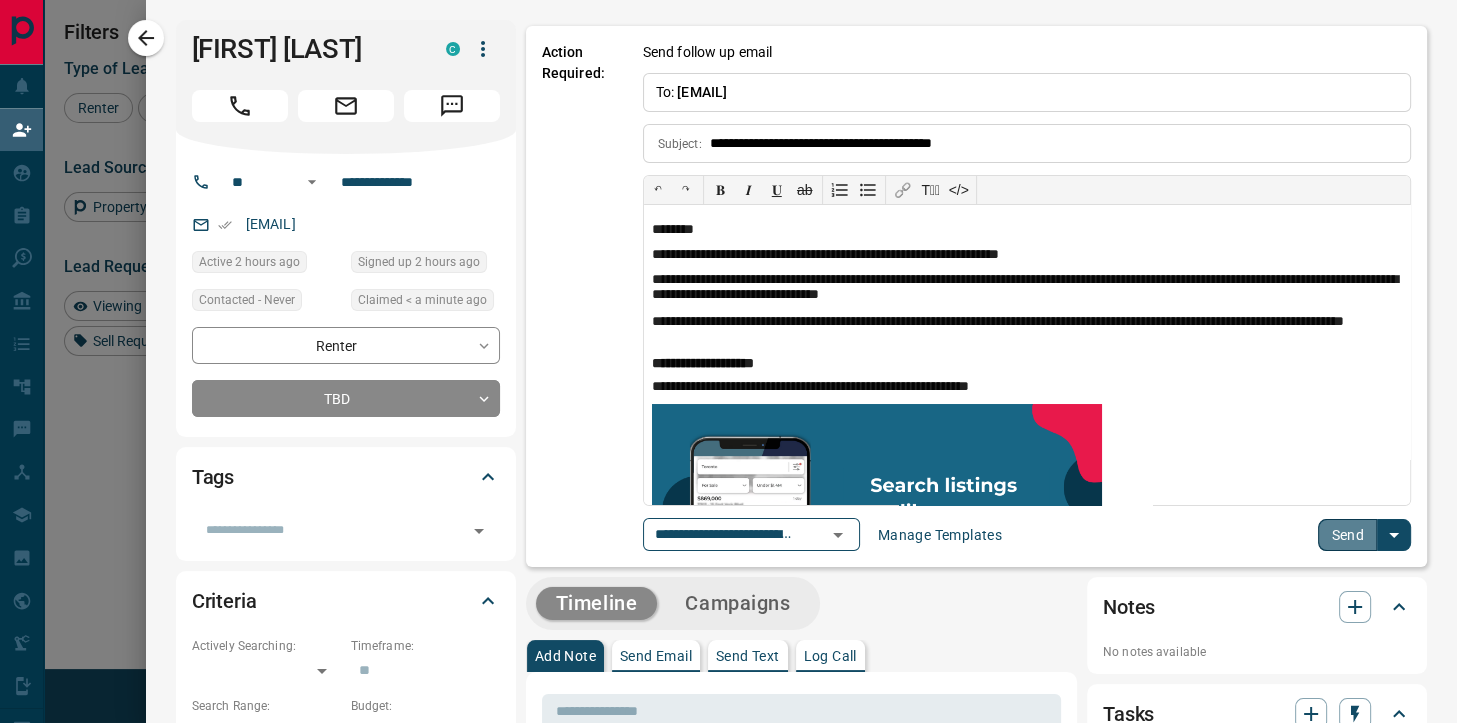 click on "Send" at bounding box center [1347, 535] 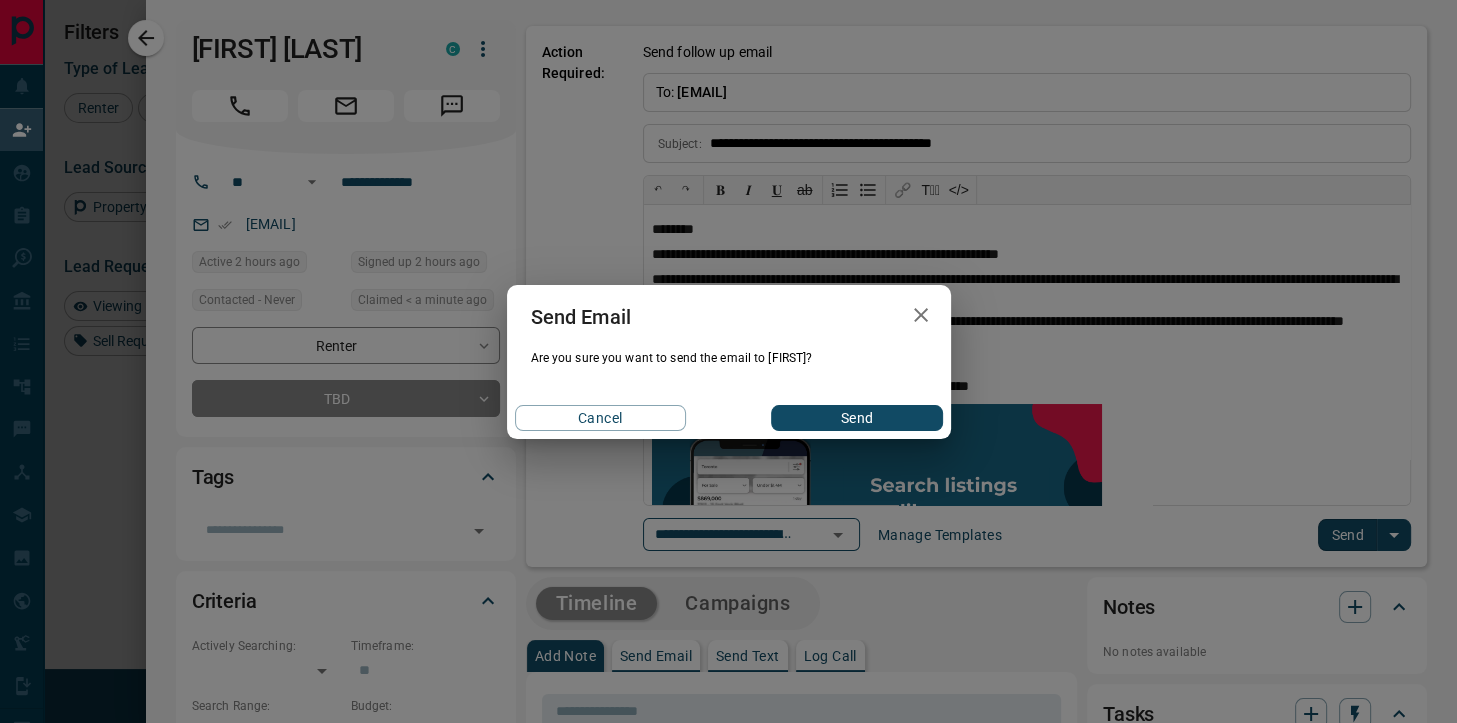 click on "Send" at bounding box center (856, 418) 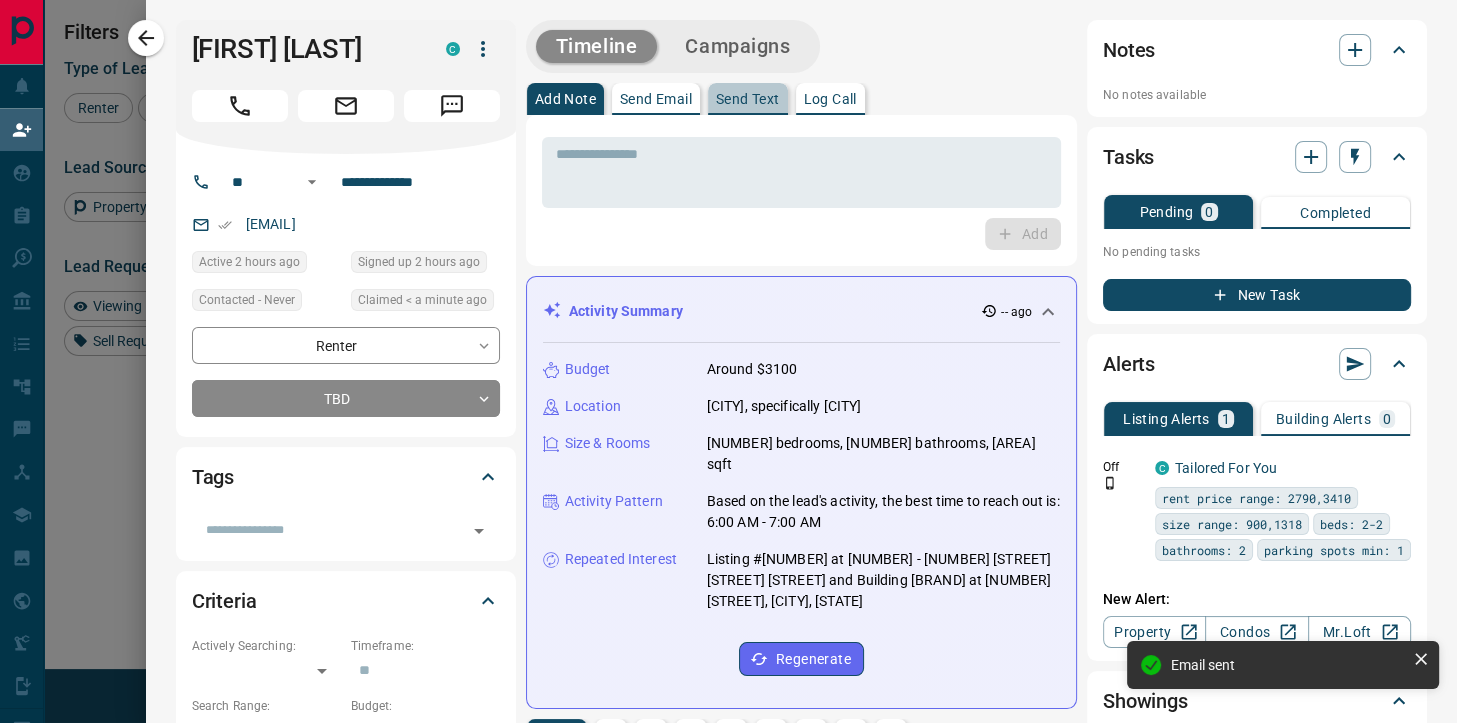 click on "Send Text" at bounding box center (748, 99) 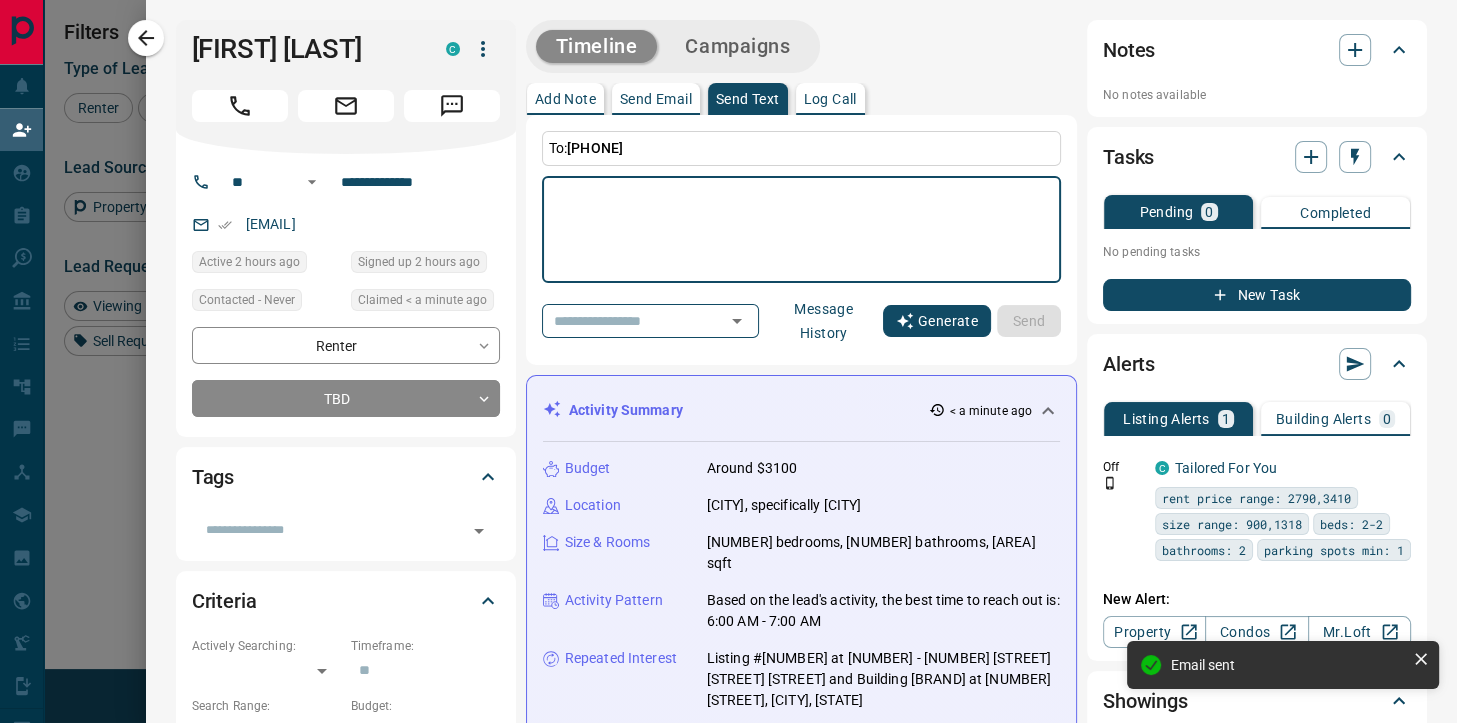 click on "Generate" at bounding box center [937, 321] 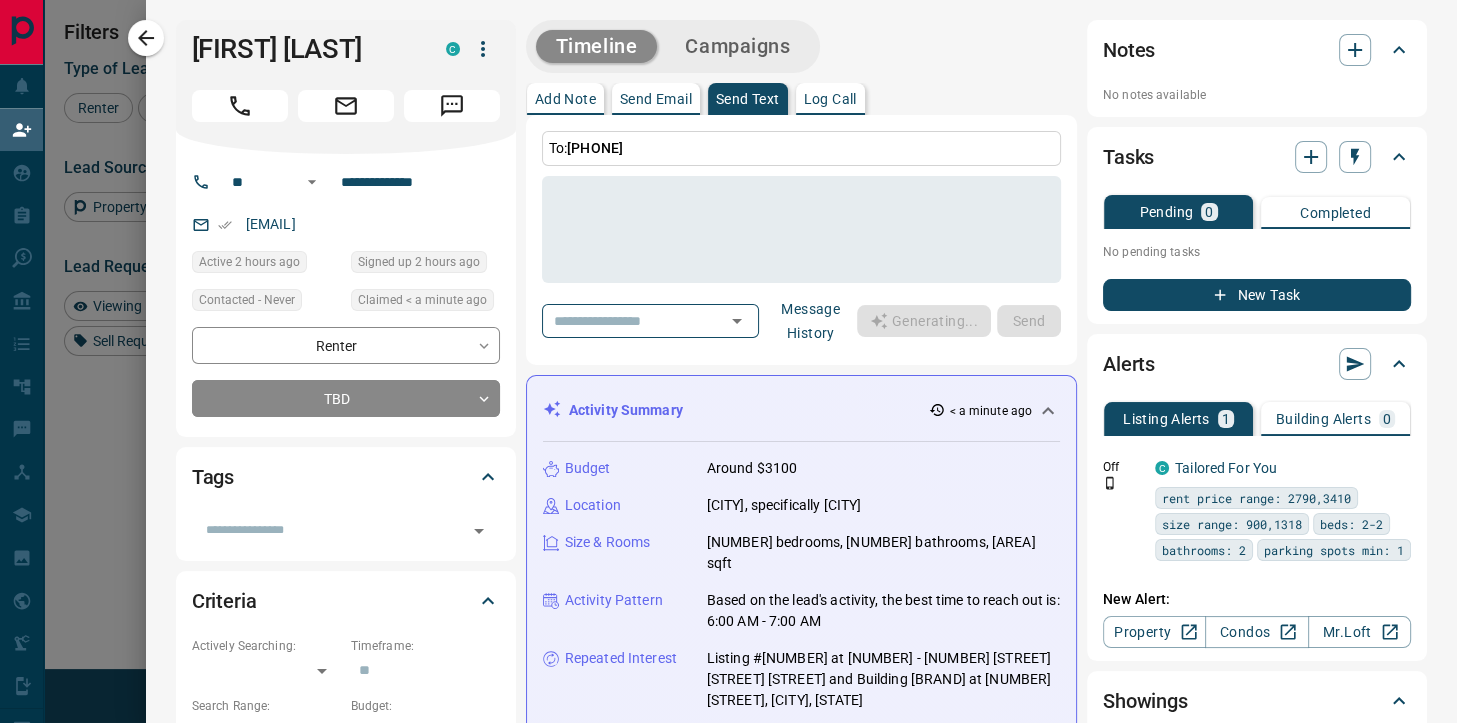 type on "**********" 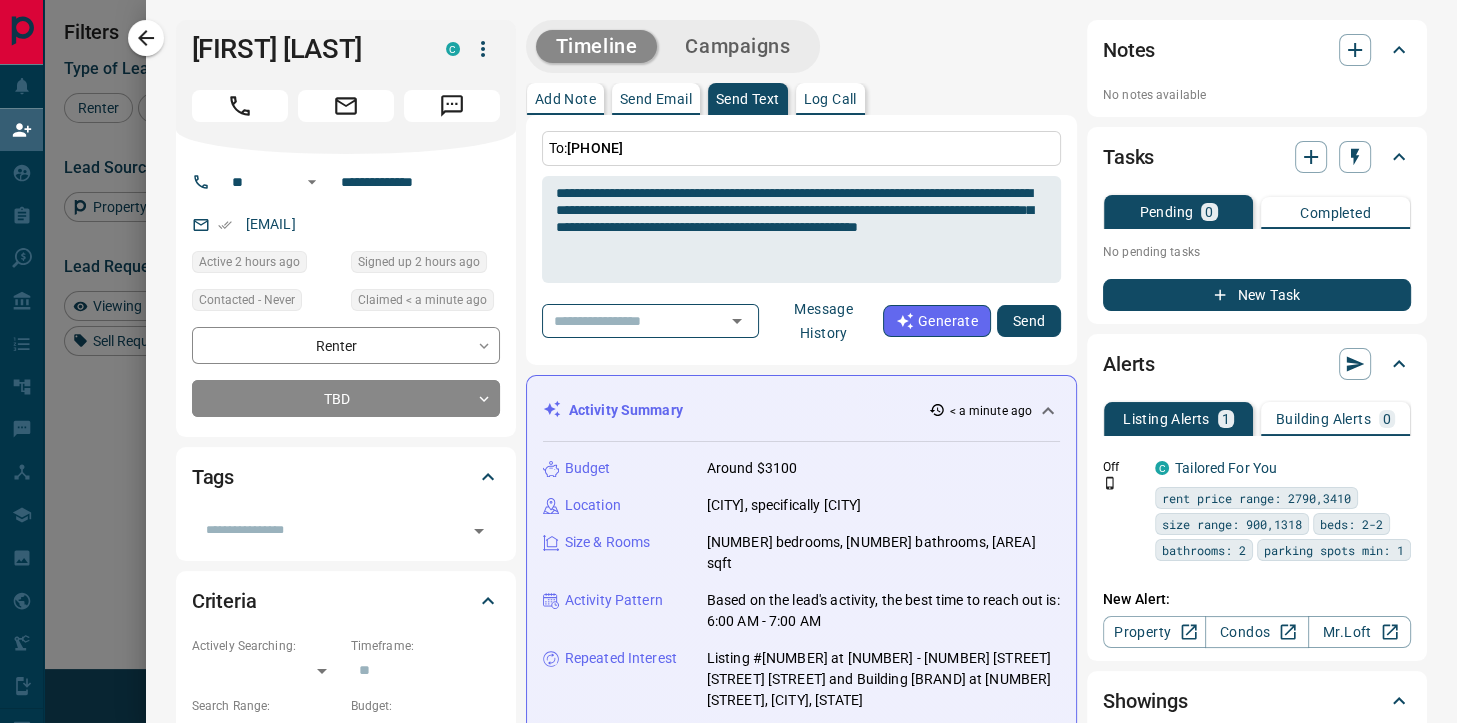 click on "Send" at bounding box center [1029, 321] 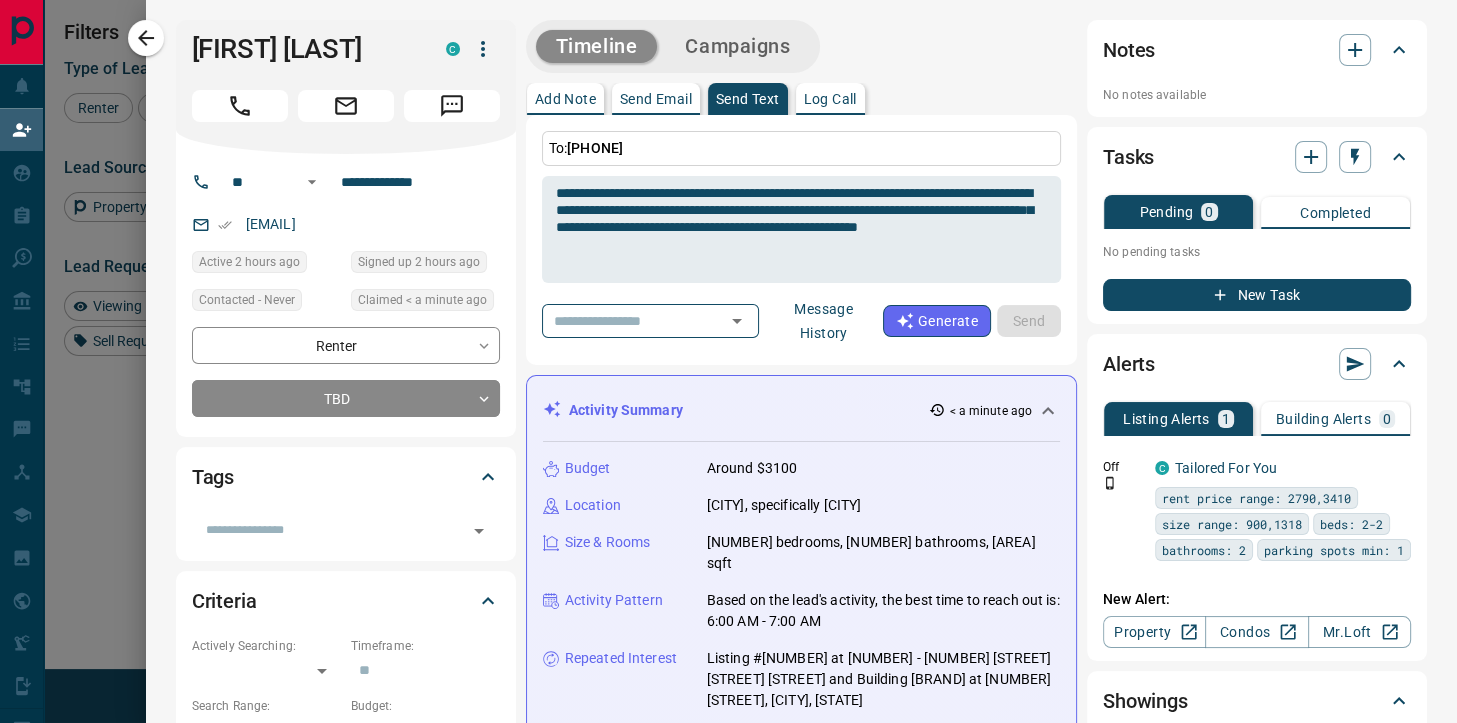 type 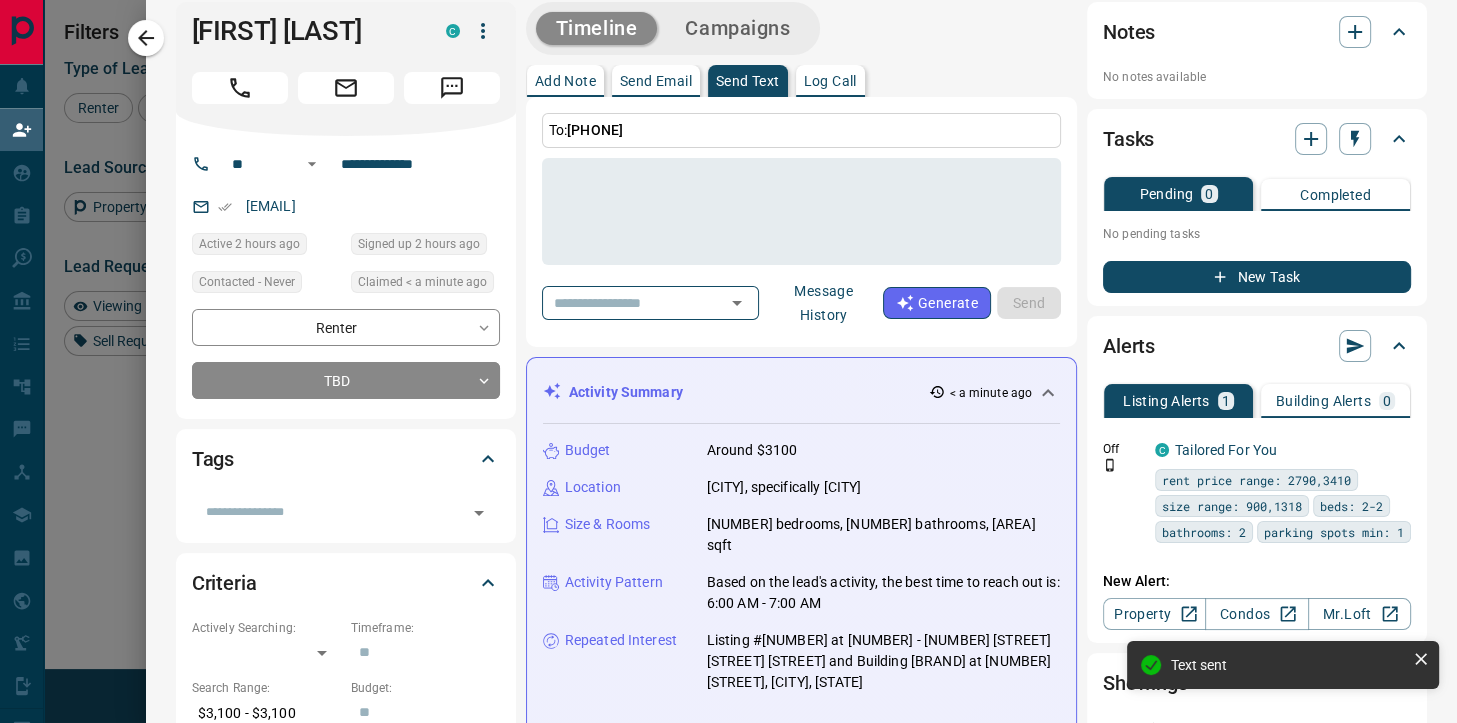 scroll, scrollTop: 0, scrollLeft: 0, axis: both 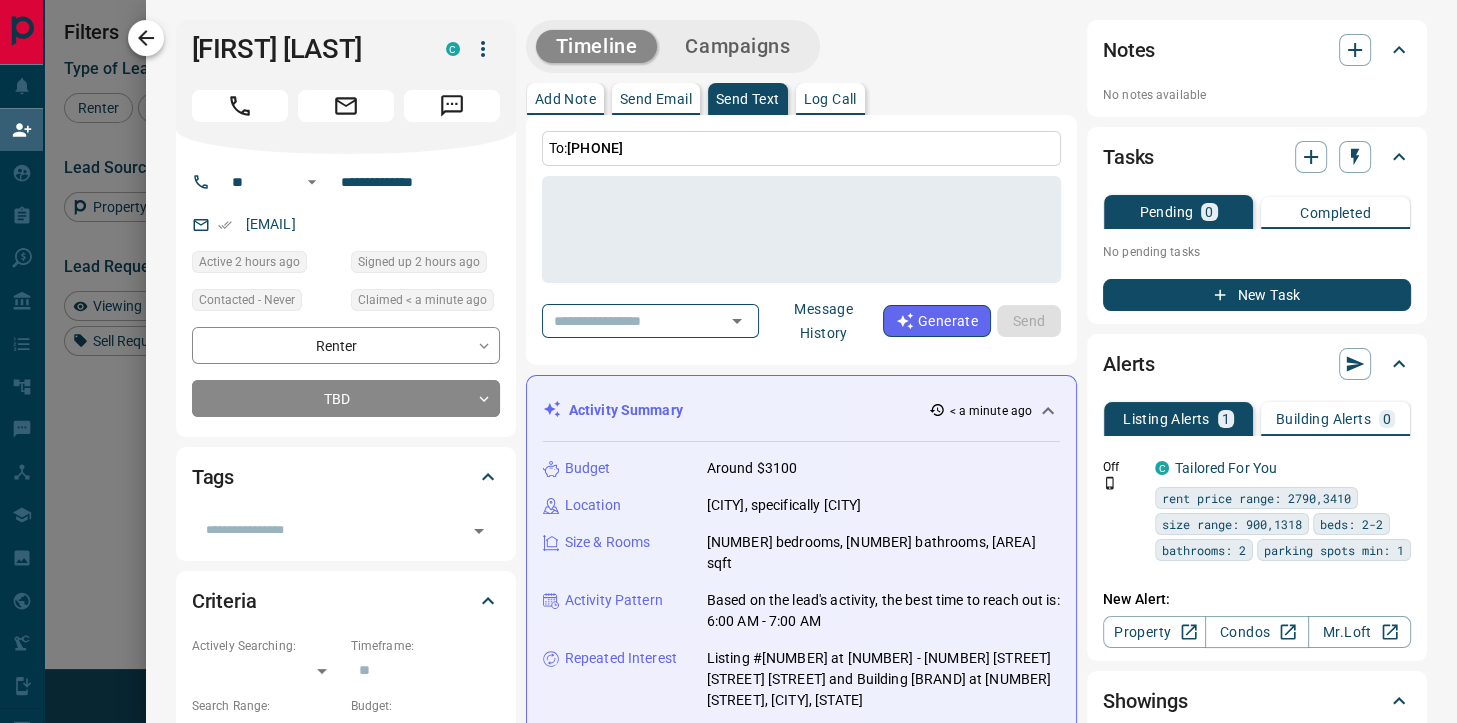 click 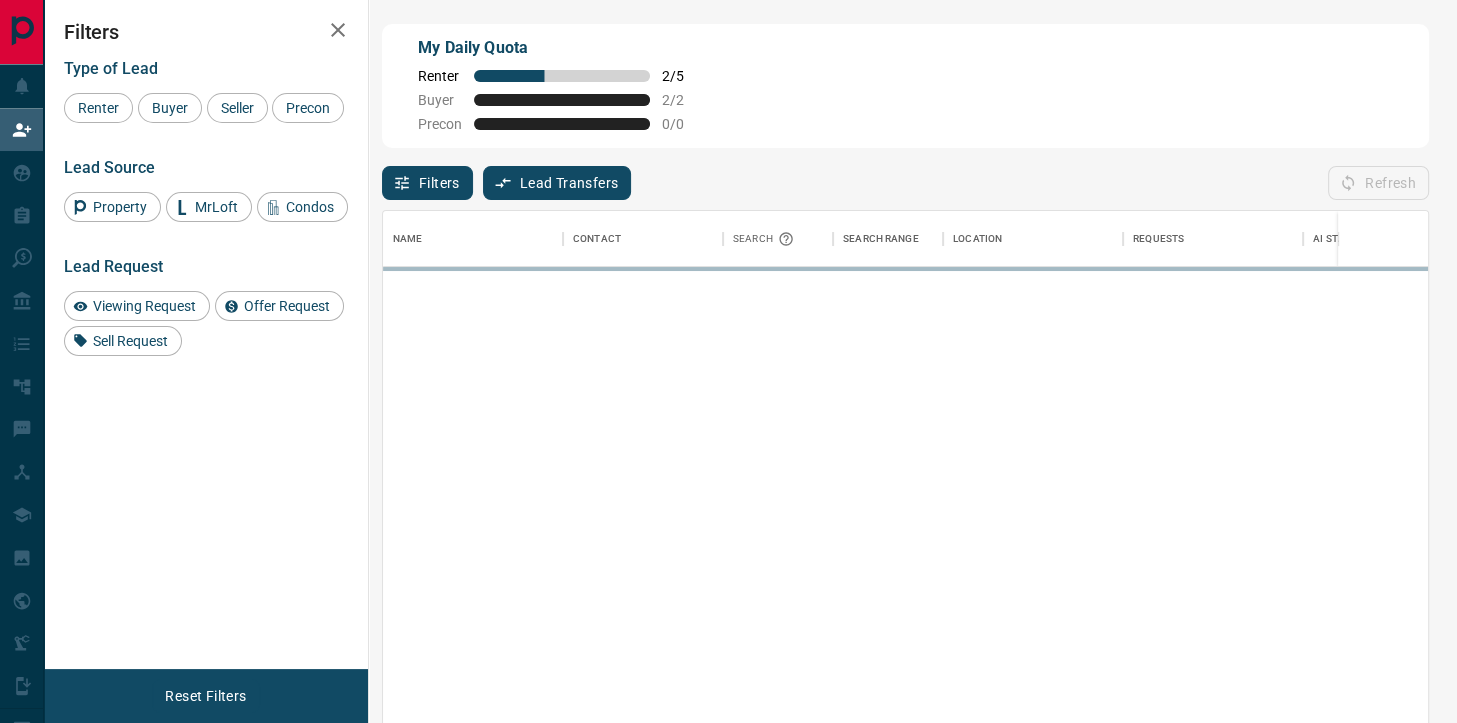 scroll, scrollTop: 1, scrollLeft: 1, axis: both 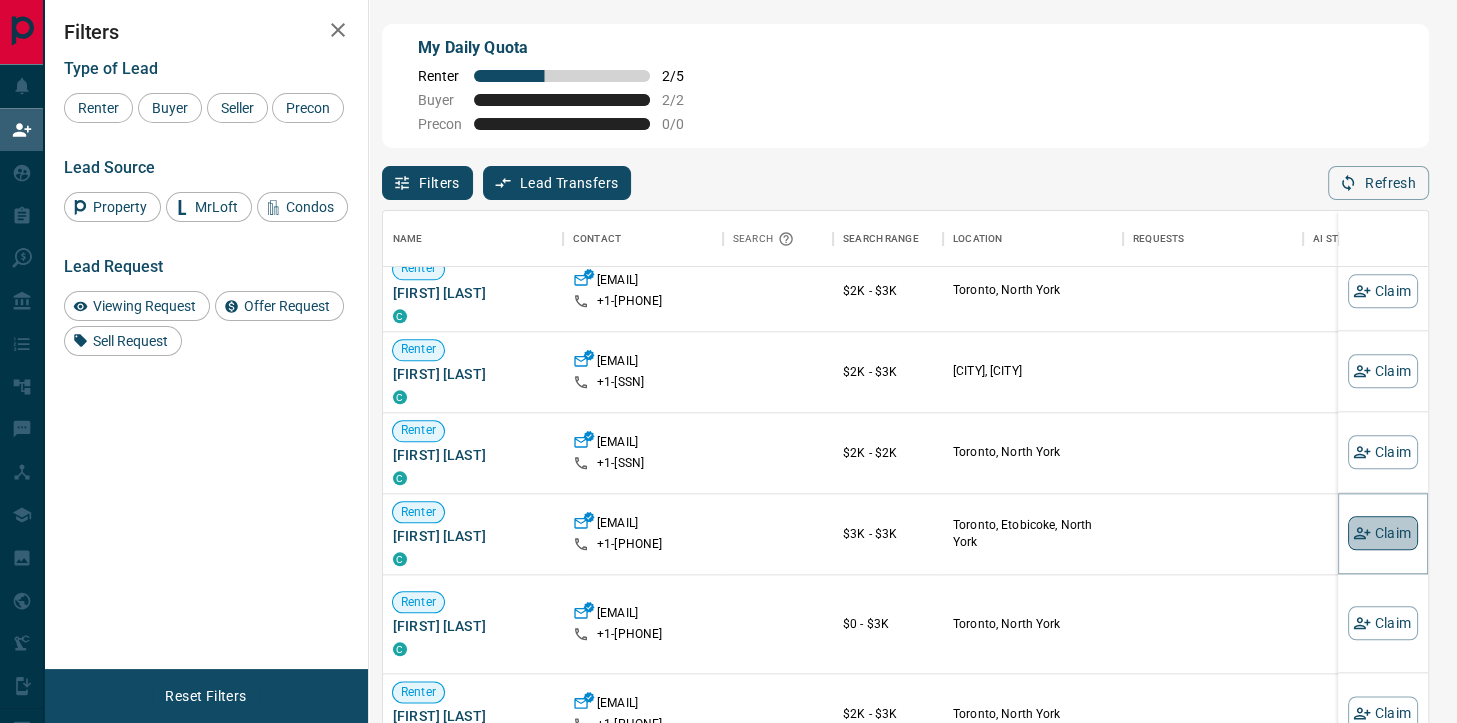 click on "Claim" at bounding box center [1383, 533] 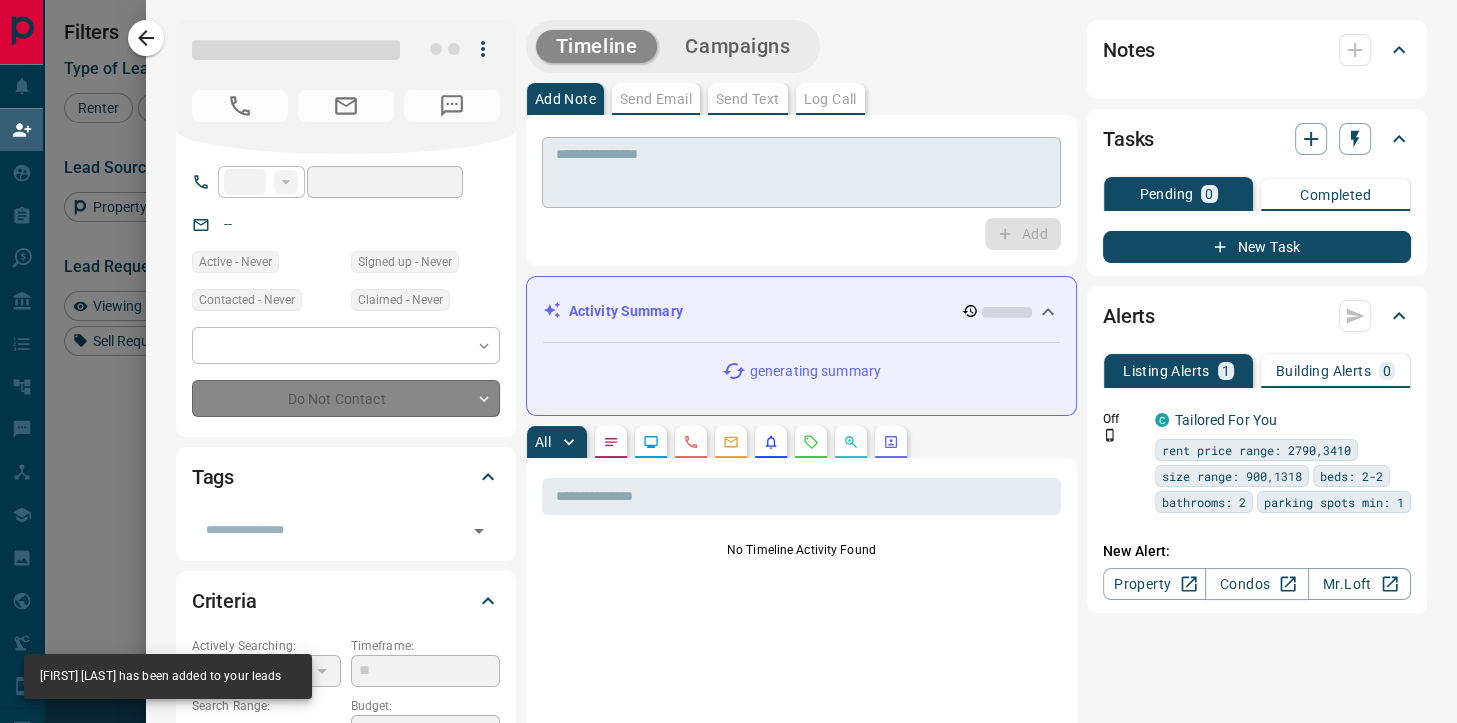 type on "**" 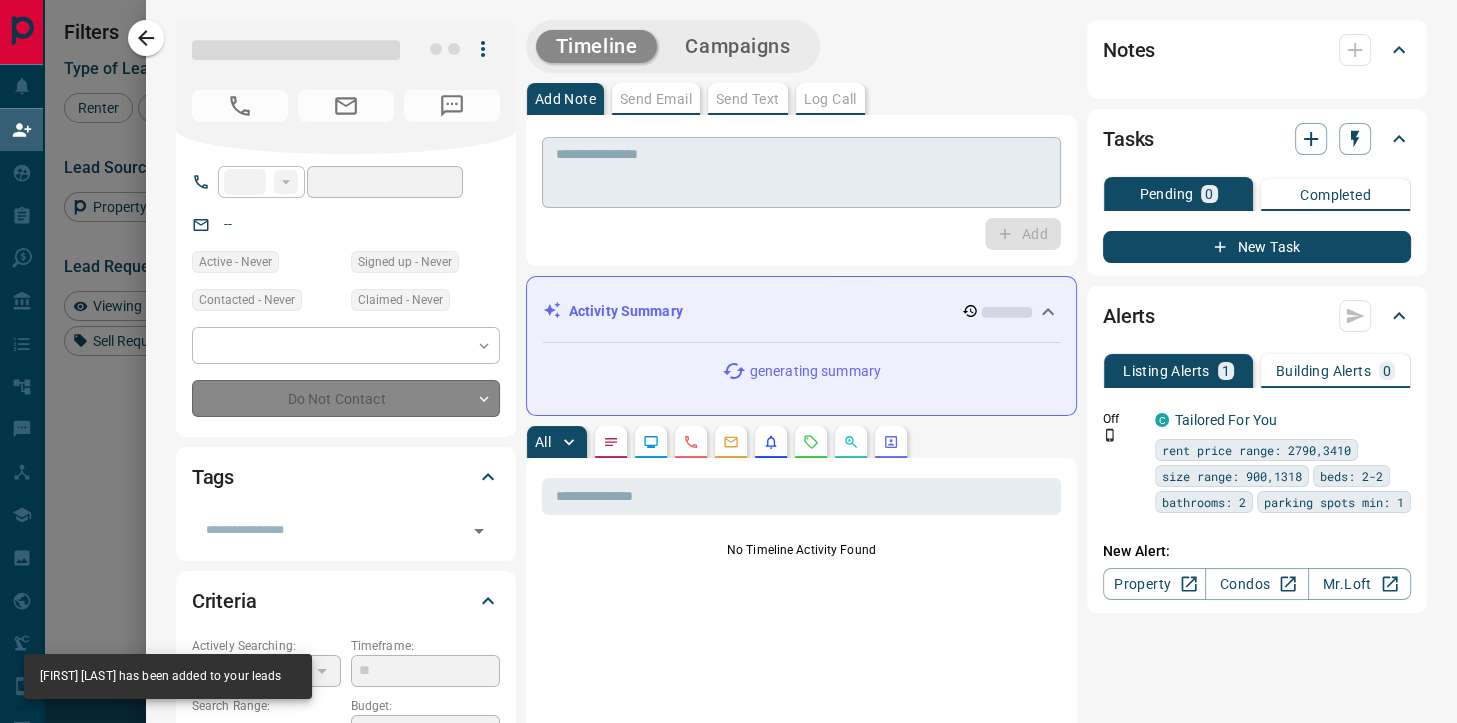 type on "**********" 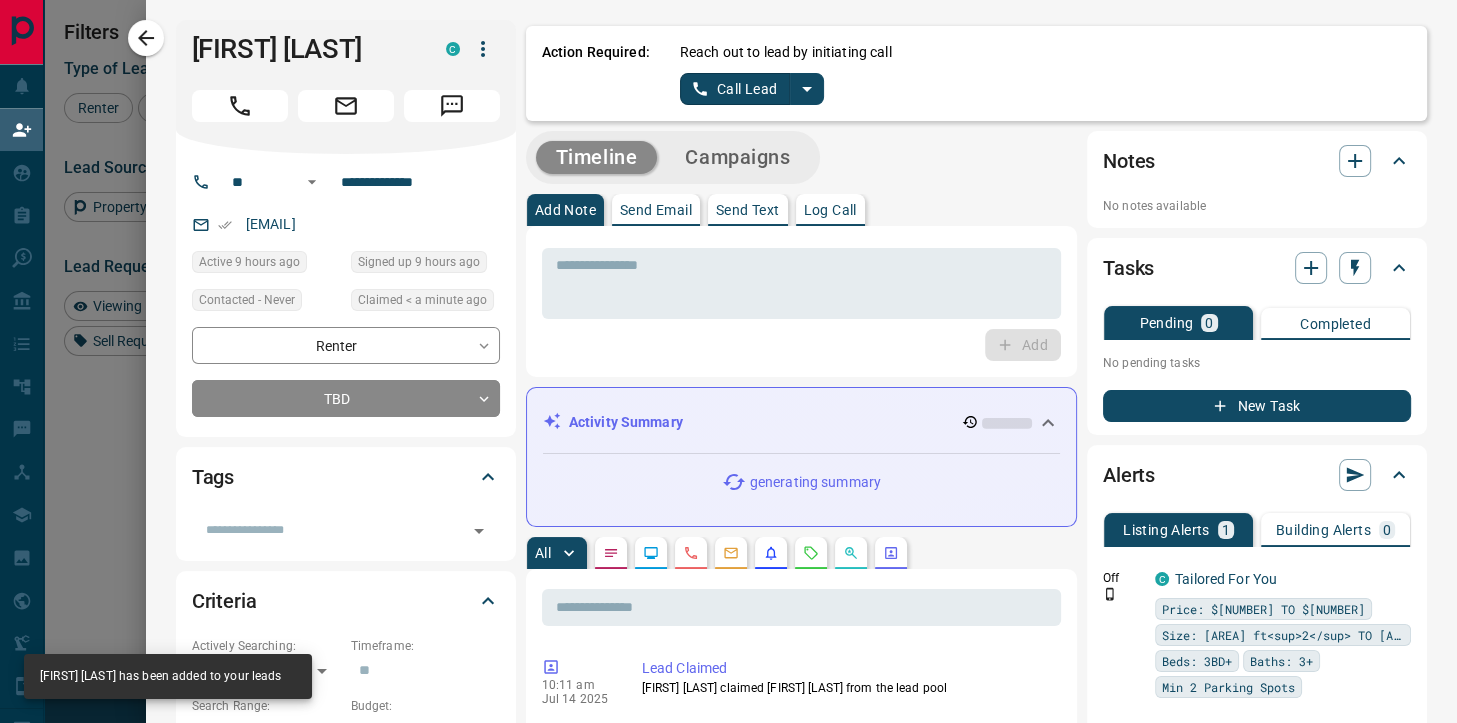 click on "Call Lead" at bounding box center (735, 89) 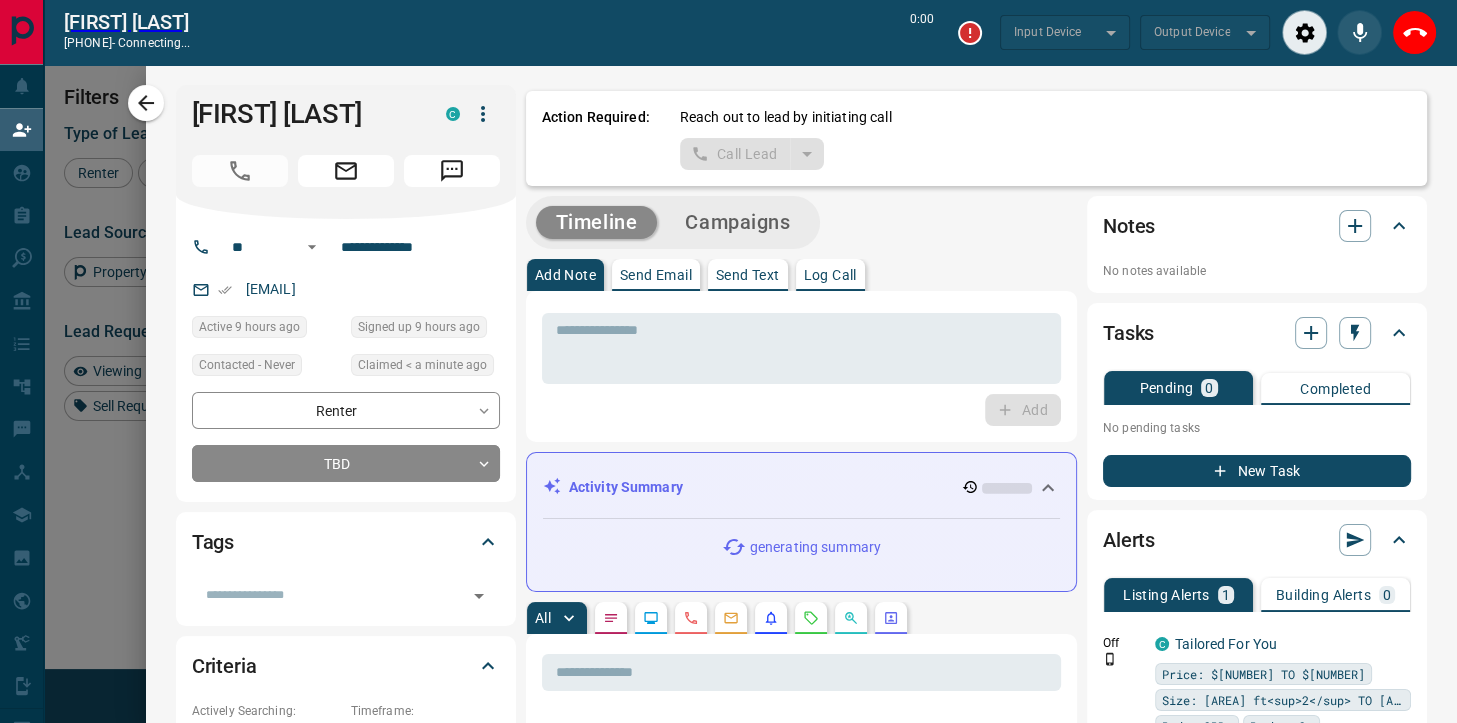 scroll, scrollTop: 498, scrollLeft: 1046, axis: both 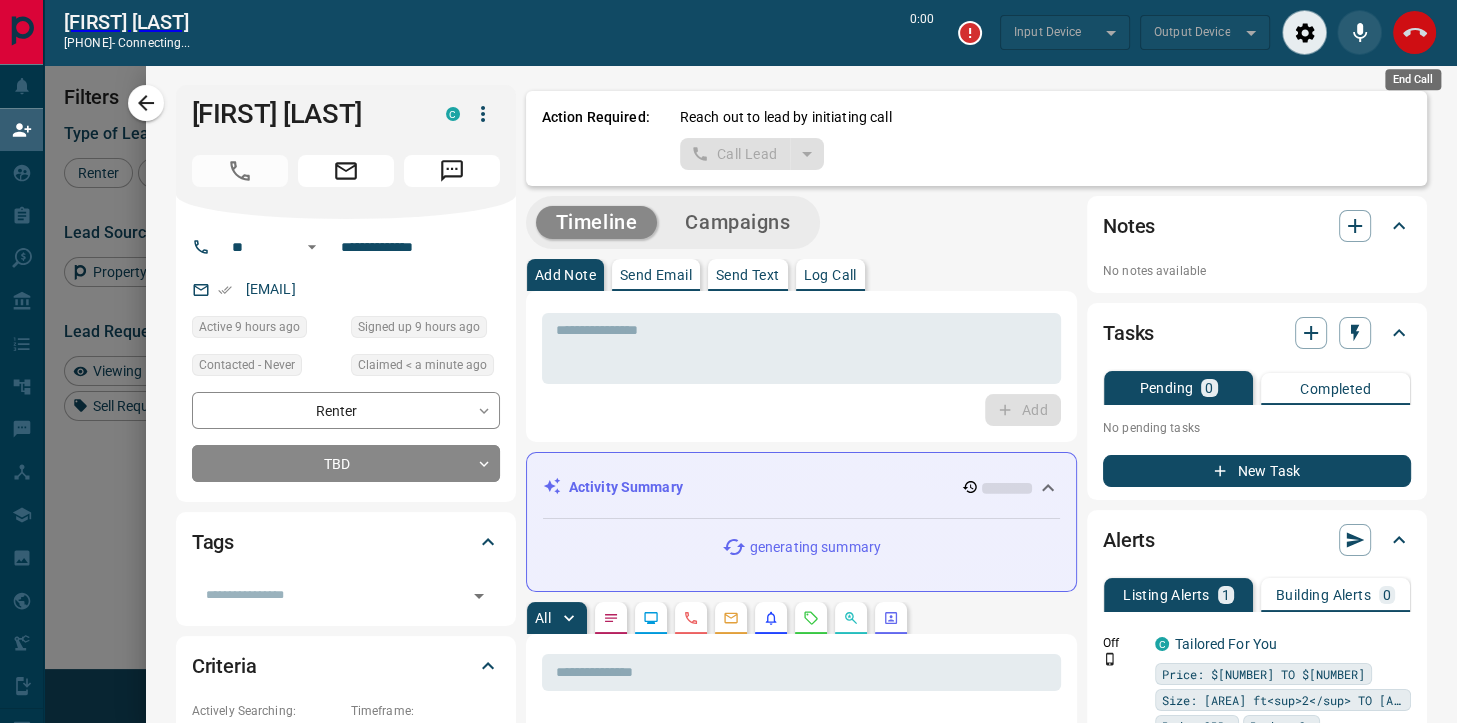 click 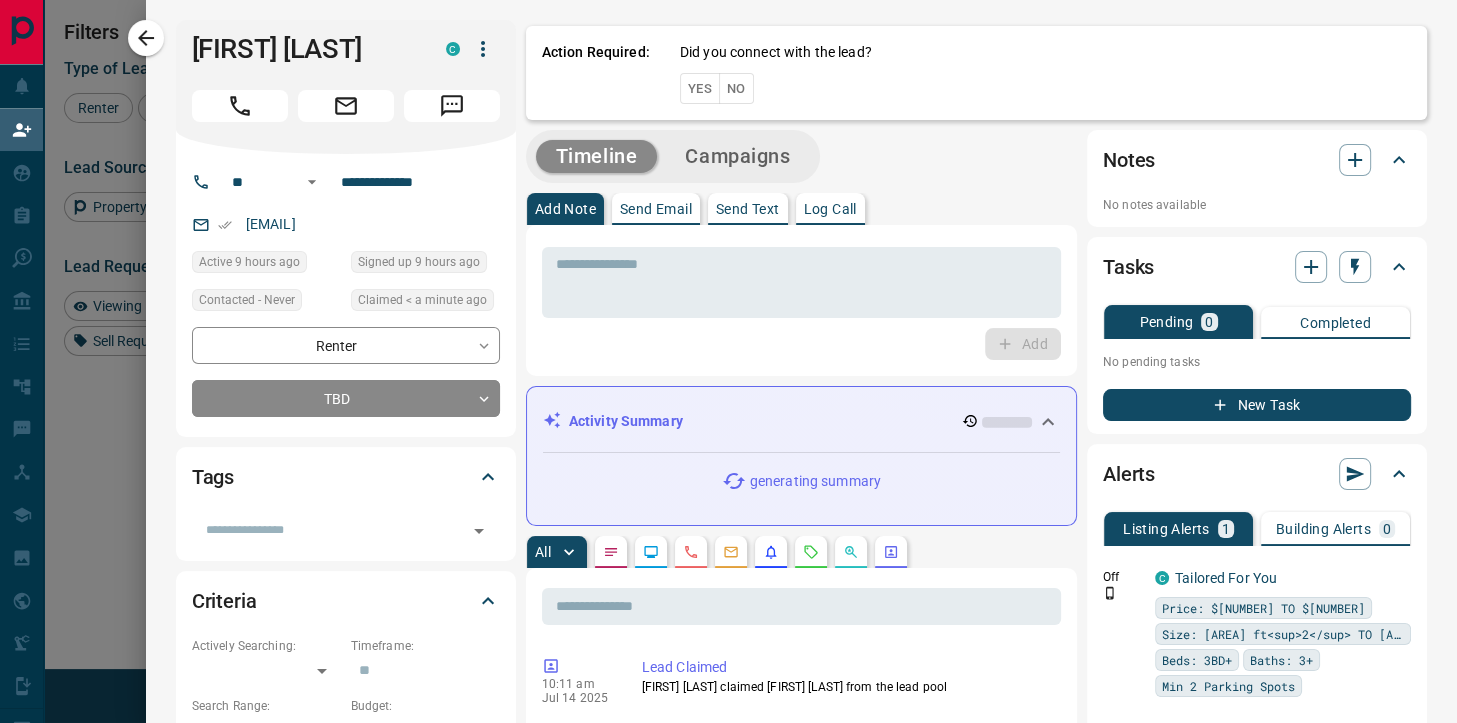 scroll, scrollTop: 1, scrollLeft: 1, axis: both 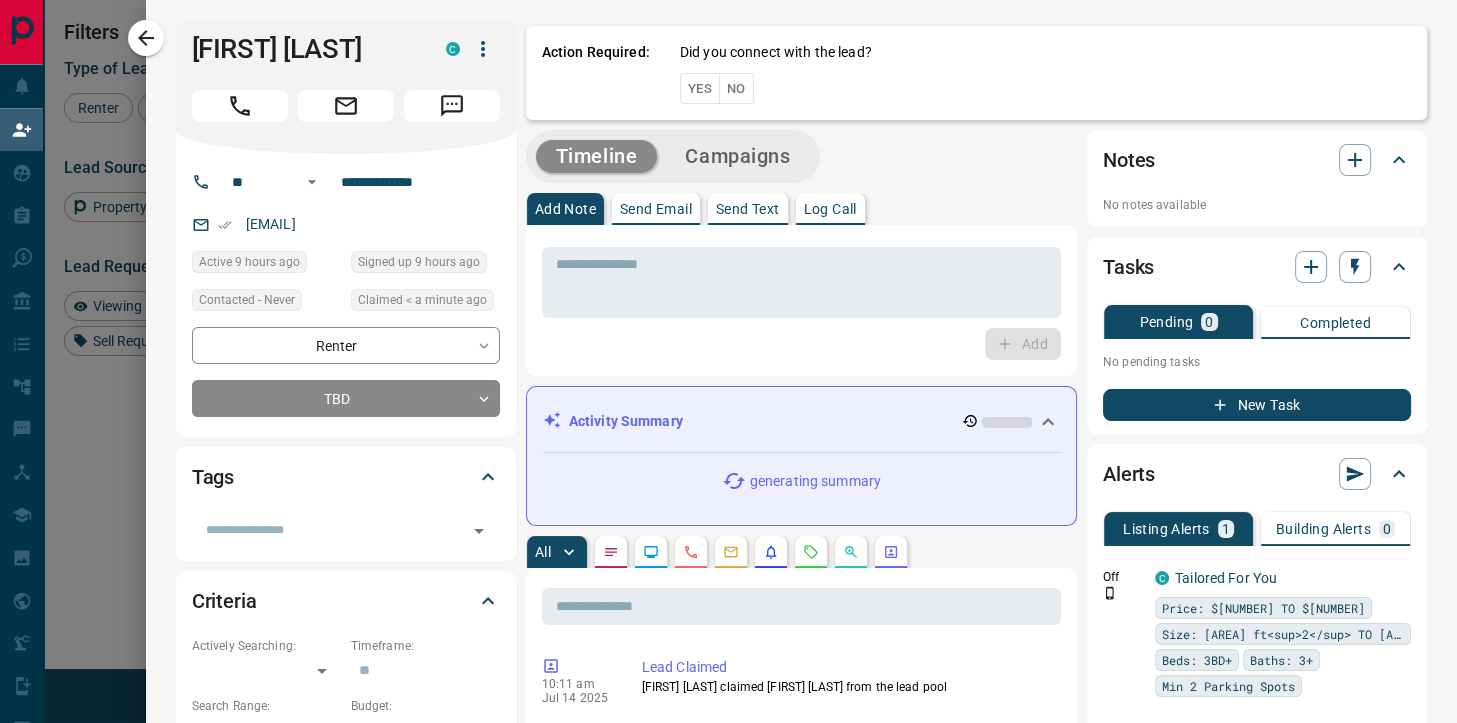 click on "No" at bounding box center [736, 88] 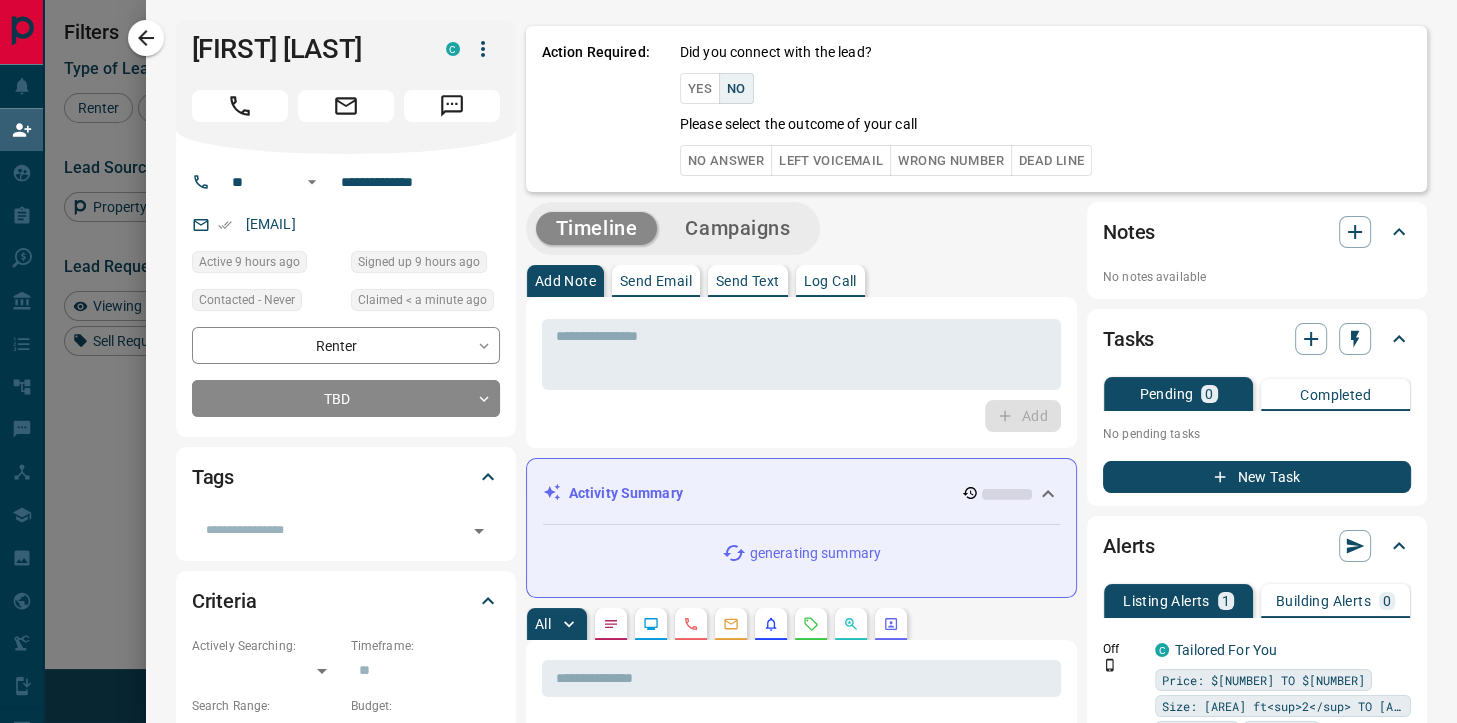 click on "No Answer" at bounding box center (726, 160) 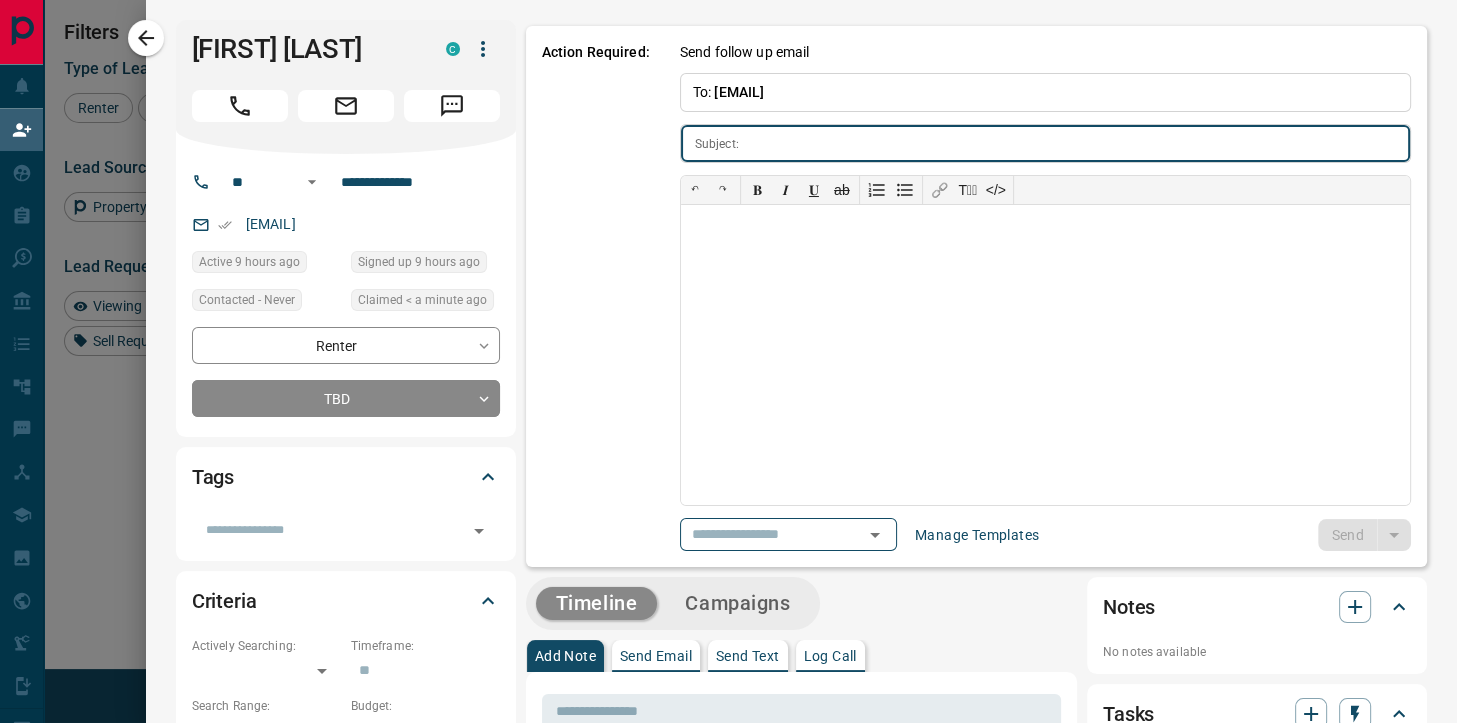 type on "**********" 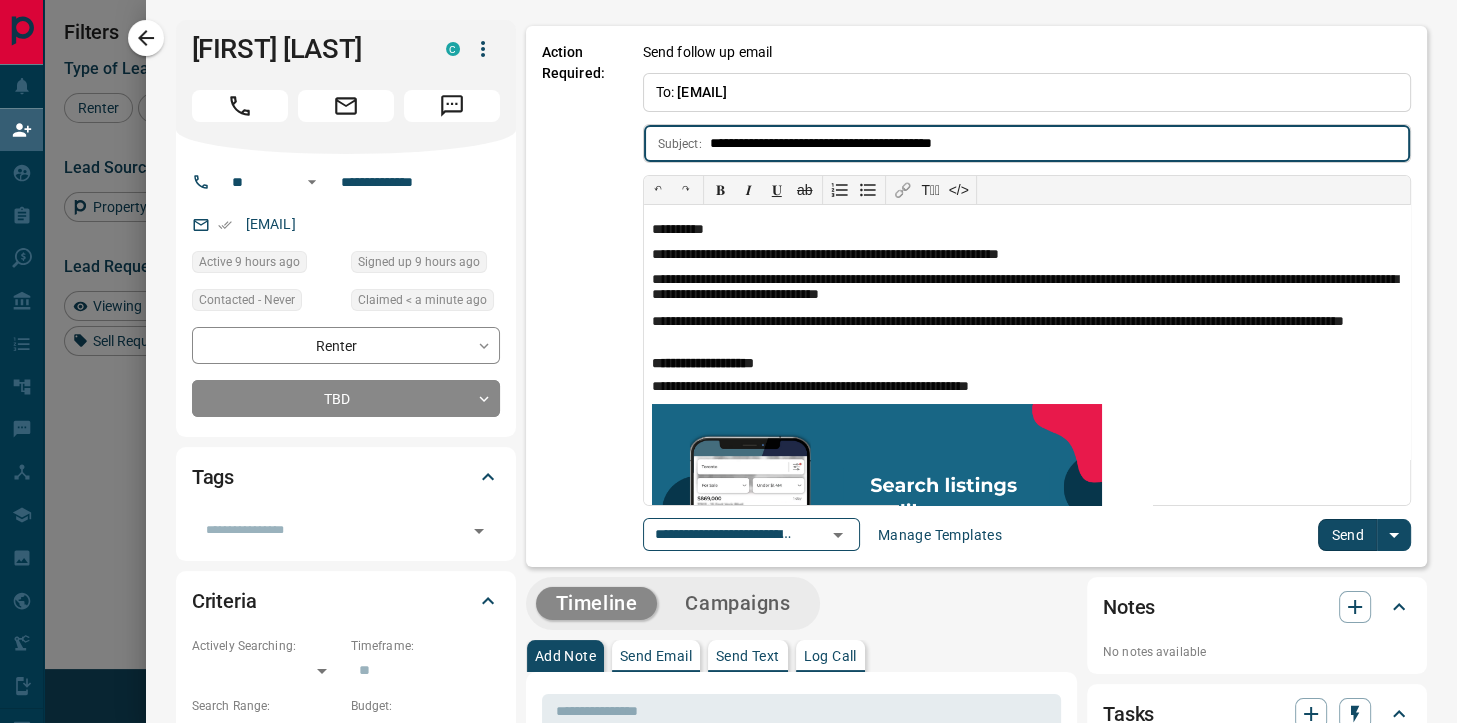 click on "Send" at bounding box center (1347, 535) 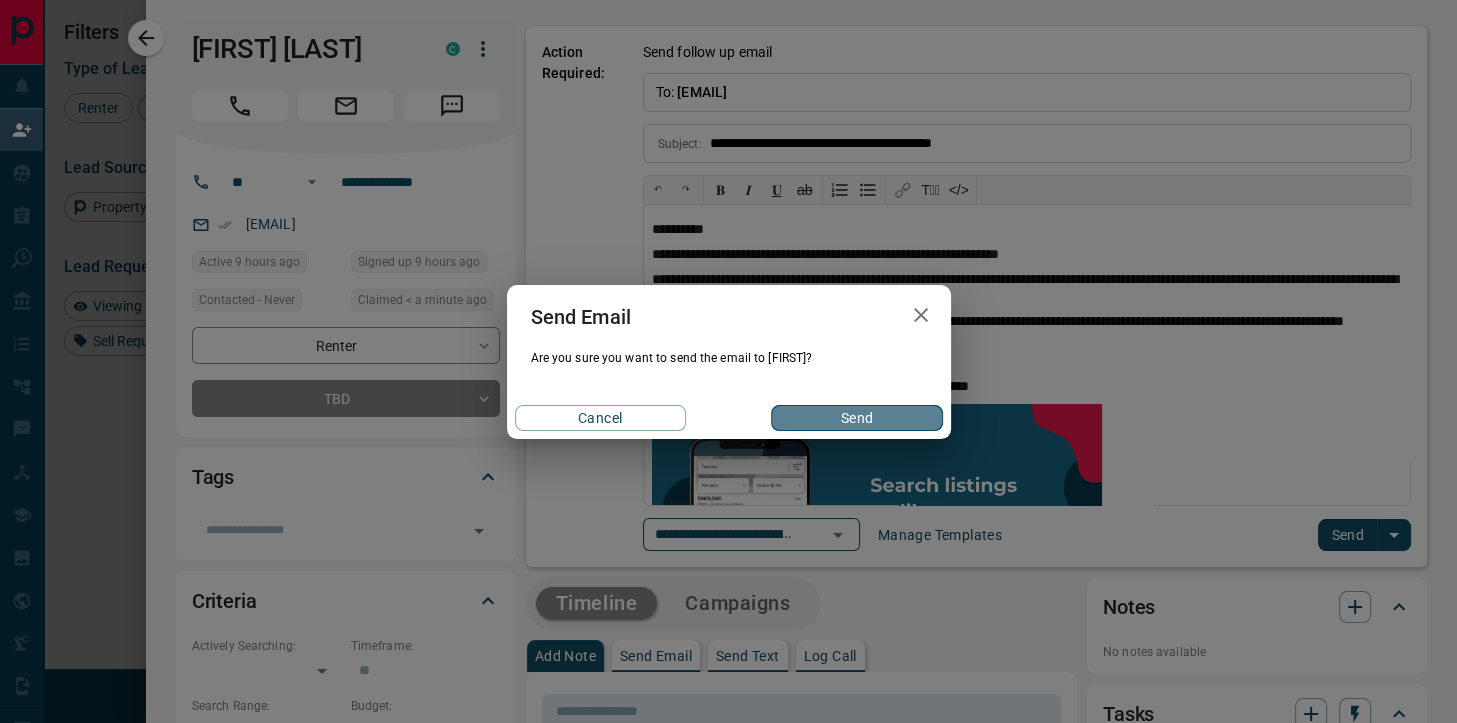 click on "Send" at bounding box center (856, 418) 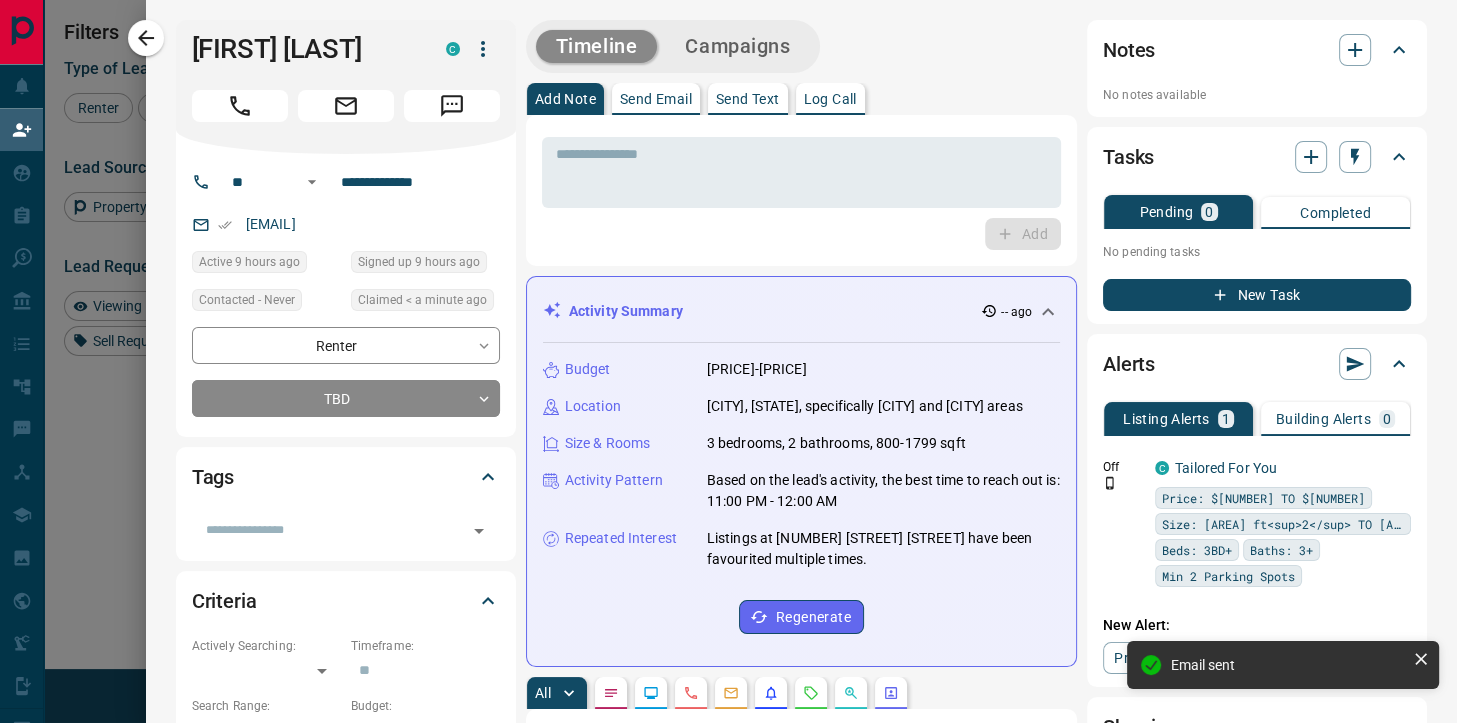 click on "Send Text" at bounding box center [748, 99] 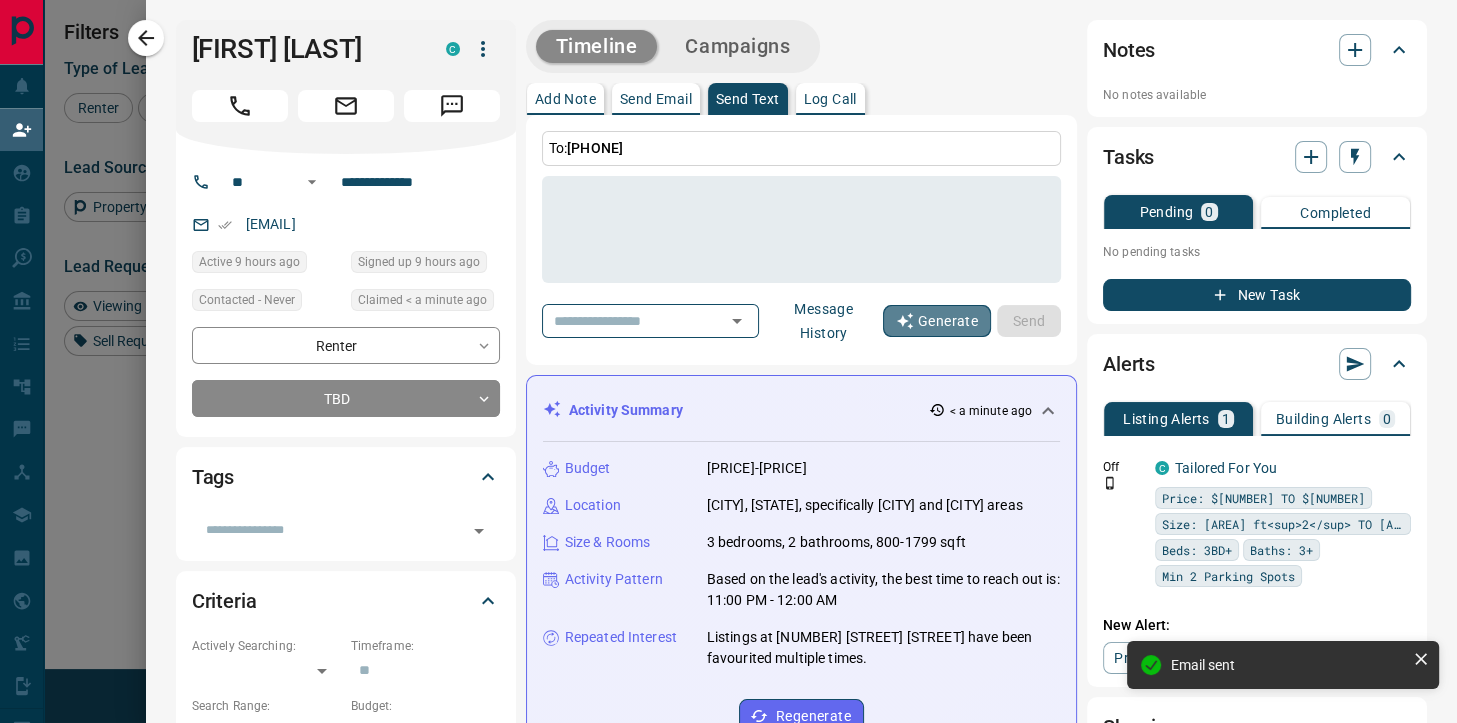 click on "Generate" at bounding box center [937, 321] 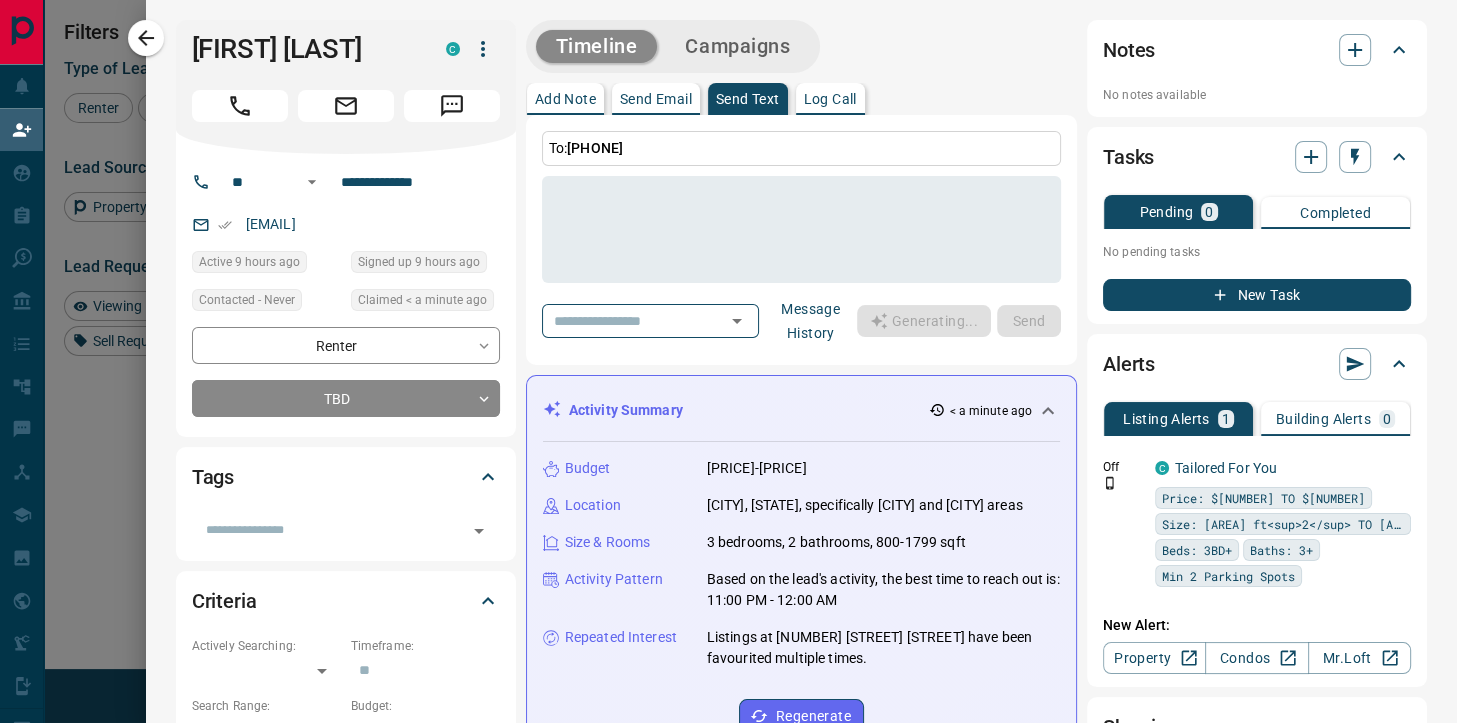 type on "**********" 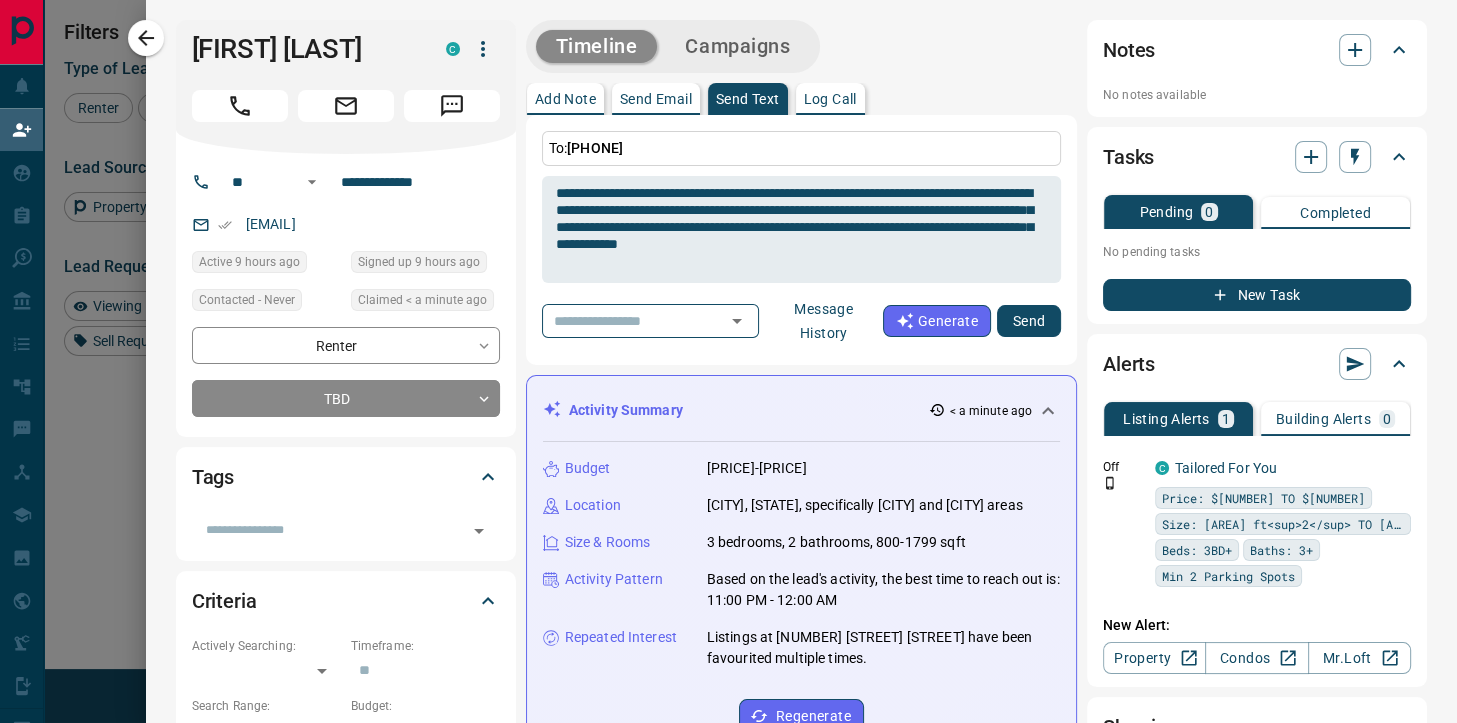 click on "Send" at bounding box center (1029, 321) 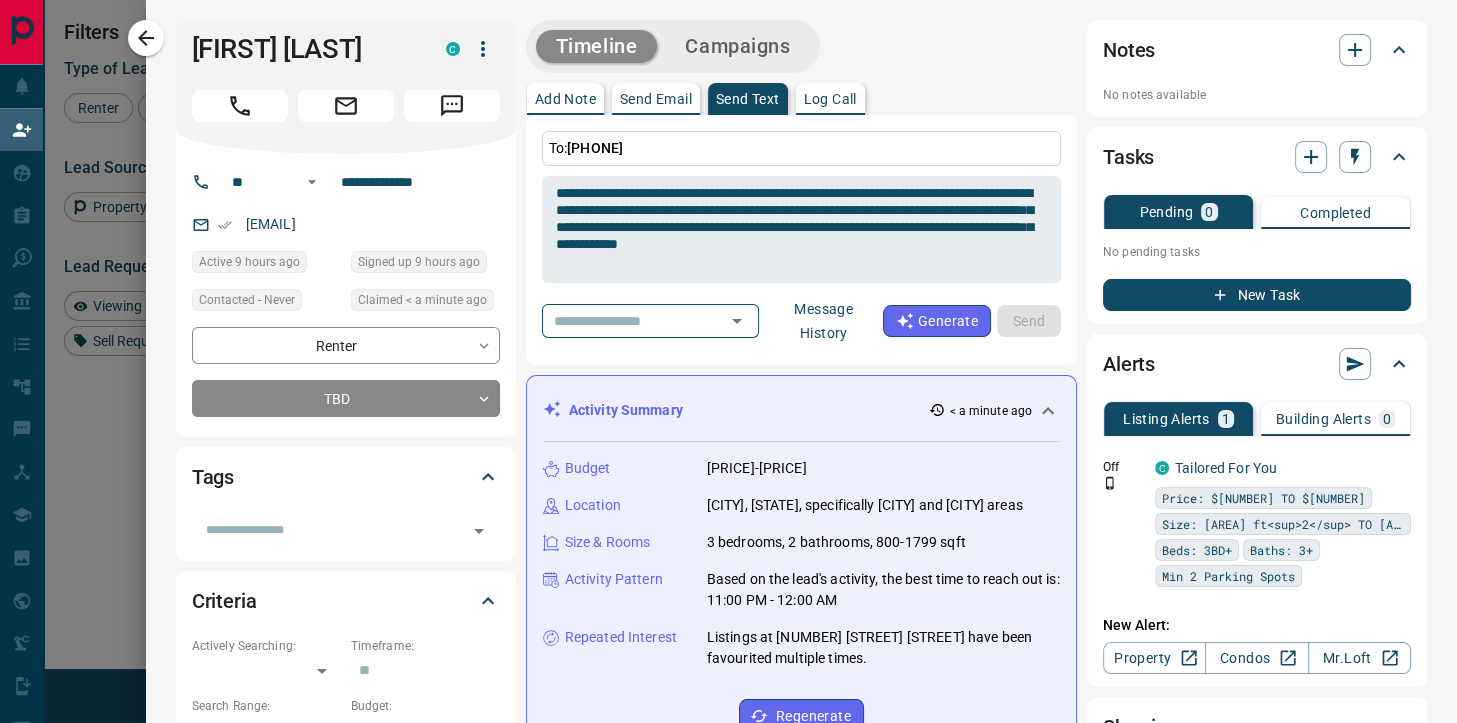 type 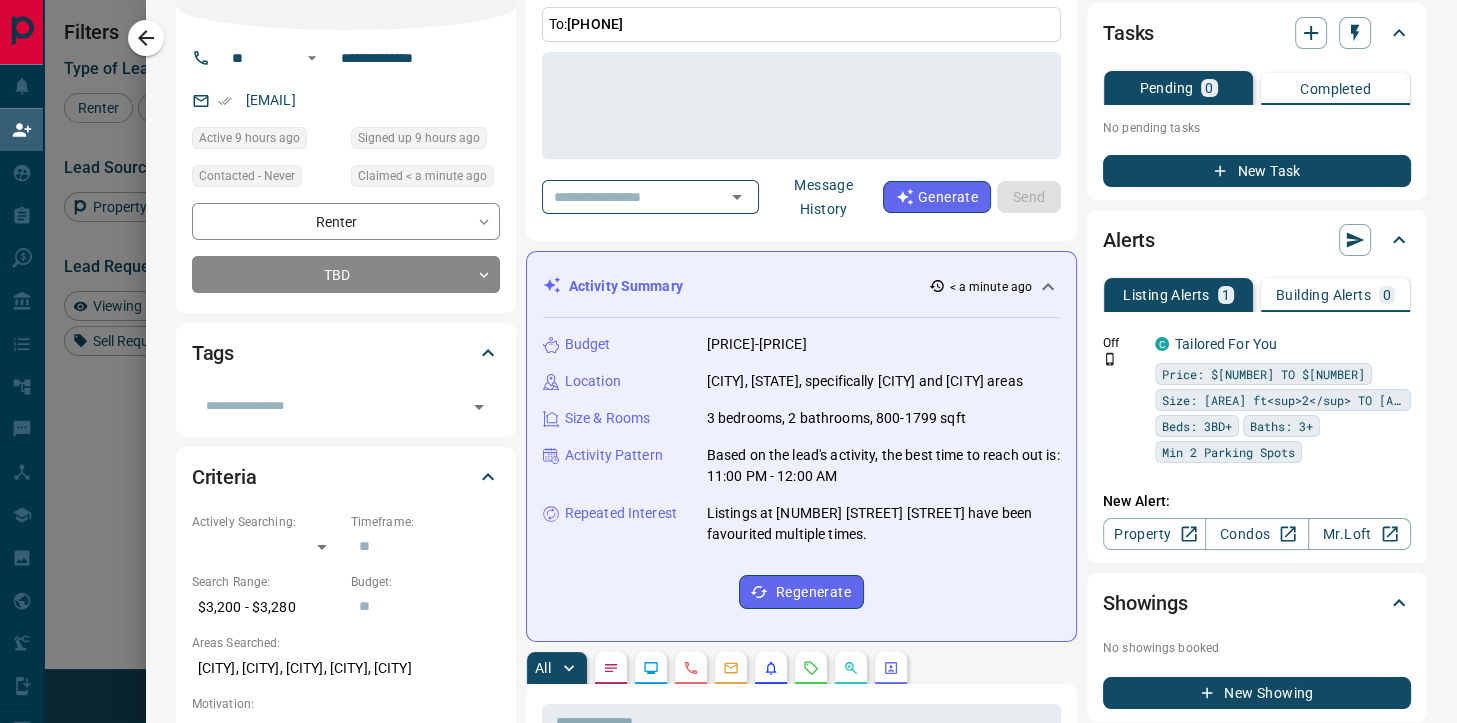 scroll, scrollTop: 96, scrollLeft: 0, axis: vertical 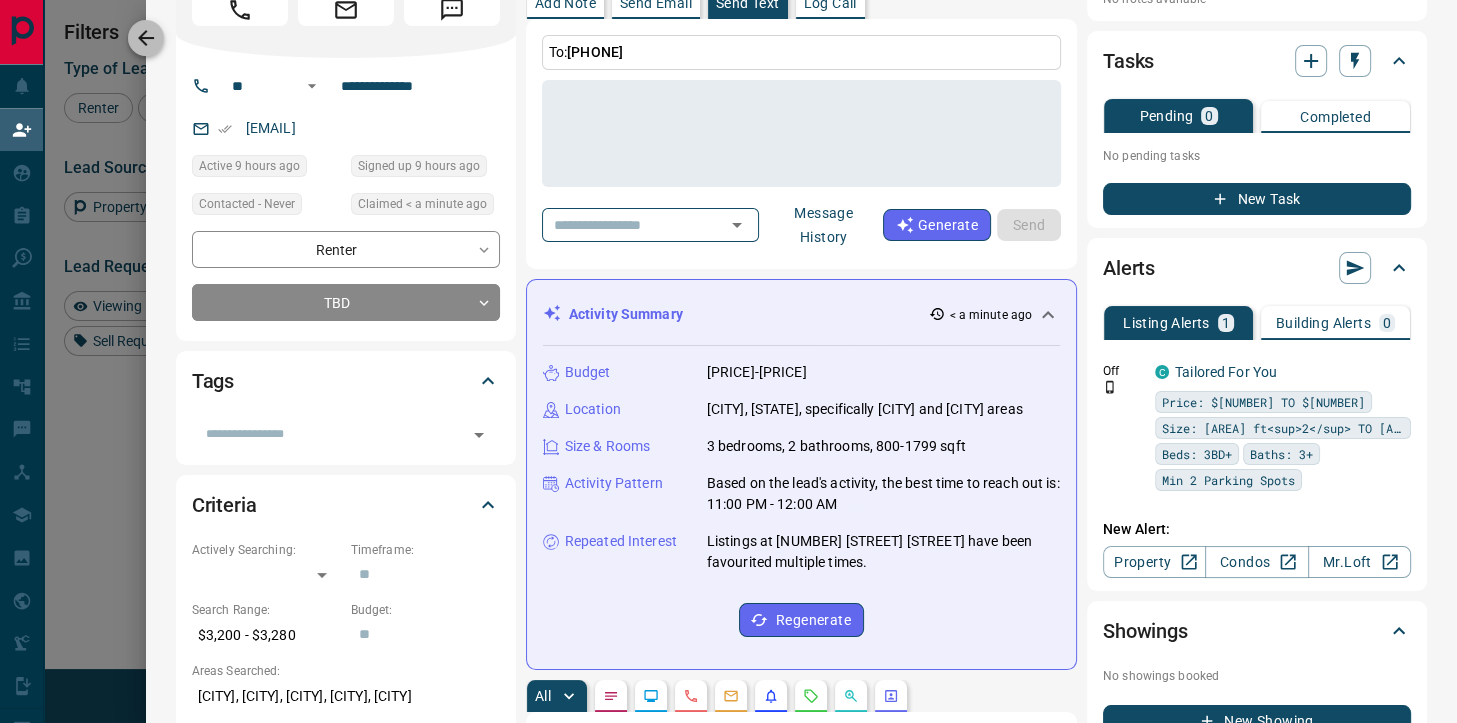 click 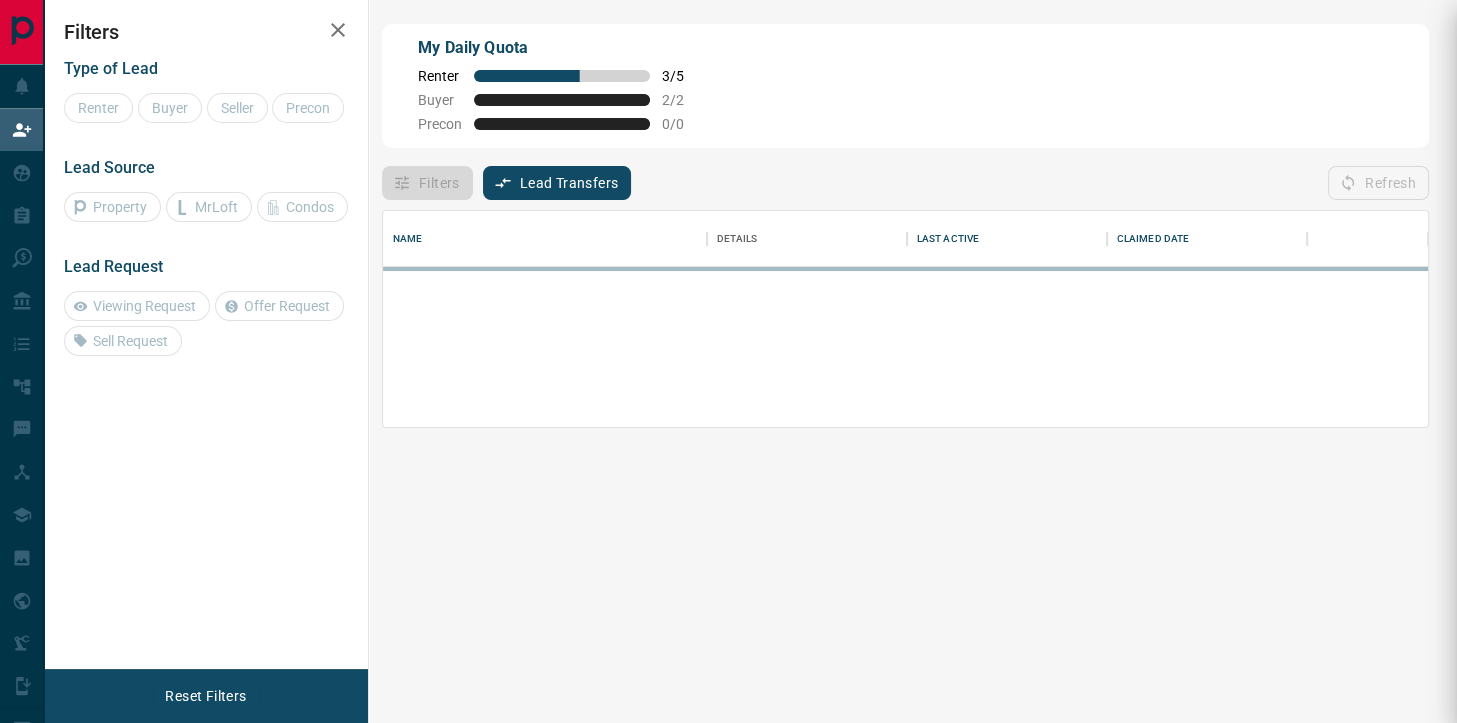 scroll, scrollTop: 96, scrollLeft: 0, axis: vertical 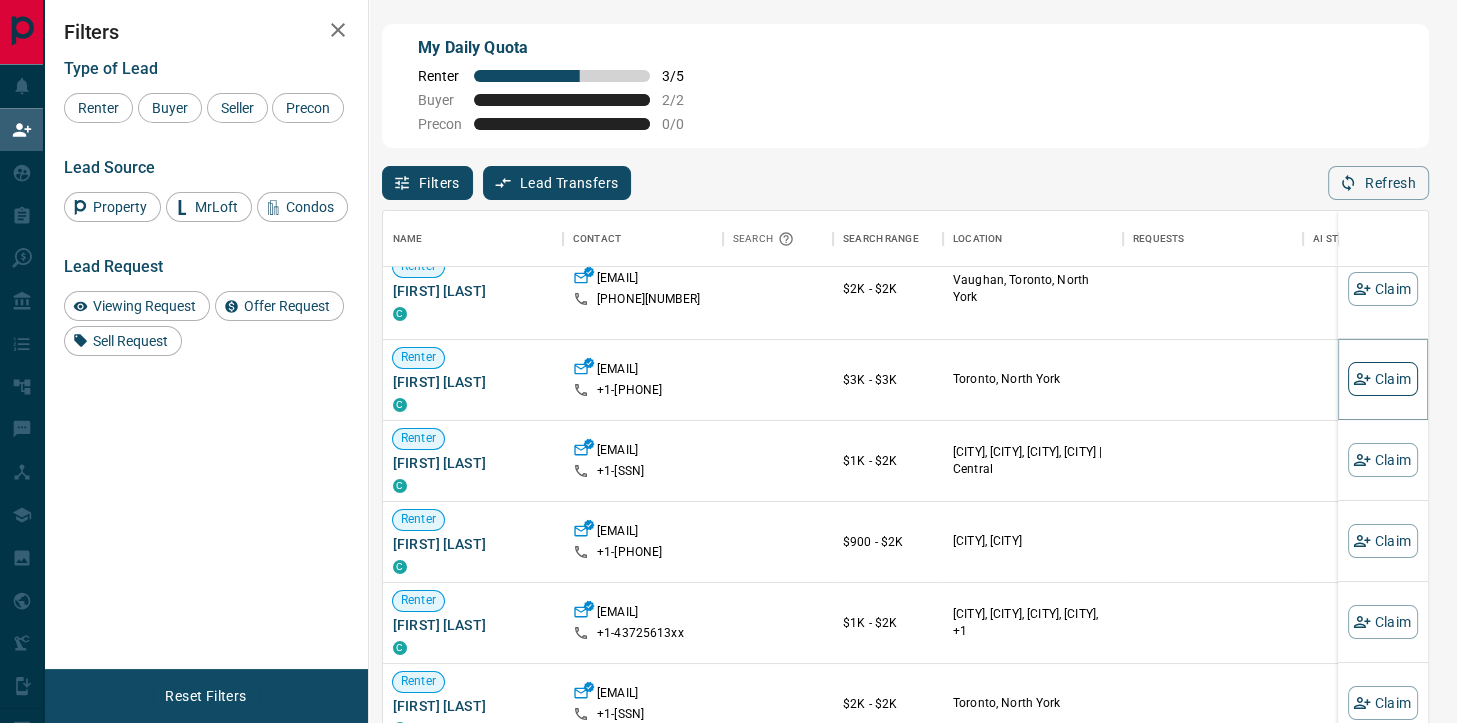 click on "Claim" at bounding box center (1383, 379) 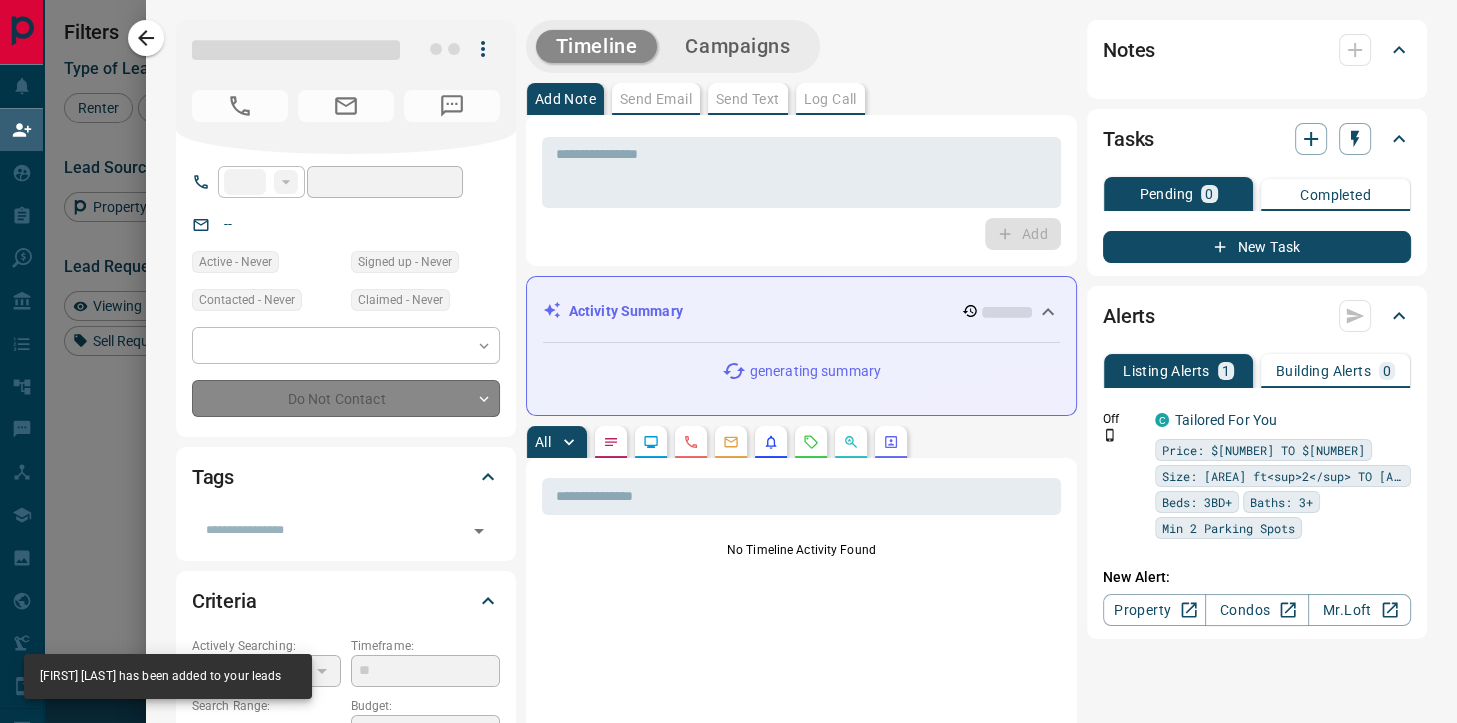 type on "**" 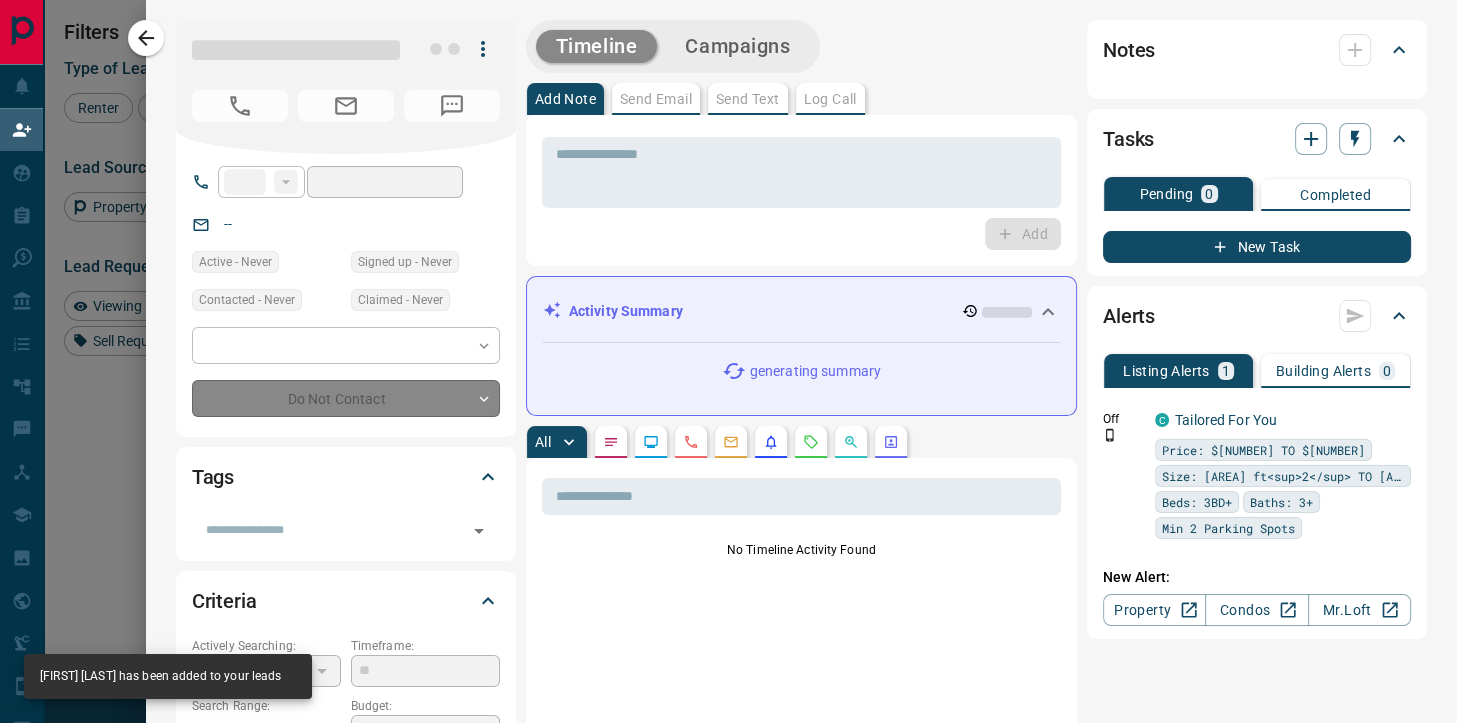 type on "**********" 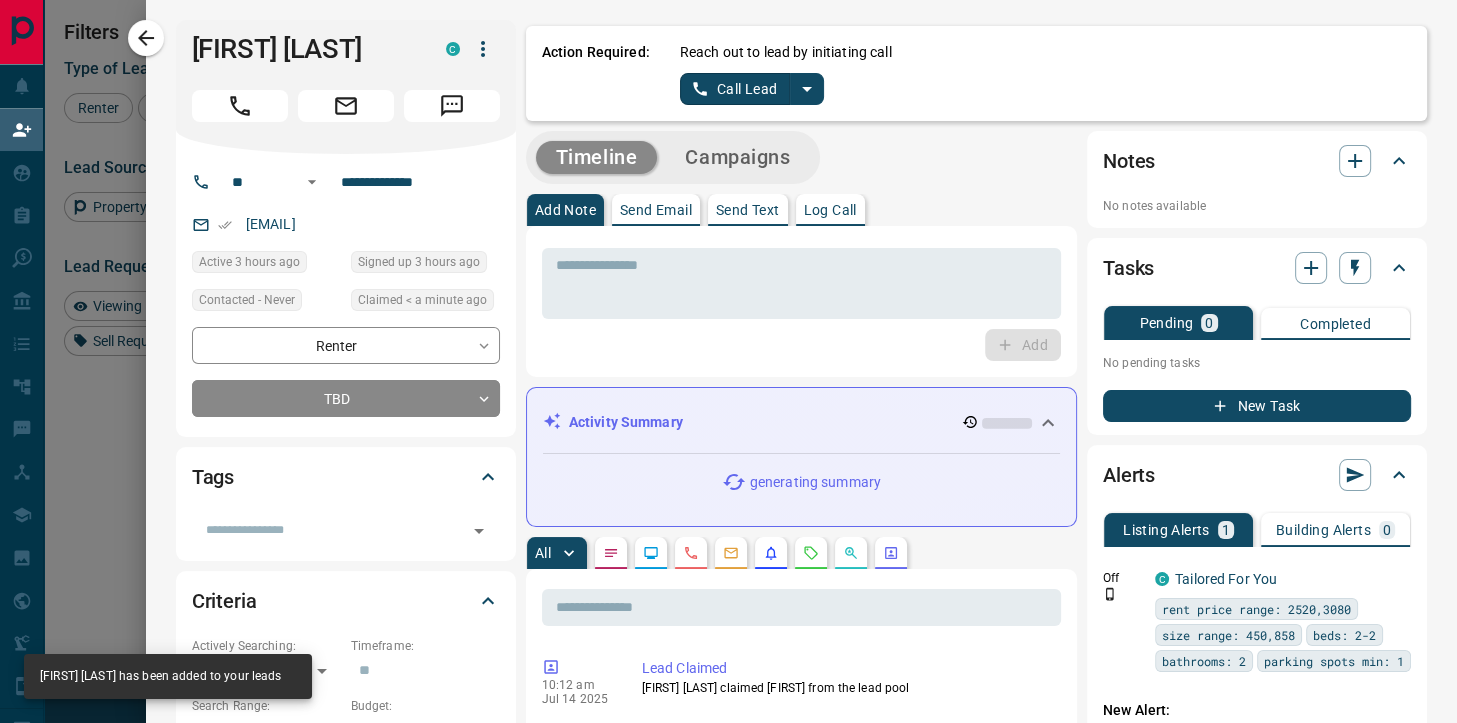 click on "Call Lead" at bounding box center [735, 89] 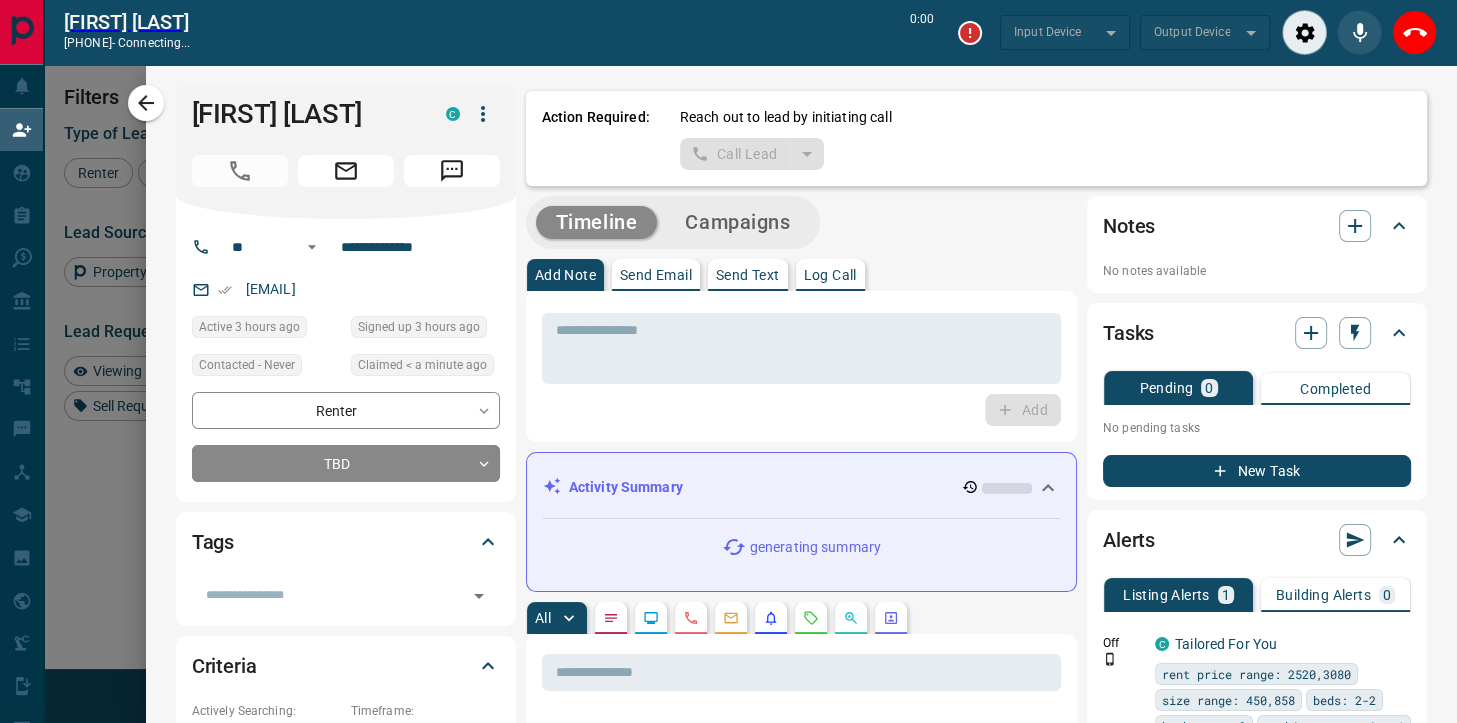 scroll, scrollTop: 498, scrollLeft: 1046, axis: both 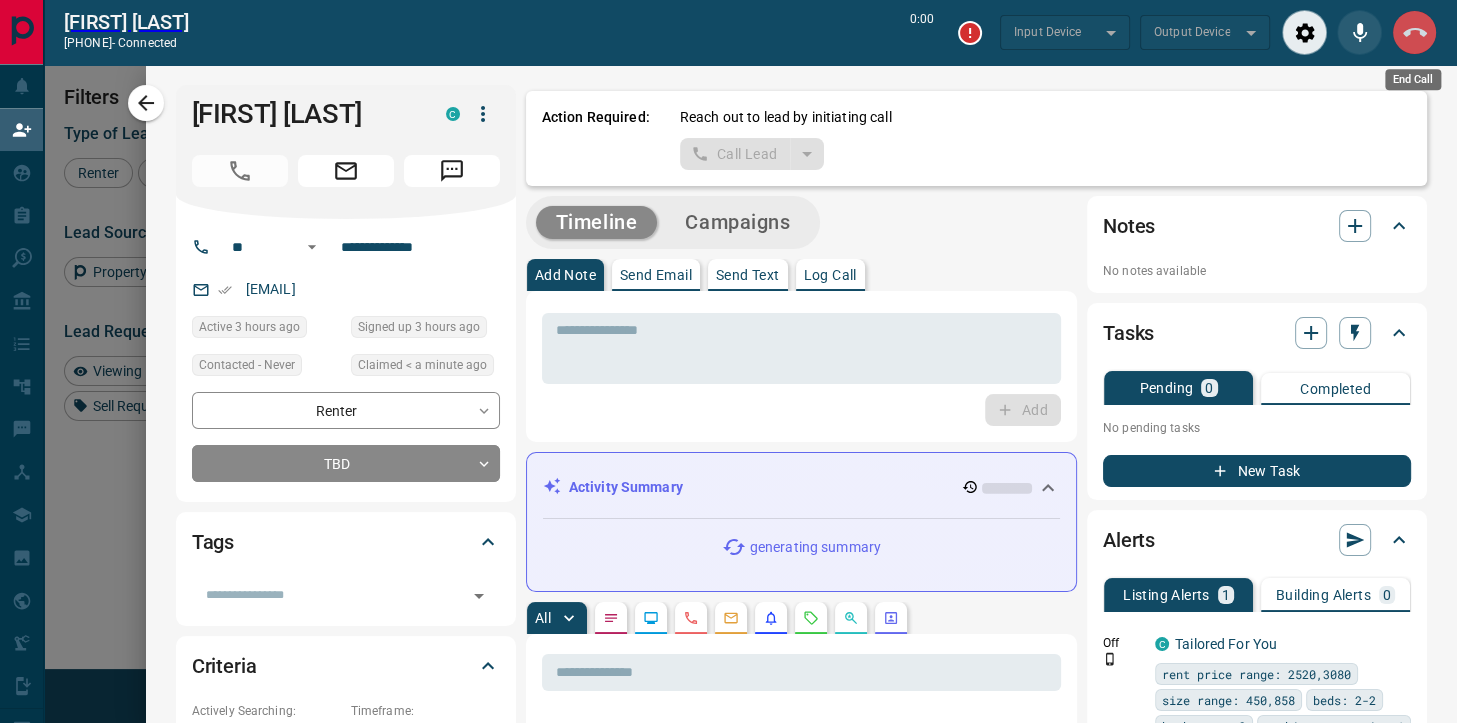 click 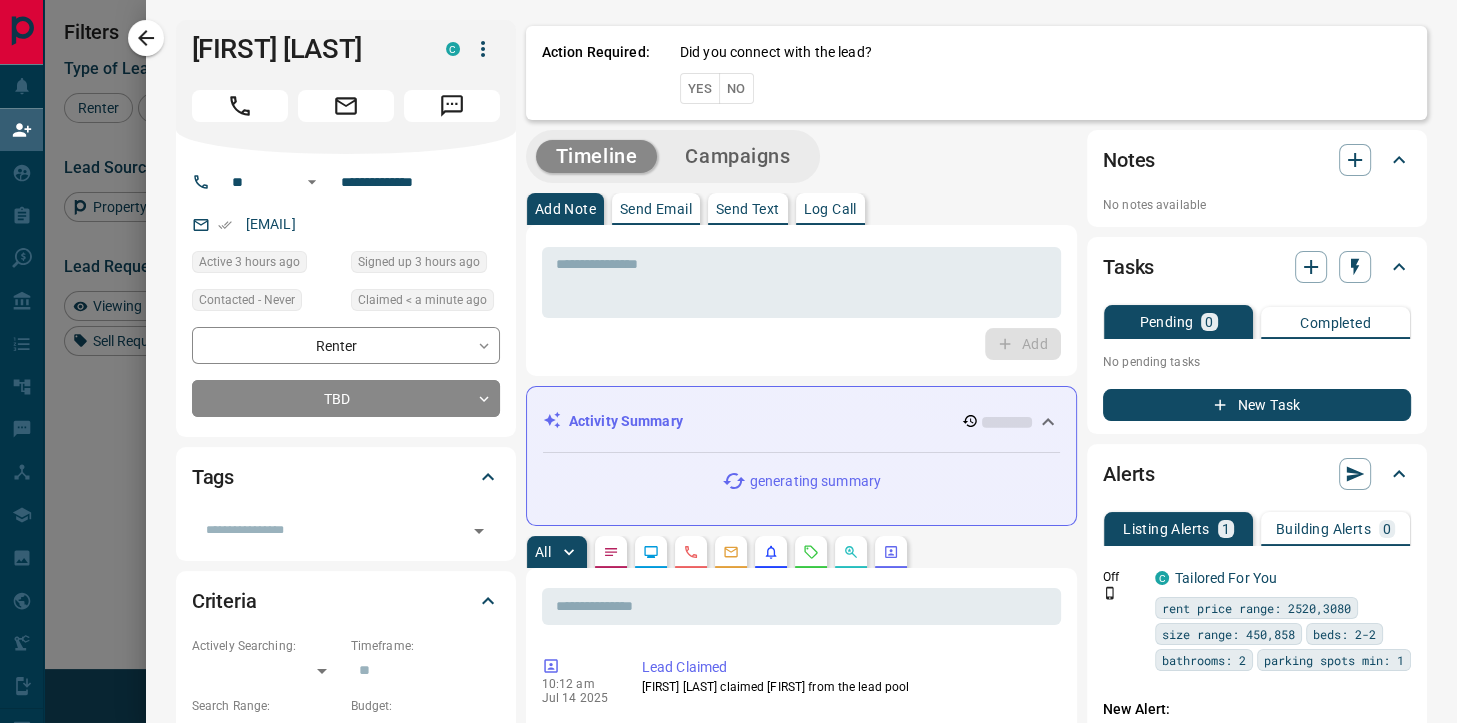 scroll, scrollTop: 1, scrollLeft: 1, axis: both 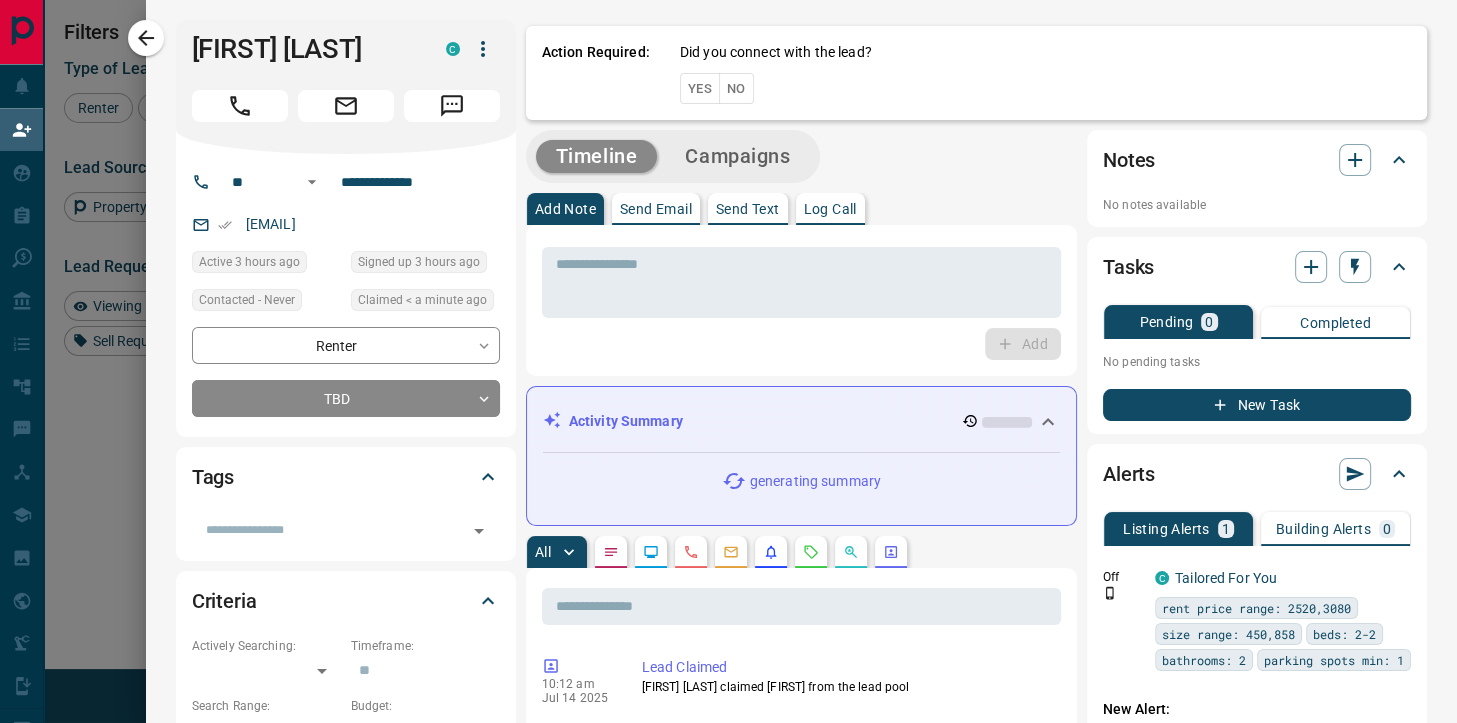 click on "No" at bounding box center (736, 88) 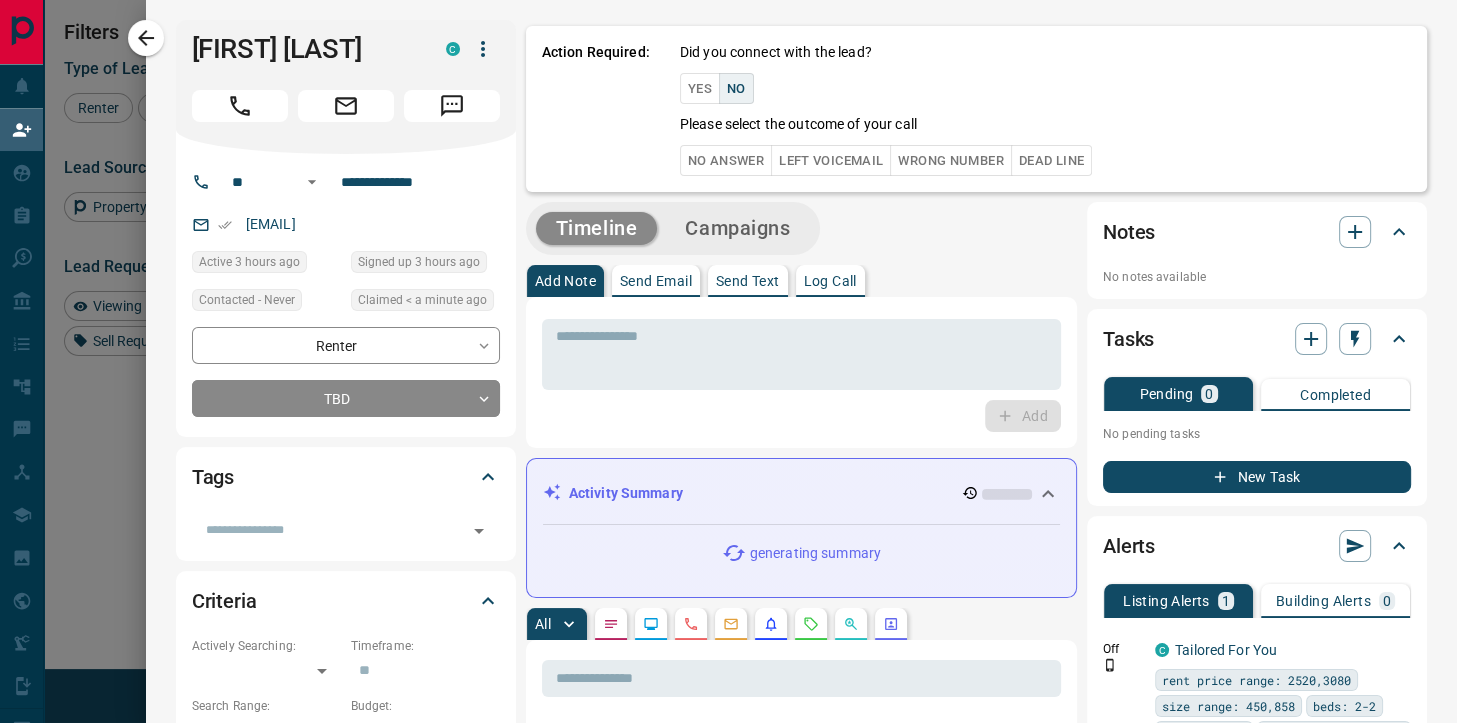 click on "No Answer" at bounding box center [726, 160] 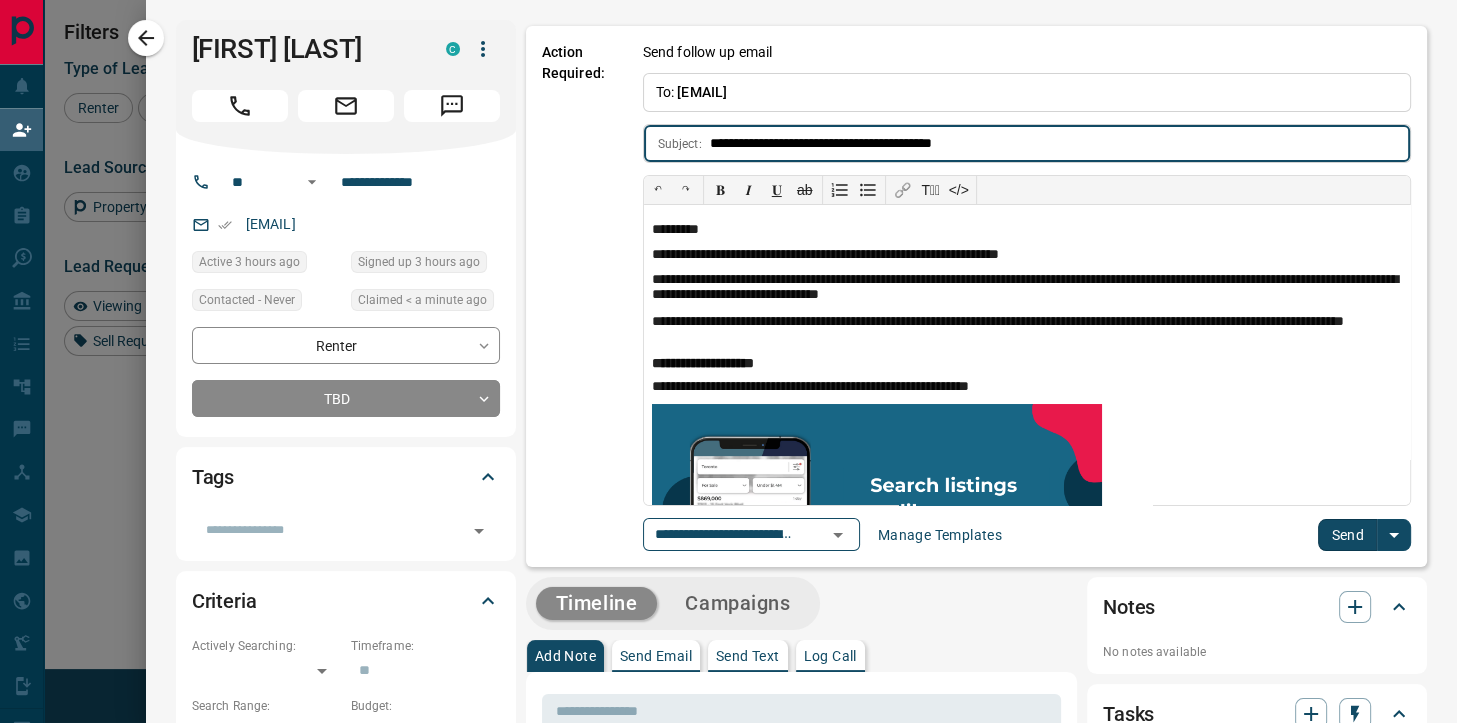 click on "Send" at bounding box center (1347, 535) 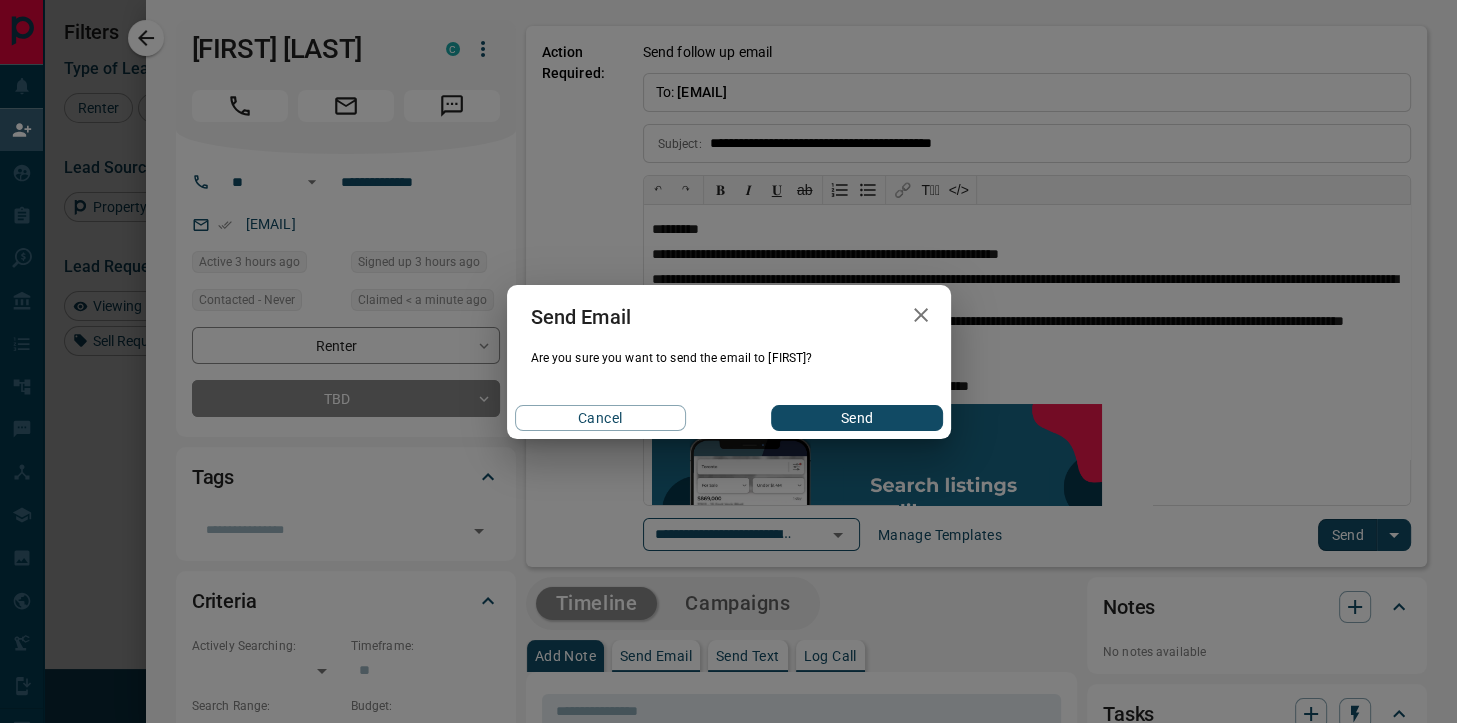 click on "Send" at bounding box center (856, 418) 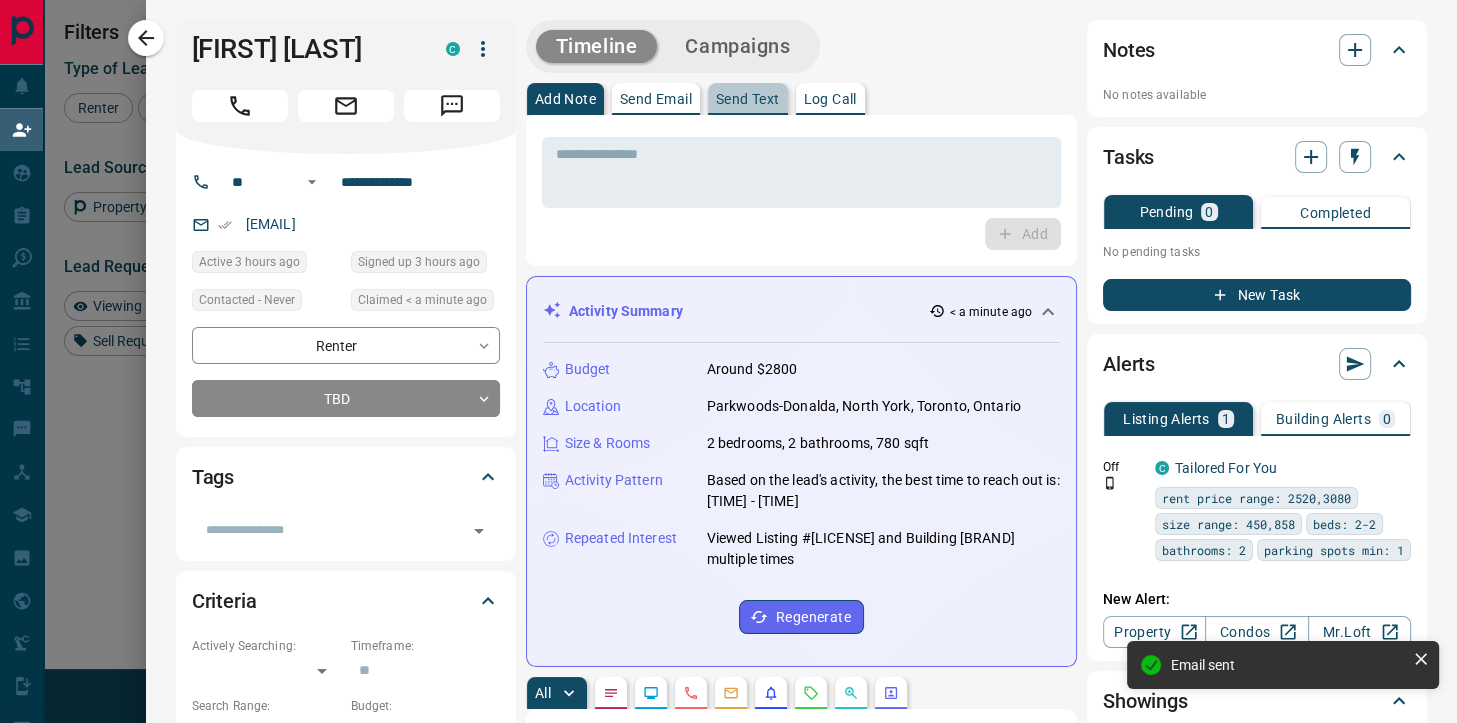 click on "Send Text" at bounding box center [748, 99] 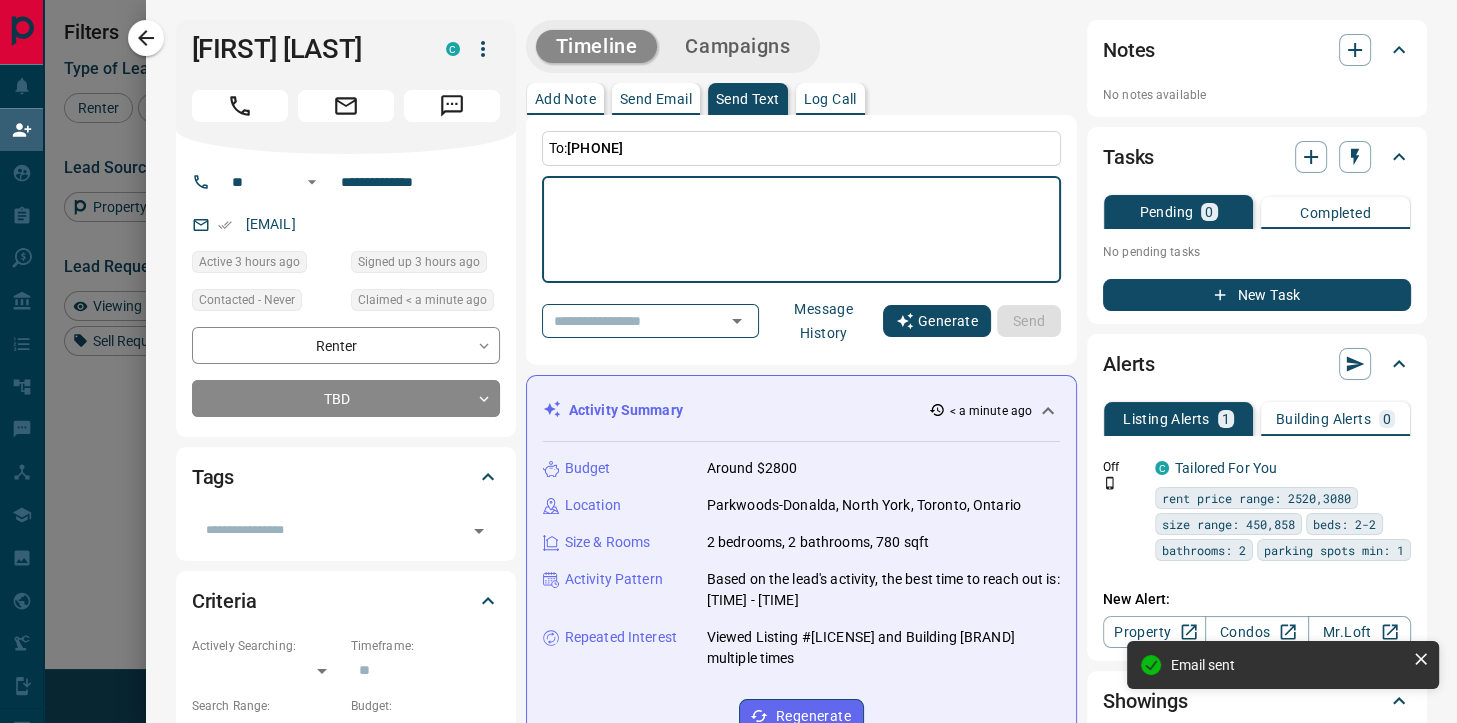 click on "Generate" at bounding box center (937, 321) 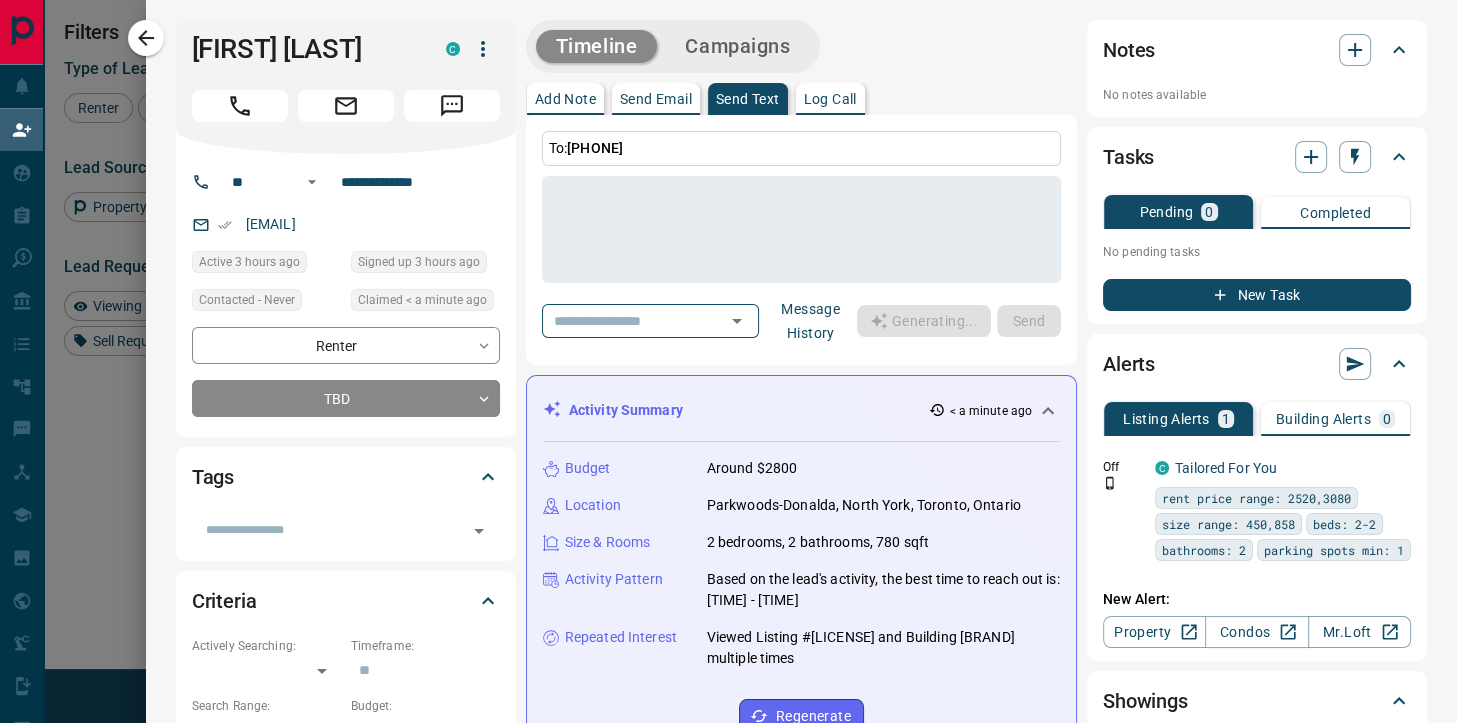 type on "**********" 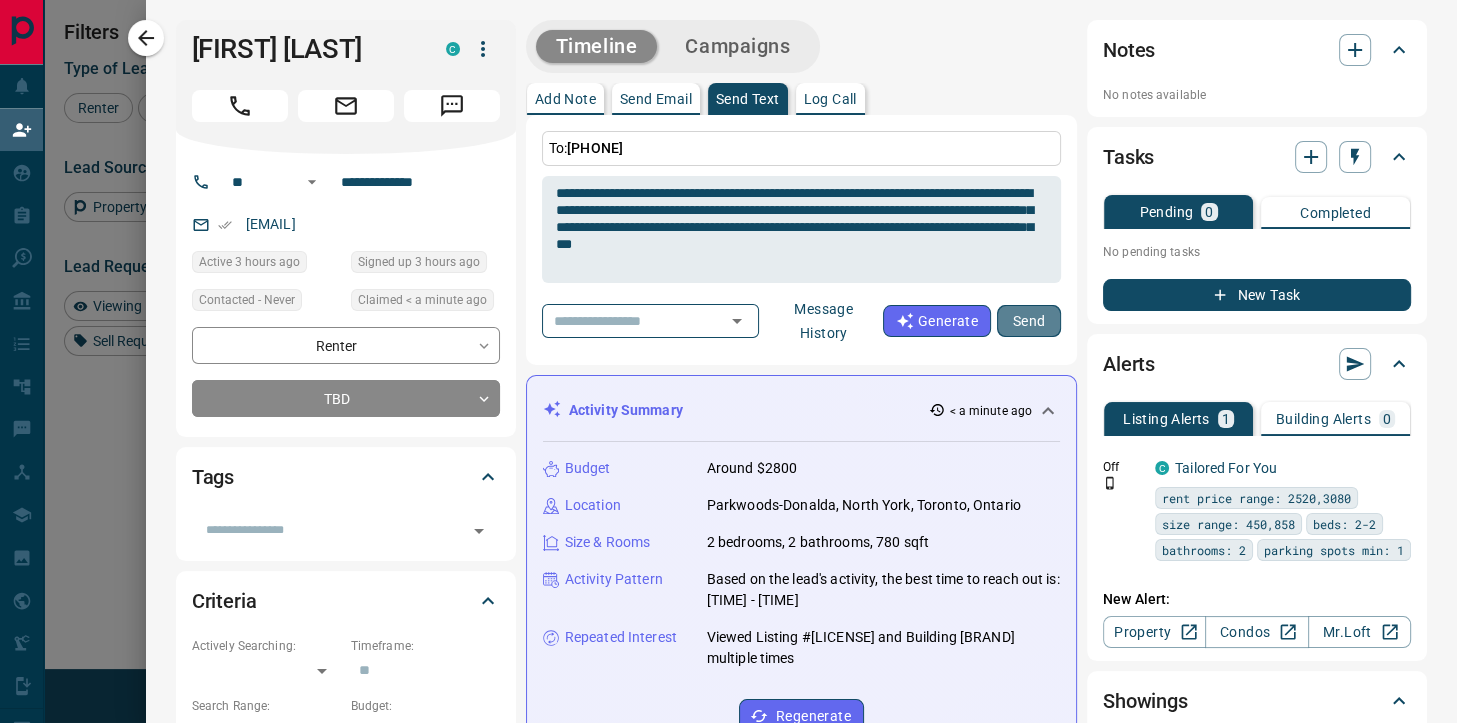 click on "Send" at bounding box center (1029, 321) 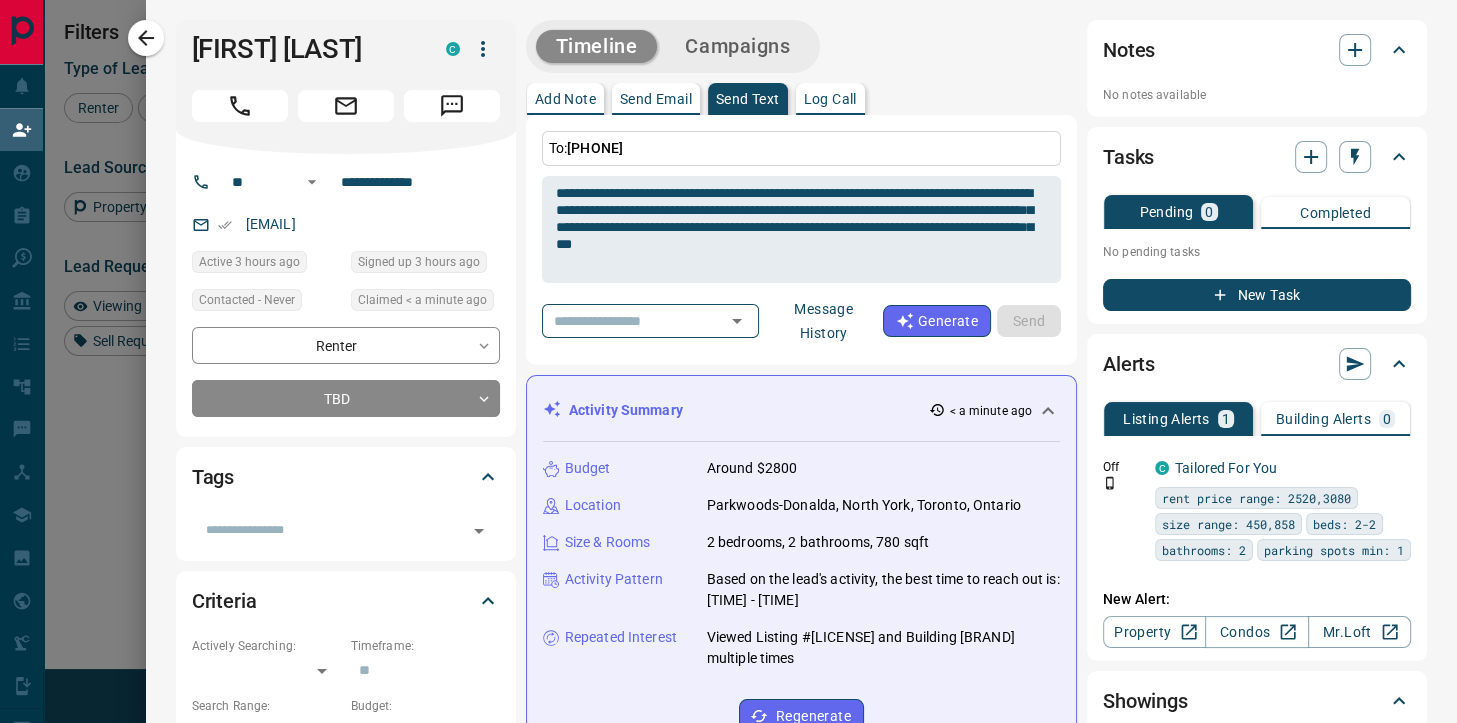 type 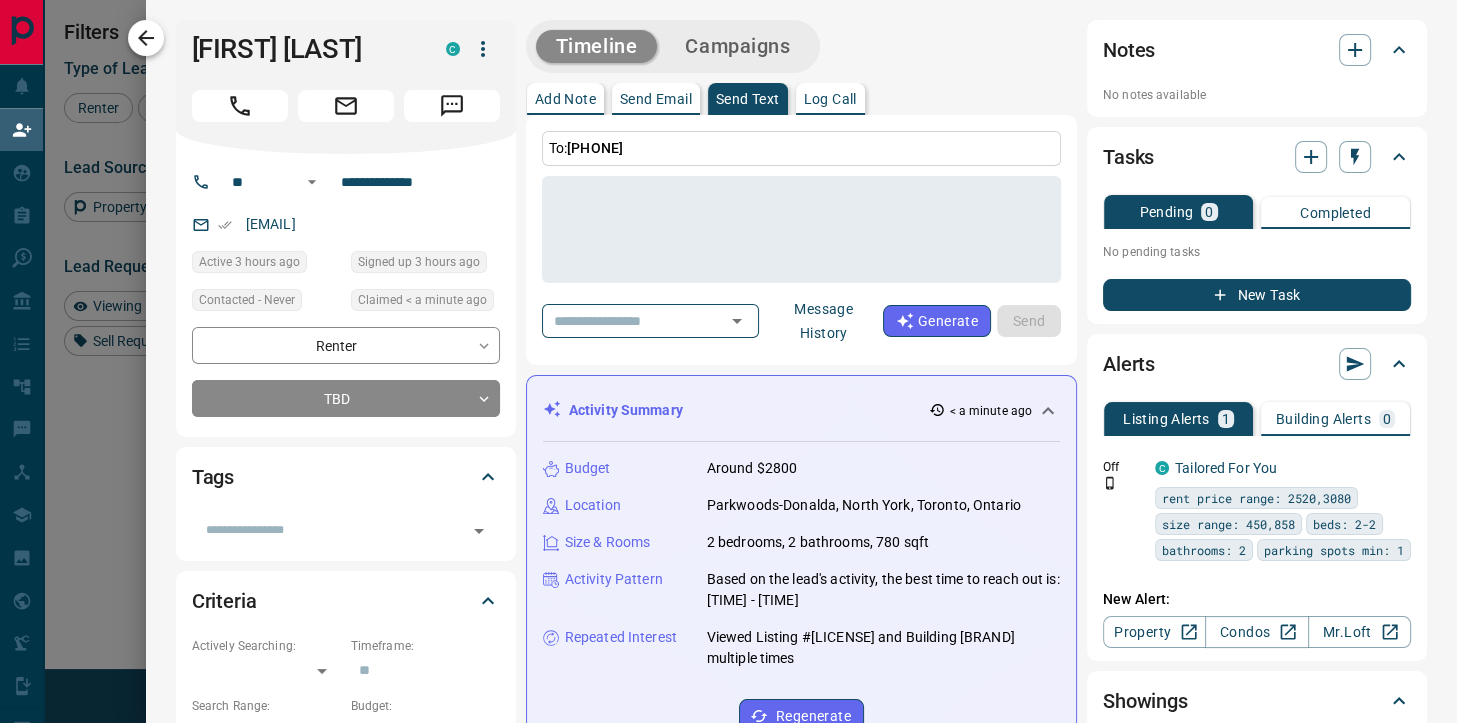 click 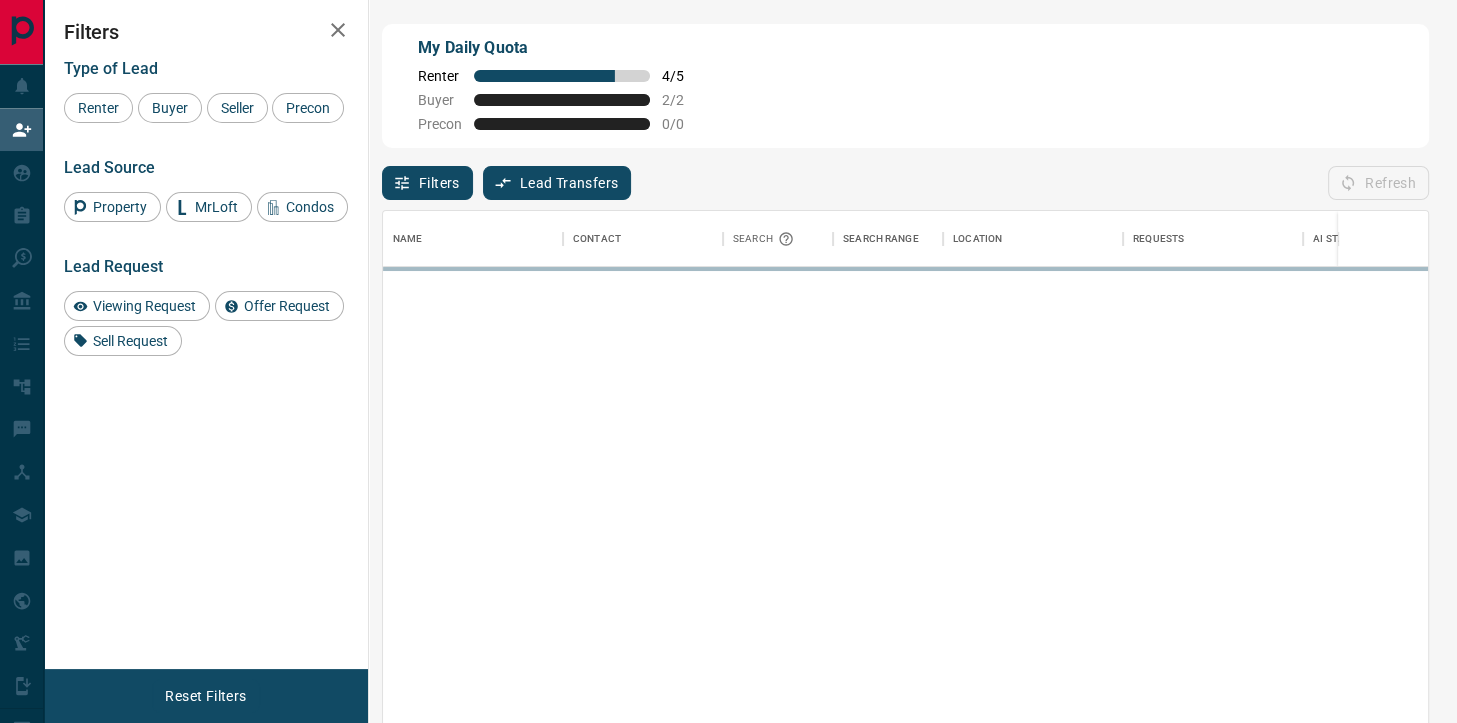 scroll, scrollTop: 1, scrollLeft: 1, axis: both 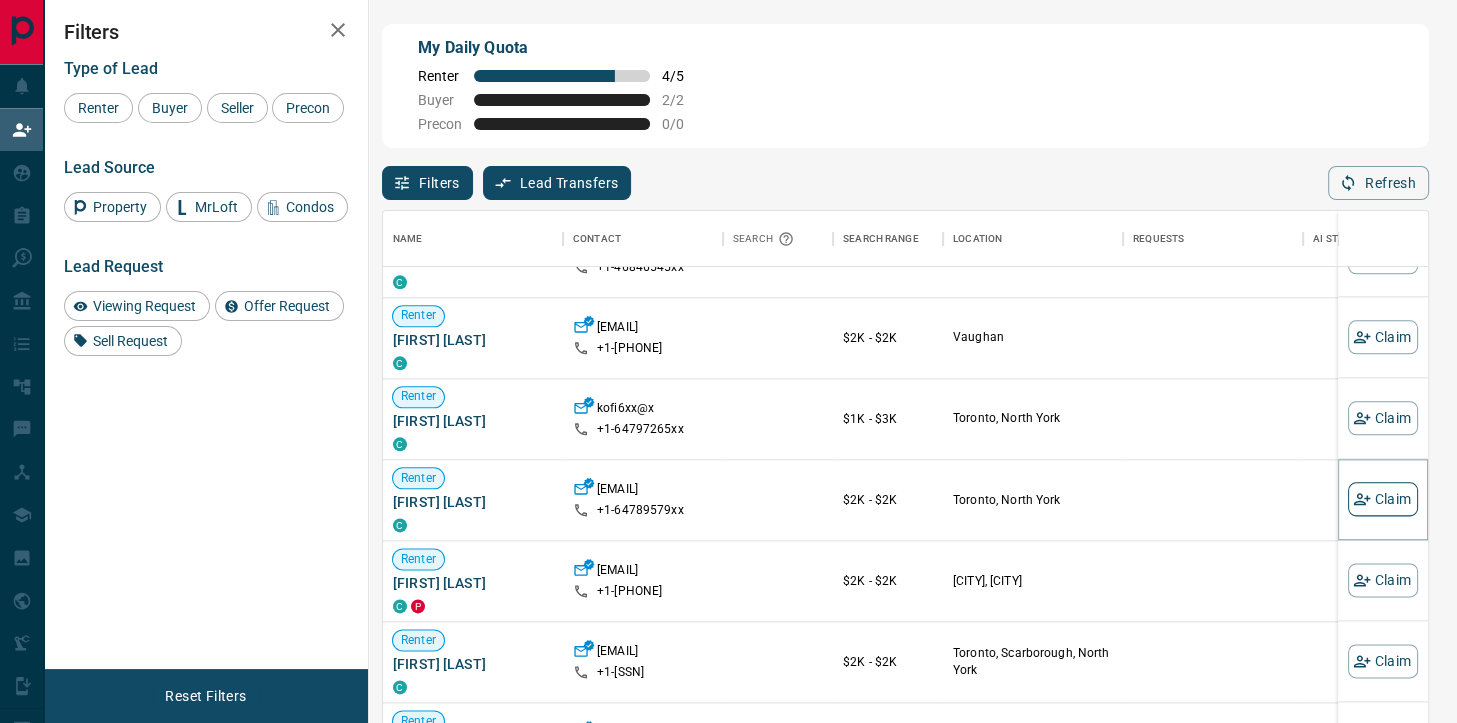click on "Claim" at bounding box center [1383, 499] 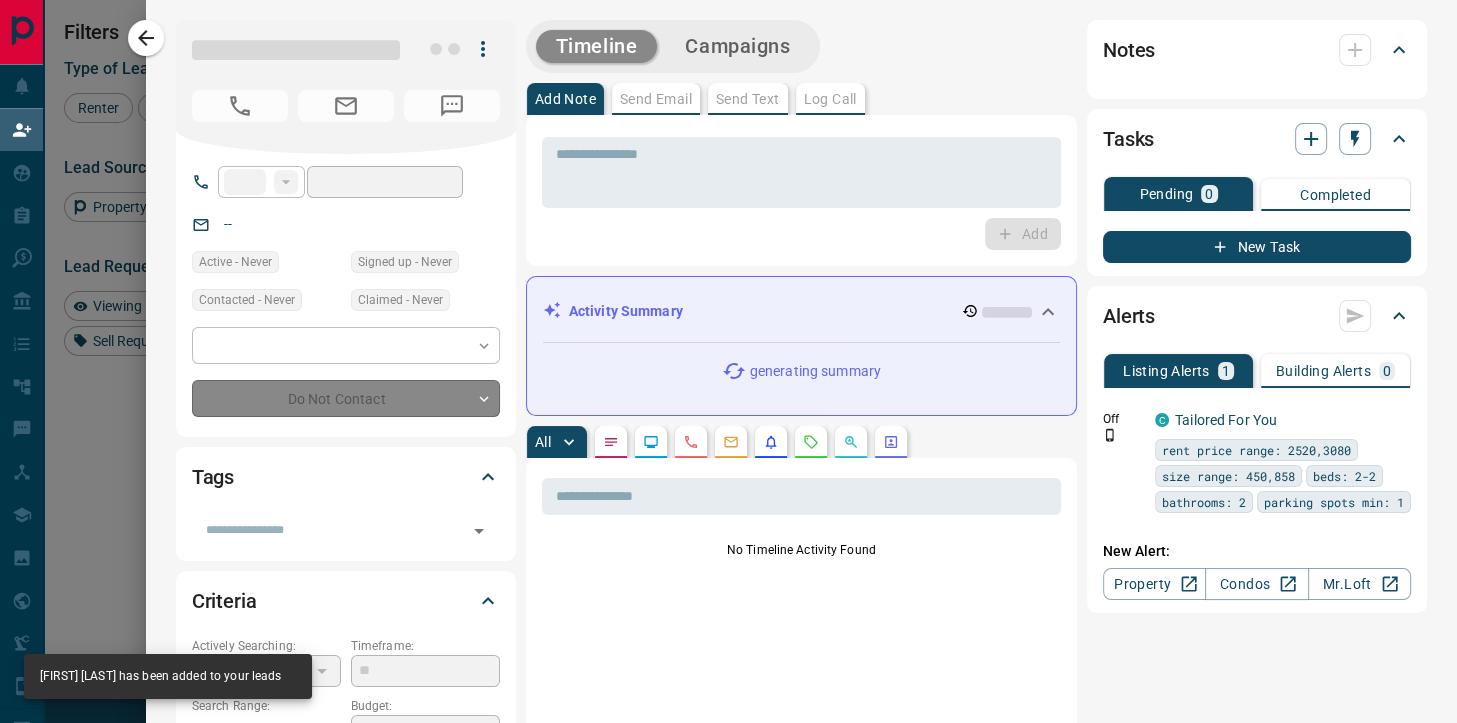 type on "**" 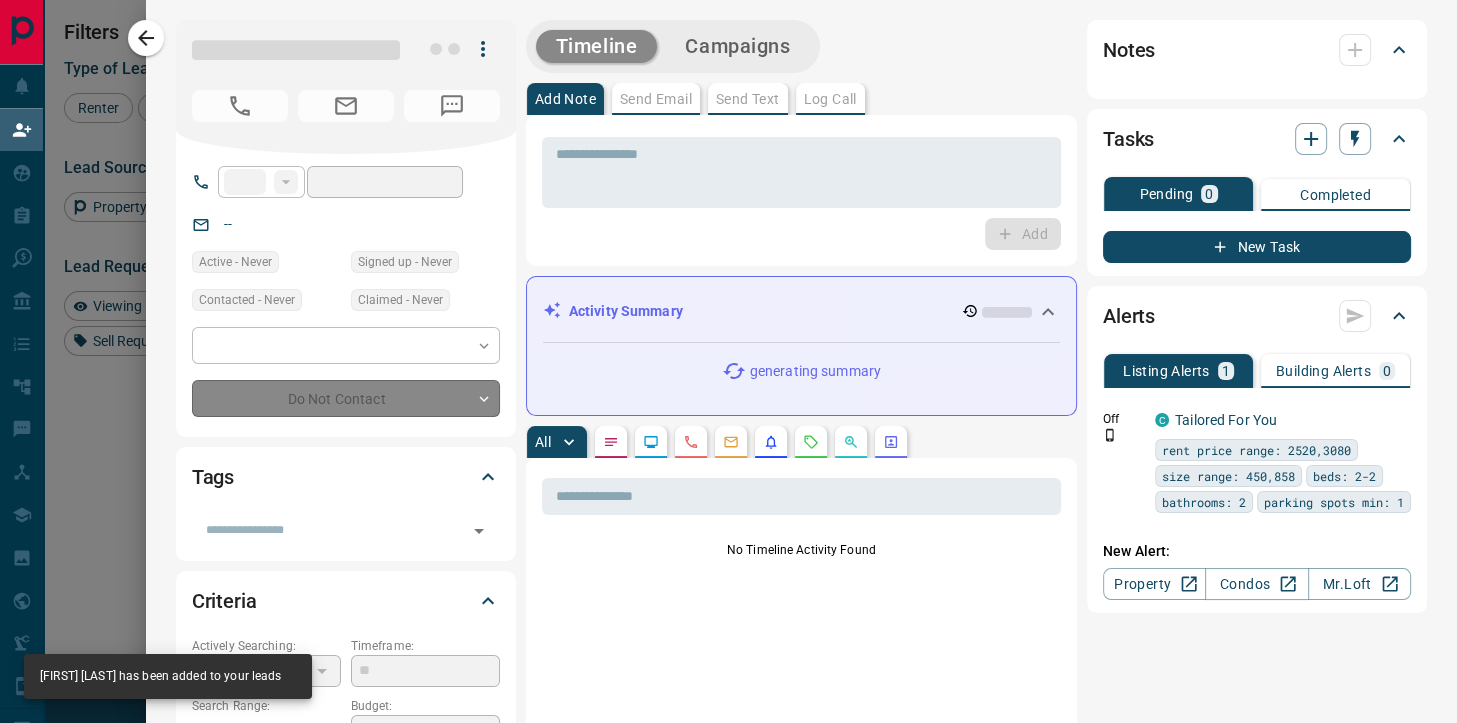 type on "**********" 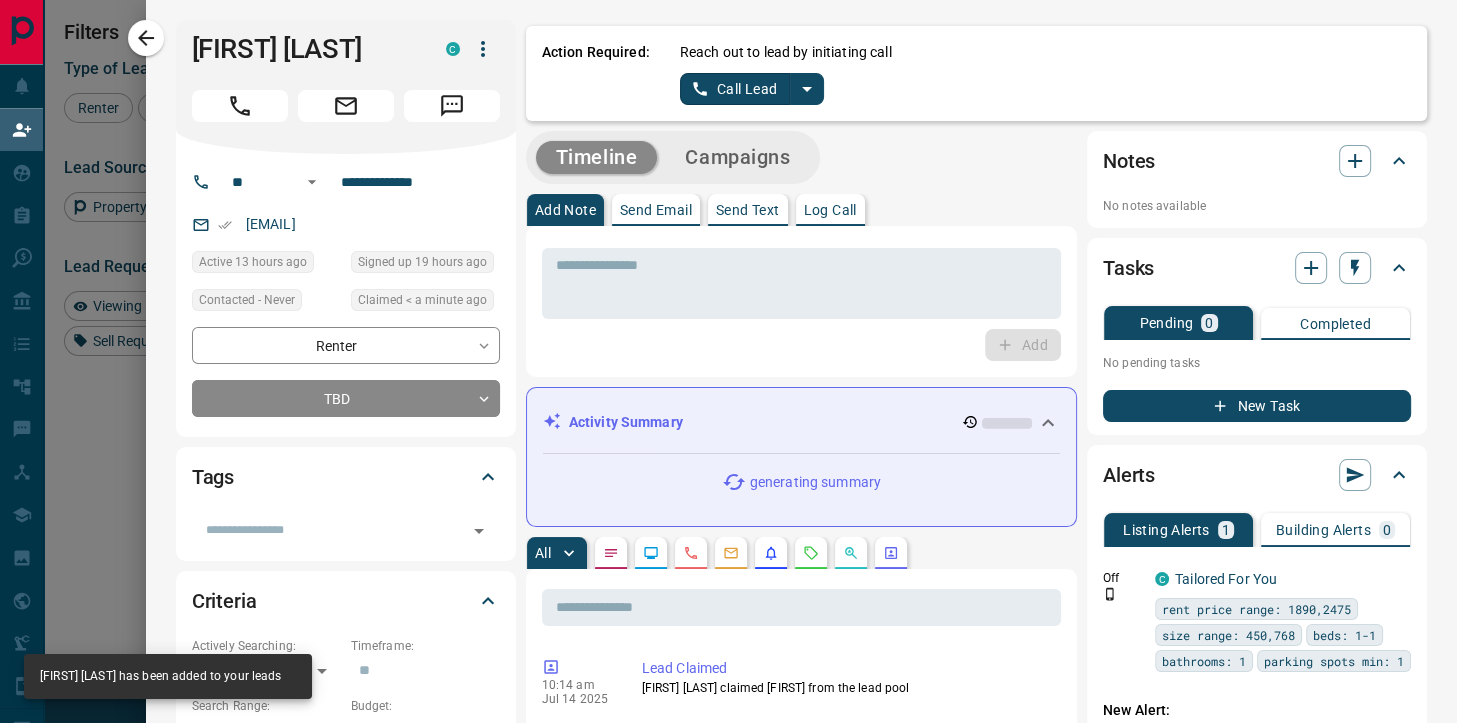 click on "Call Lead" at bounding box center (735, 89) 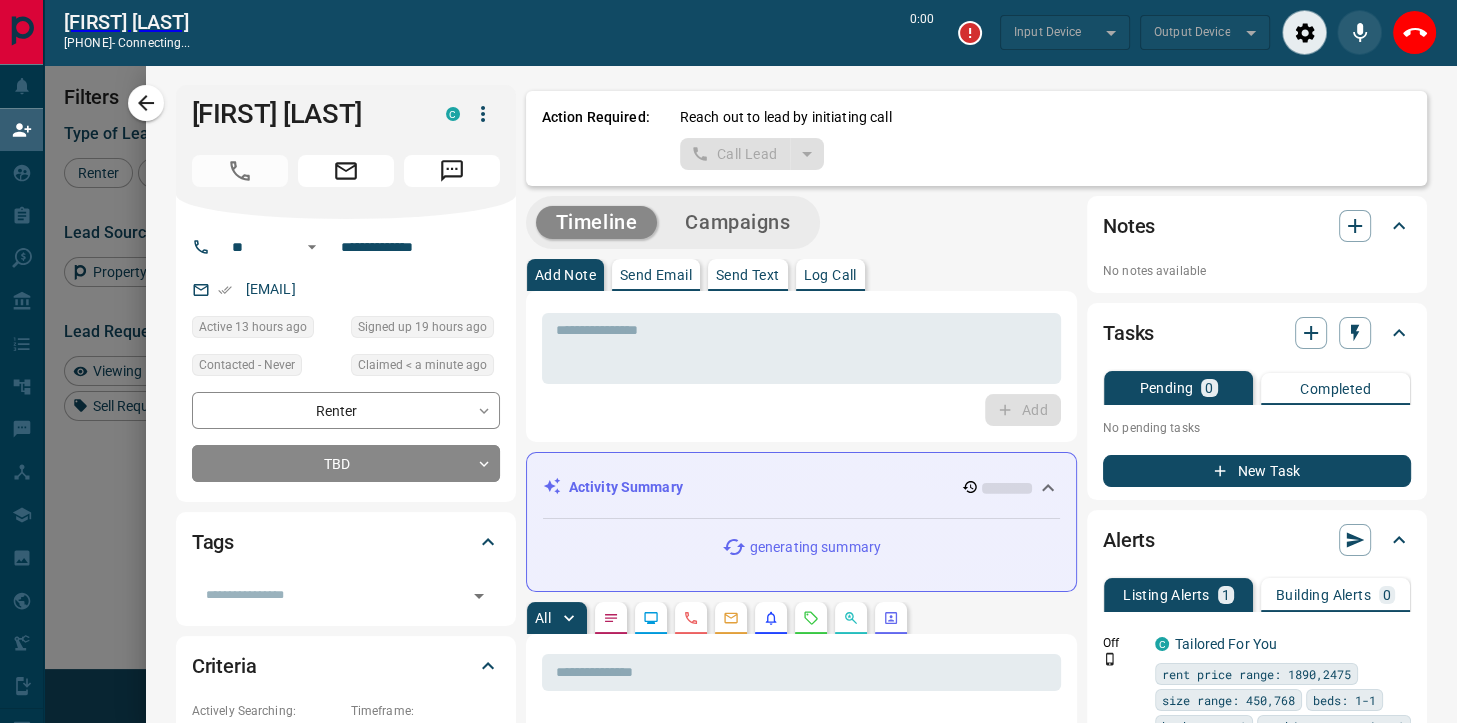 scroll, scrollTop: 498, scrollLeft: 1046, axis: both 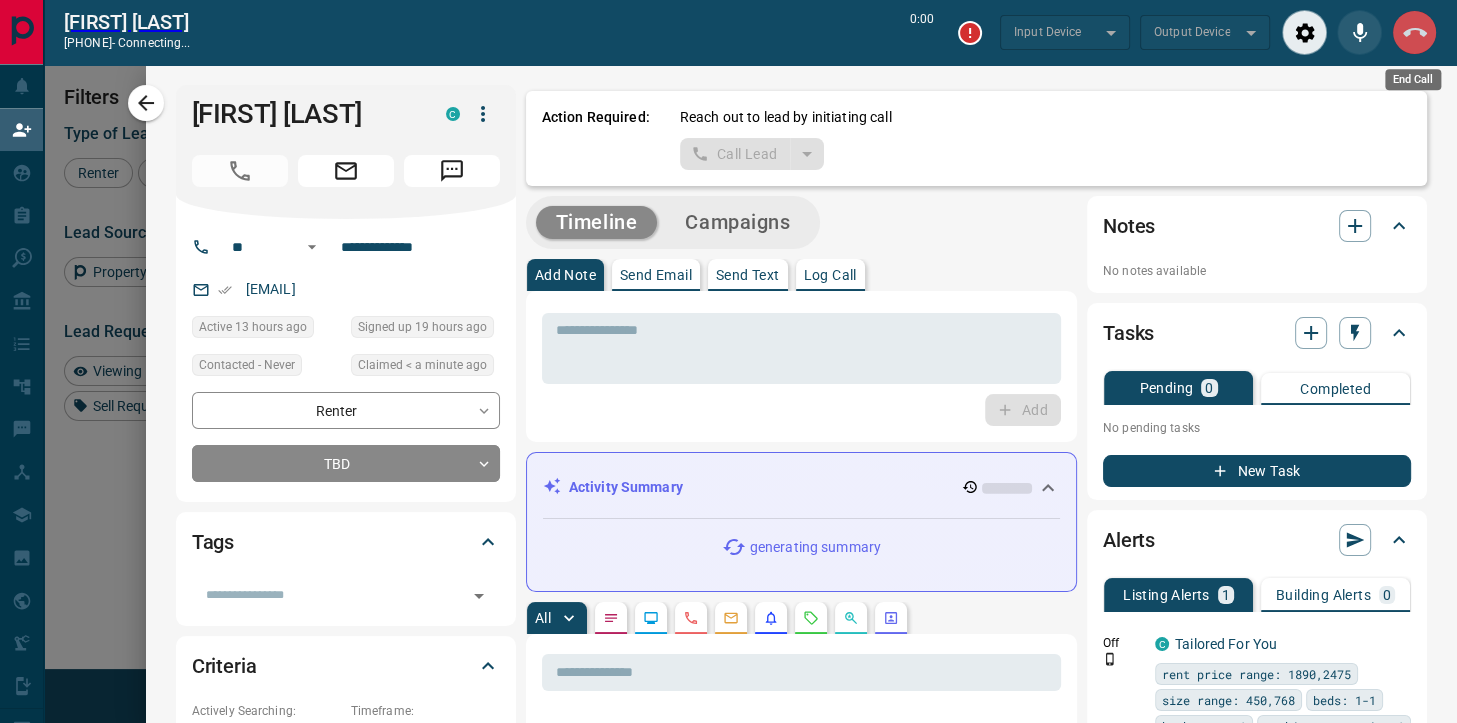 click 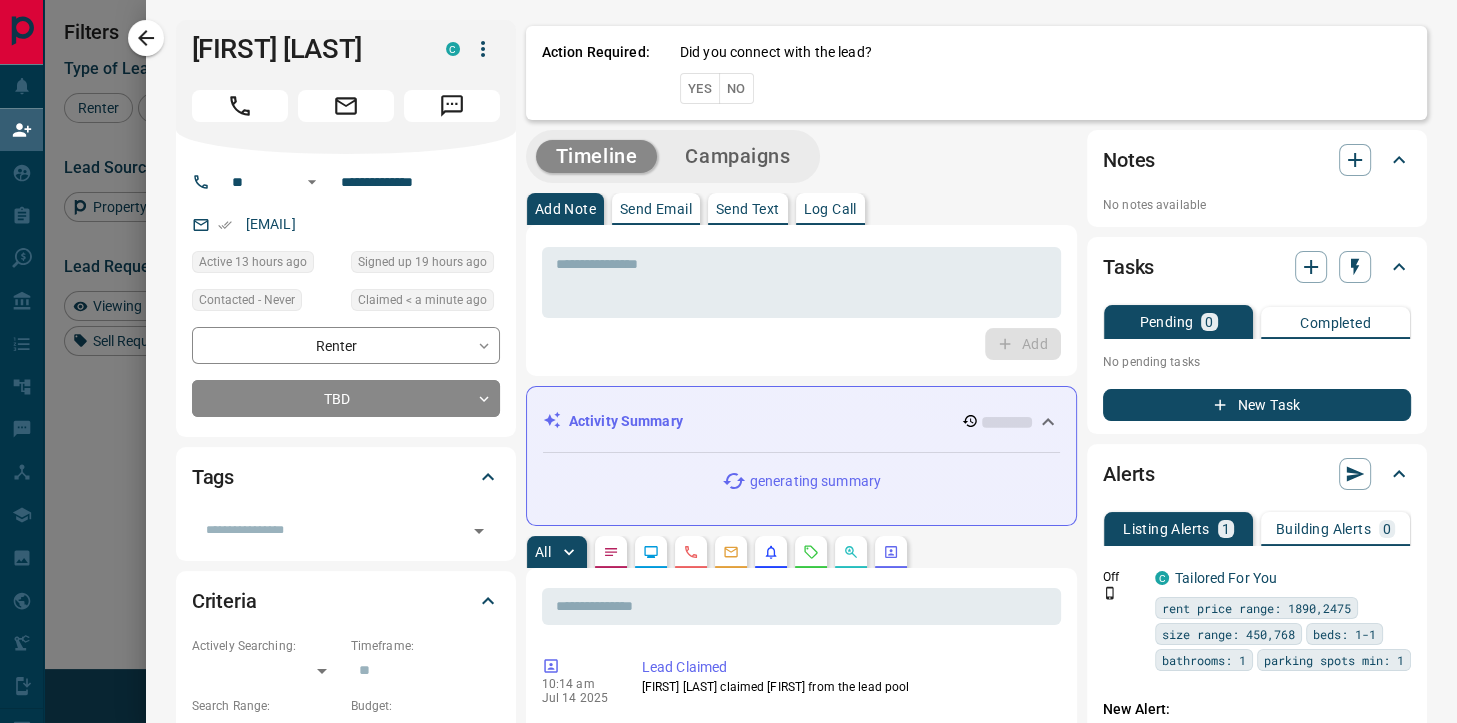 scroll, scrollTop: 1, scrollLeft: 1, axis: both 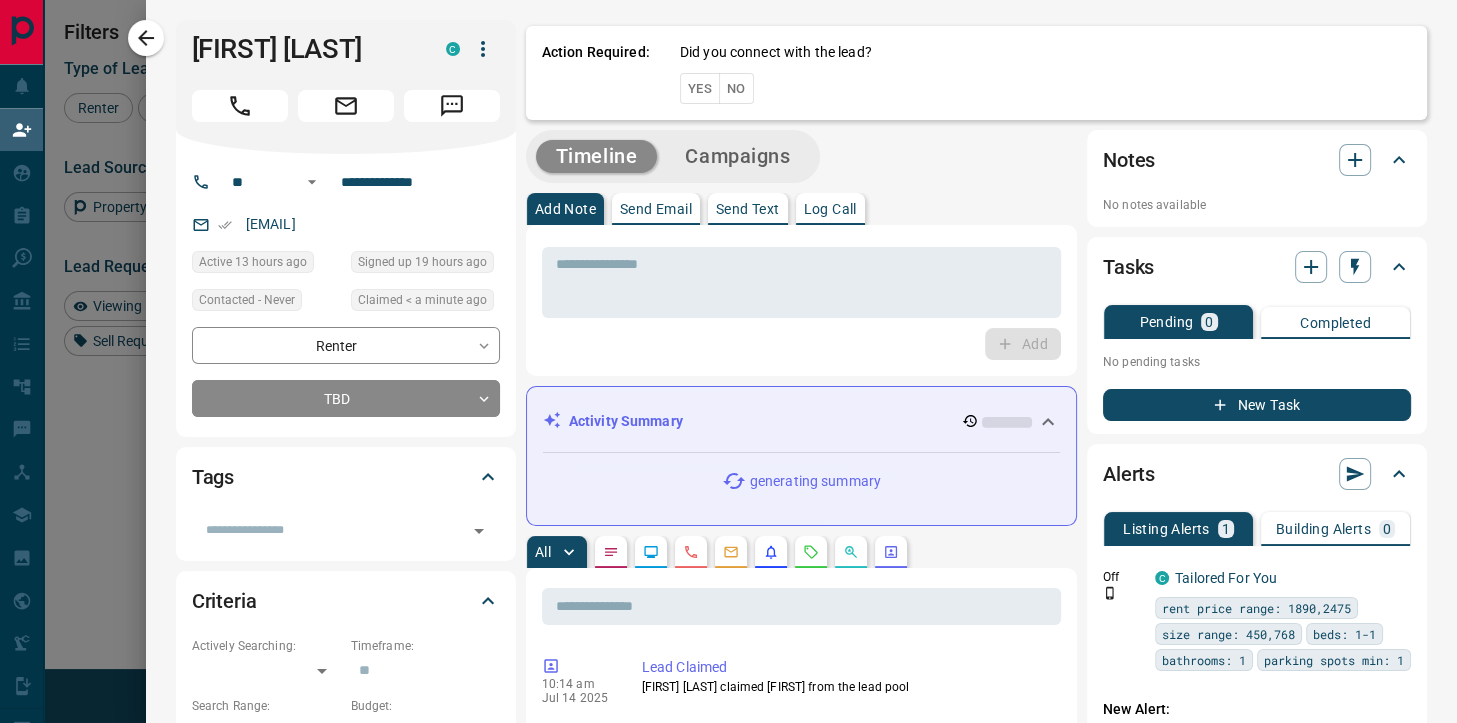 click on "No" at bounding box center [736, 88] 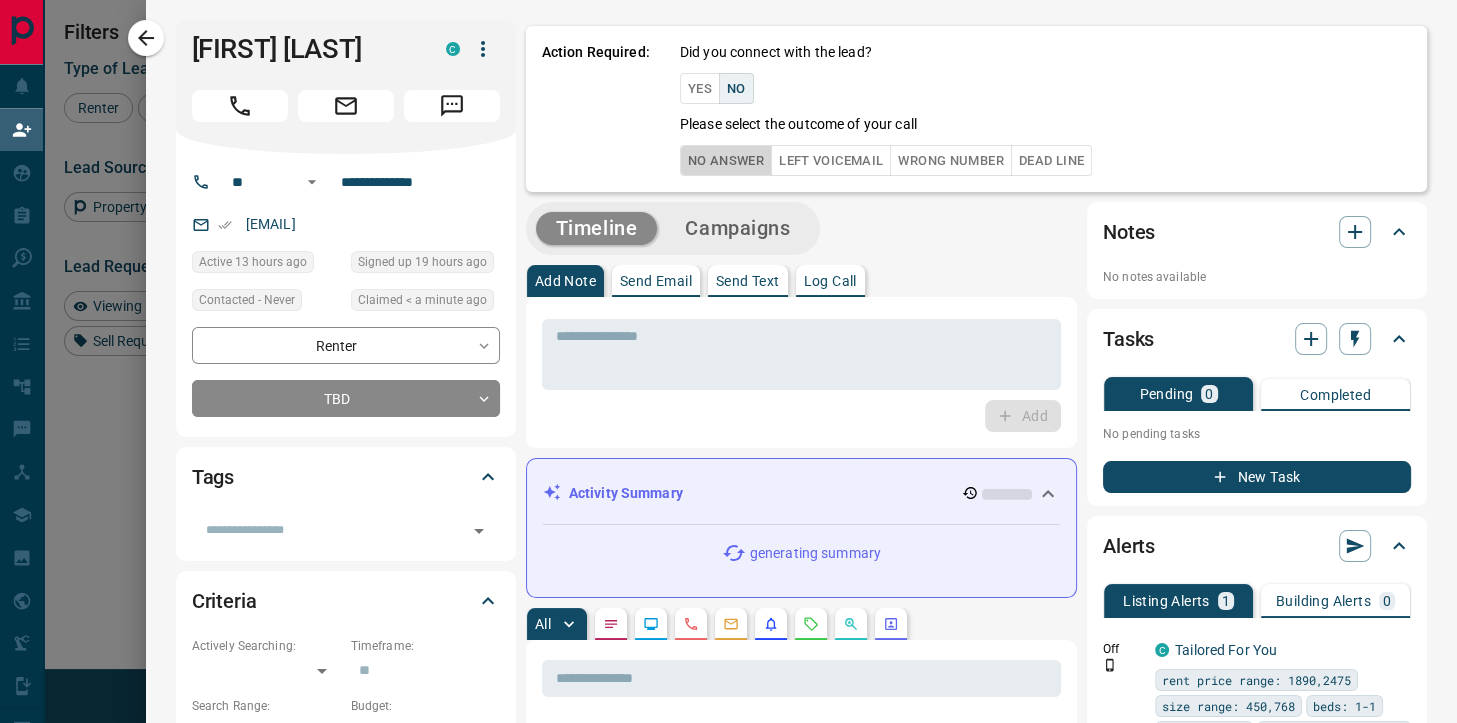 click on "No Answer" at bounding box center (726, 160) 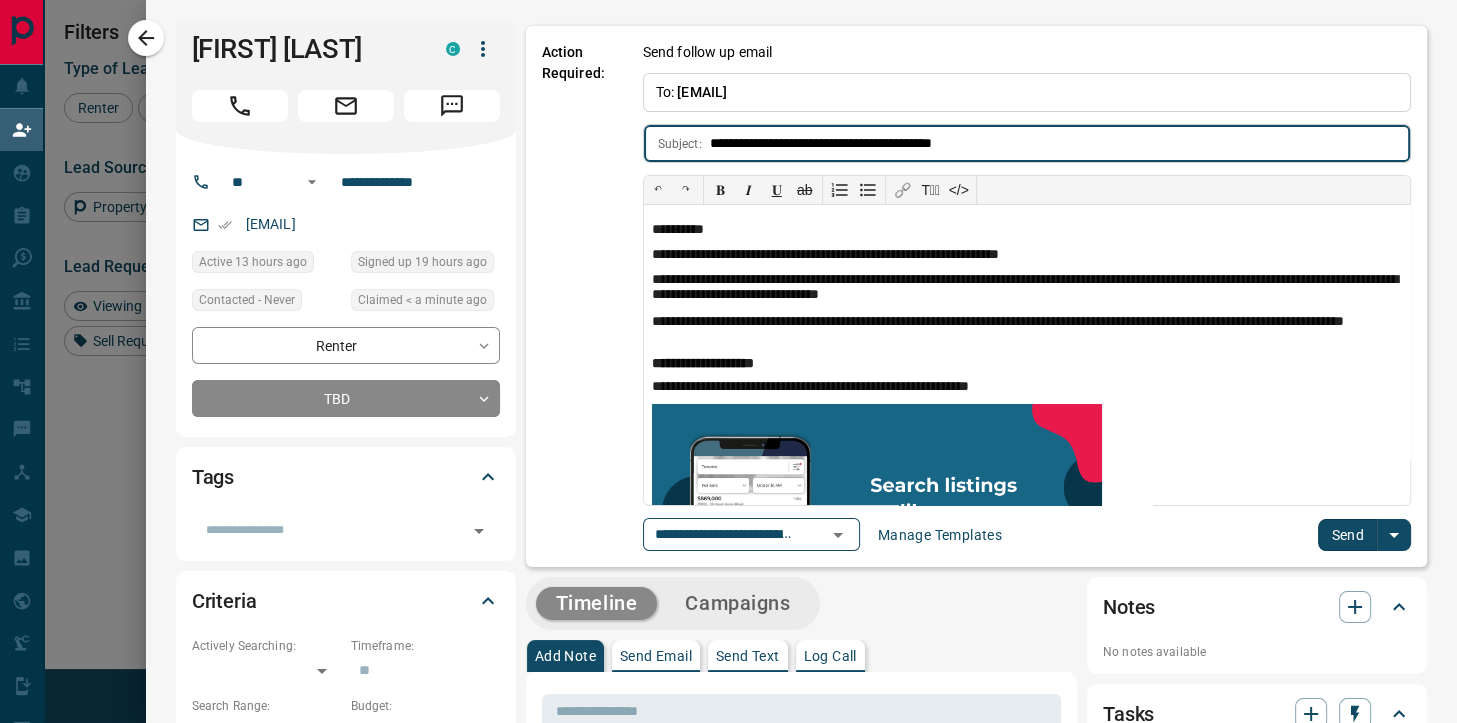 click on "Send" at bounding box center [1347, 535] 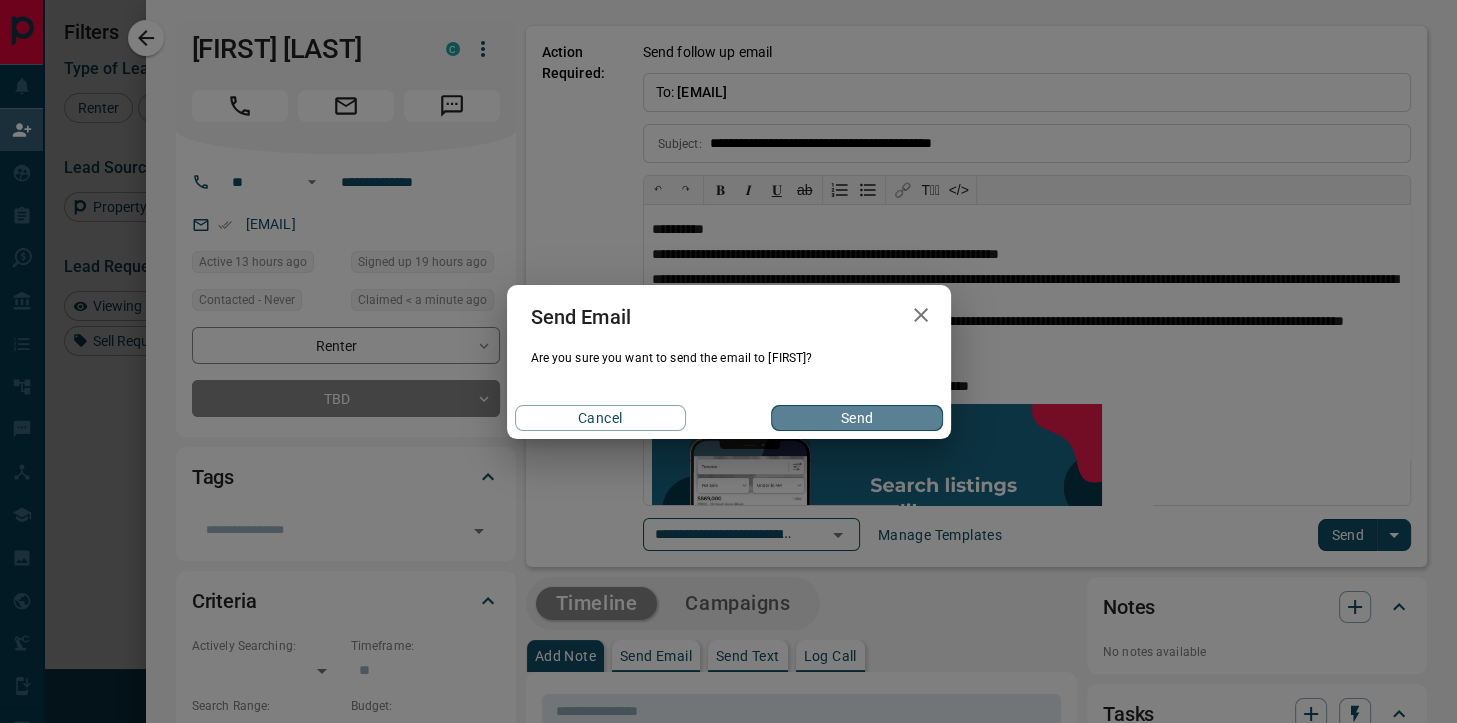 click on "Send" at bounding box center (856, 418) 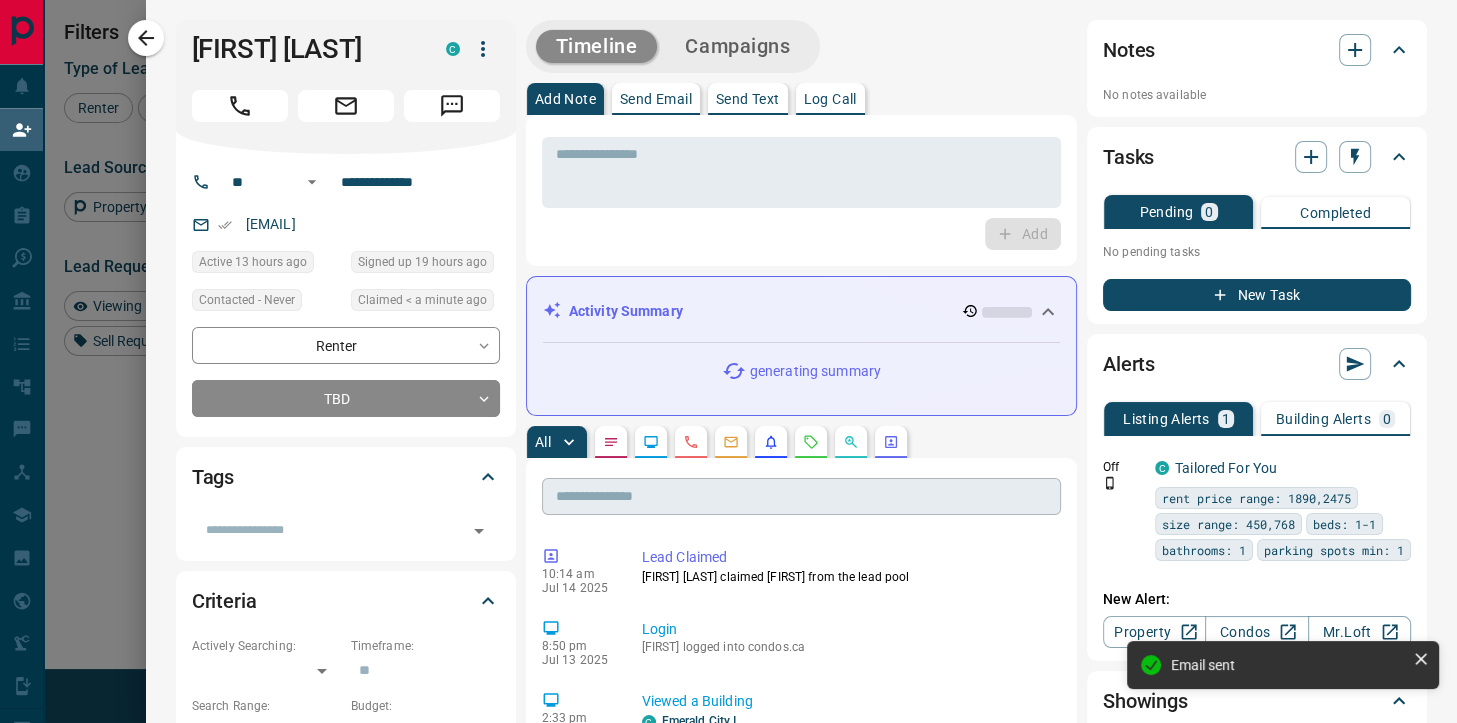 scroll, scrollTop: 128, scrollLeft: 0, axis: vertical 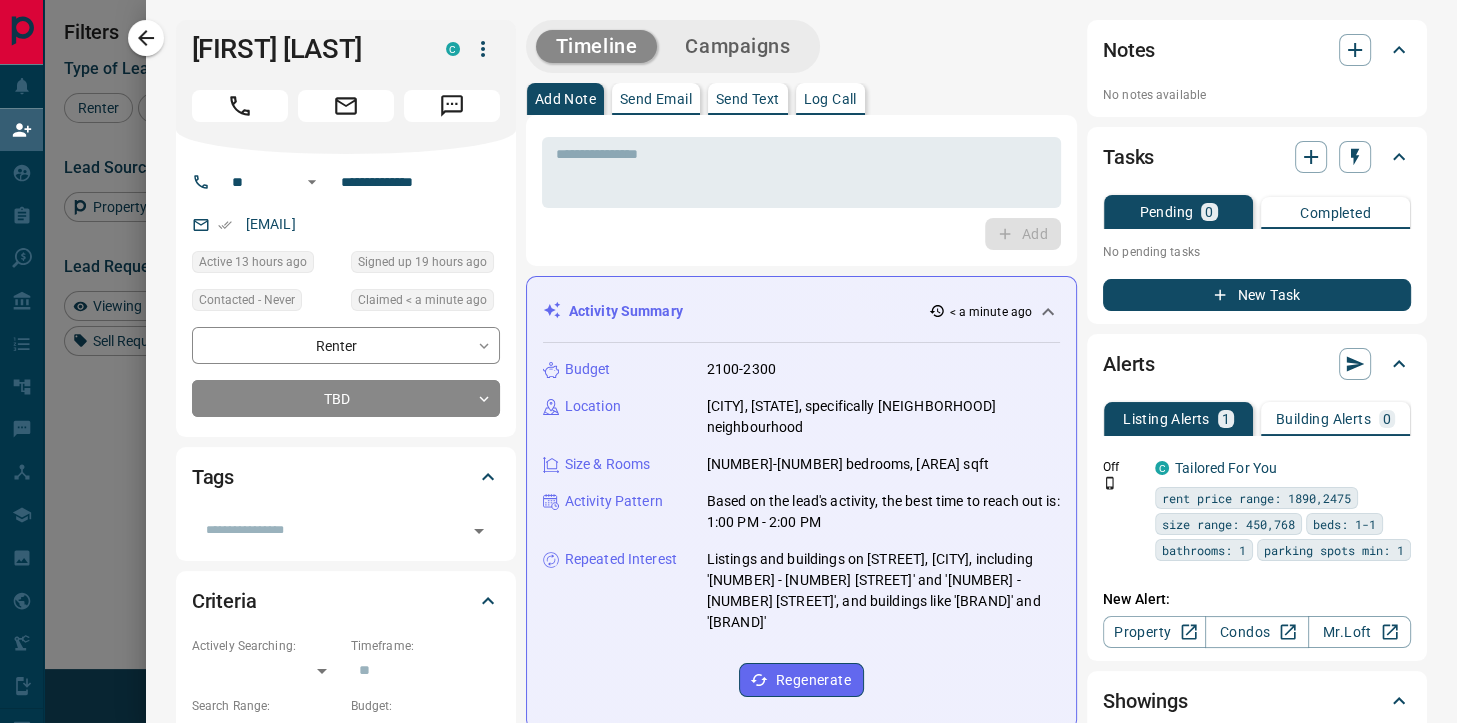 click on "Send Text" at bounding box center (748, 99) 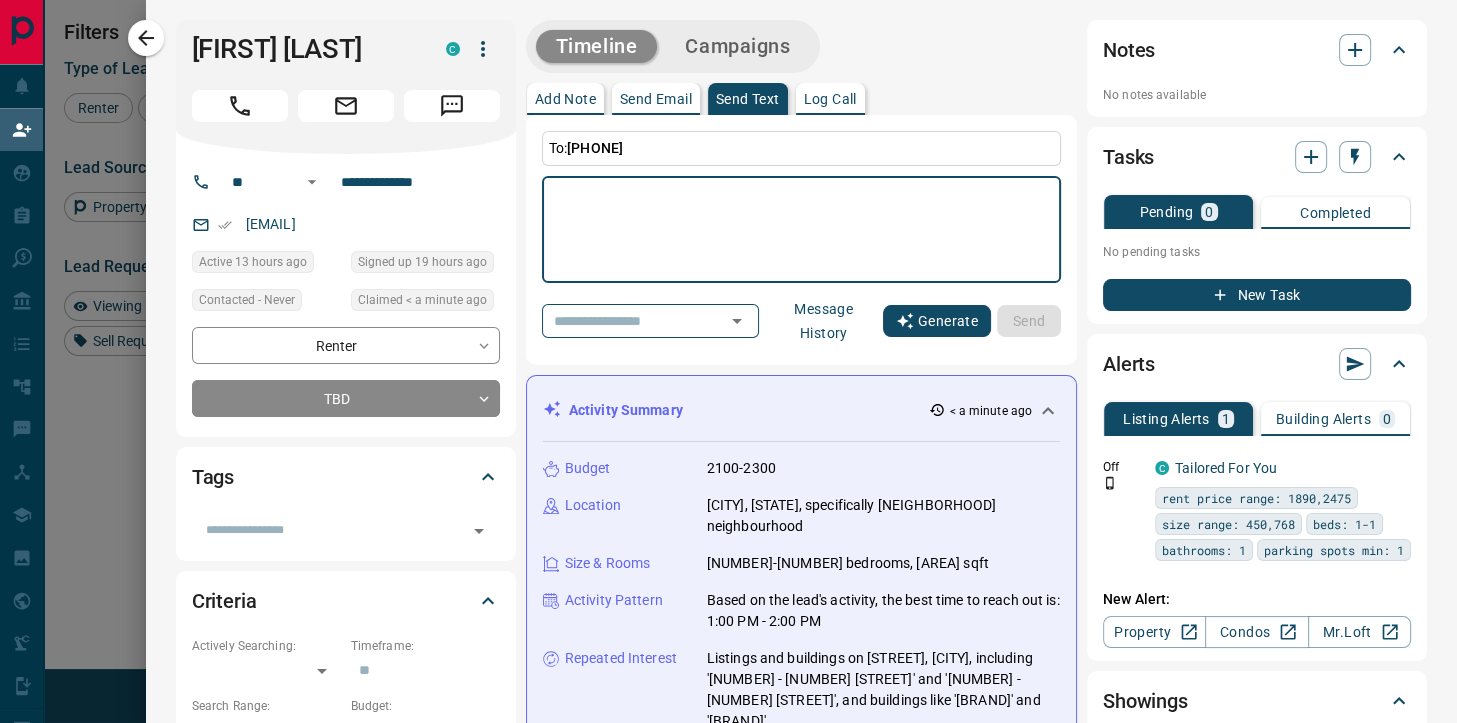 click on "Generate" at bounding box center (937, 321) 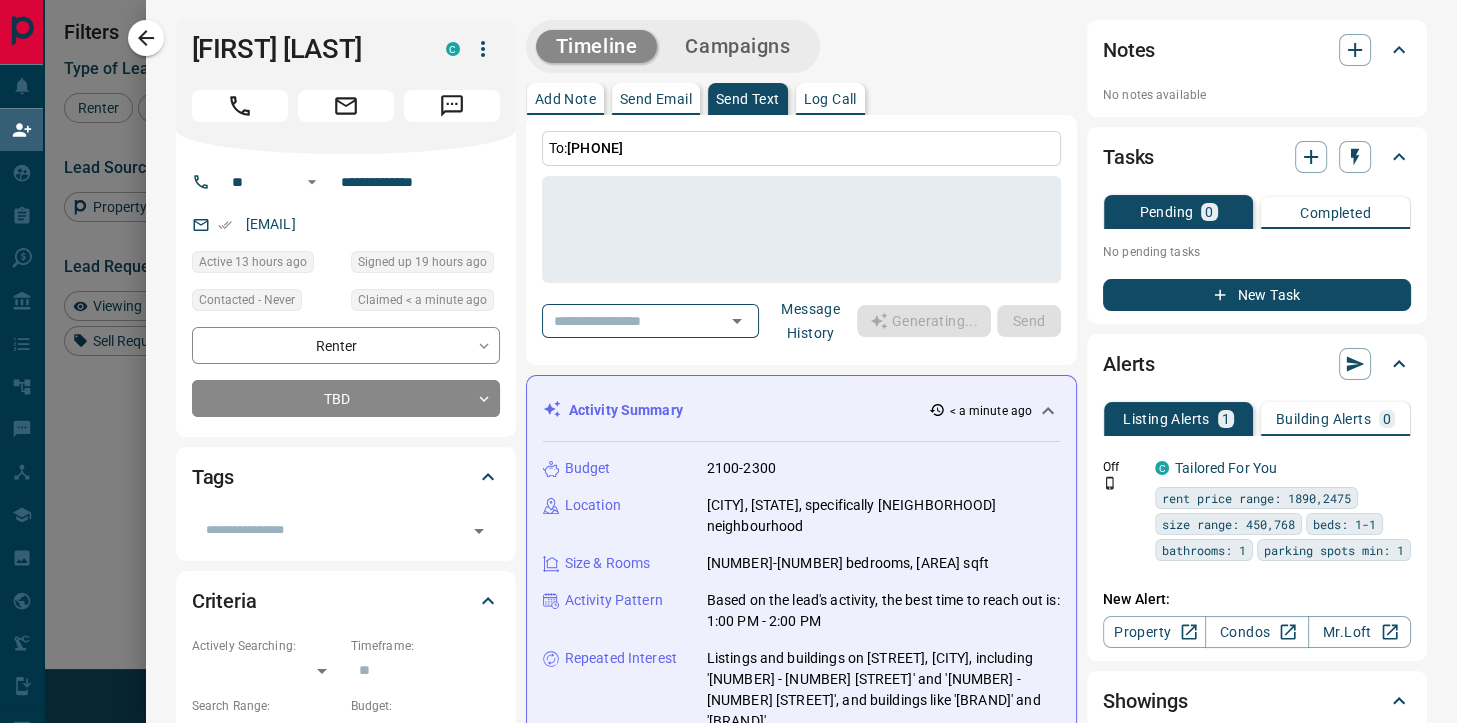 type on "**********" 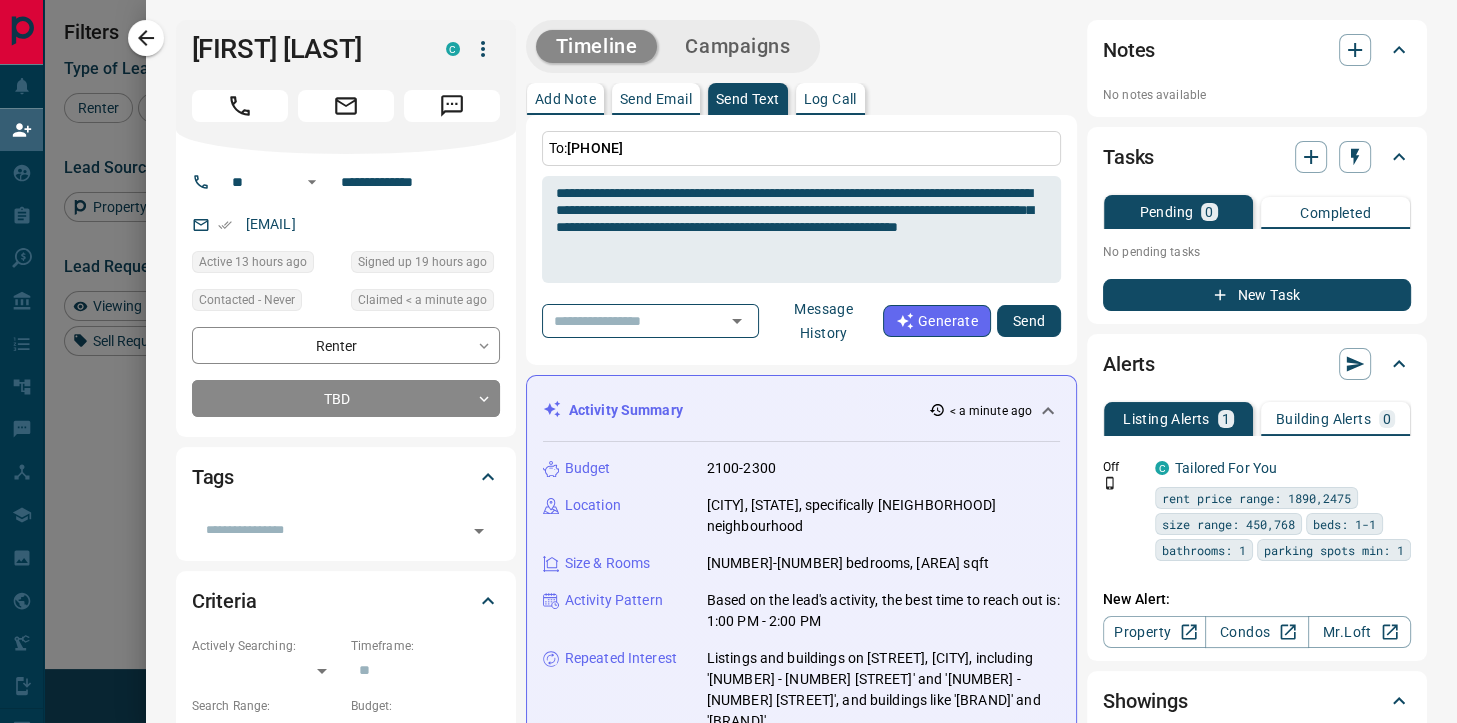 click on "Send" at bounding box center (1029, 321) 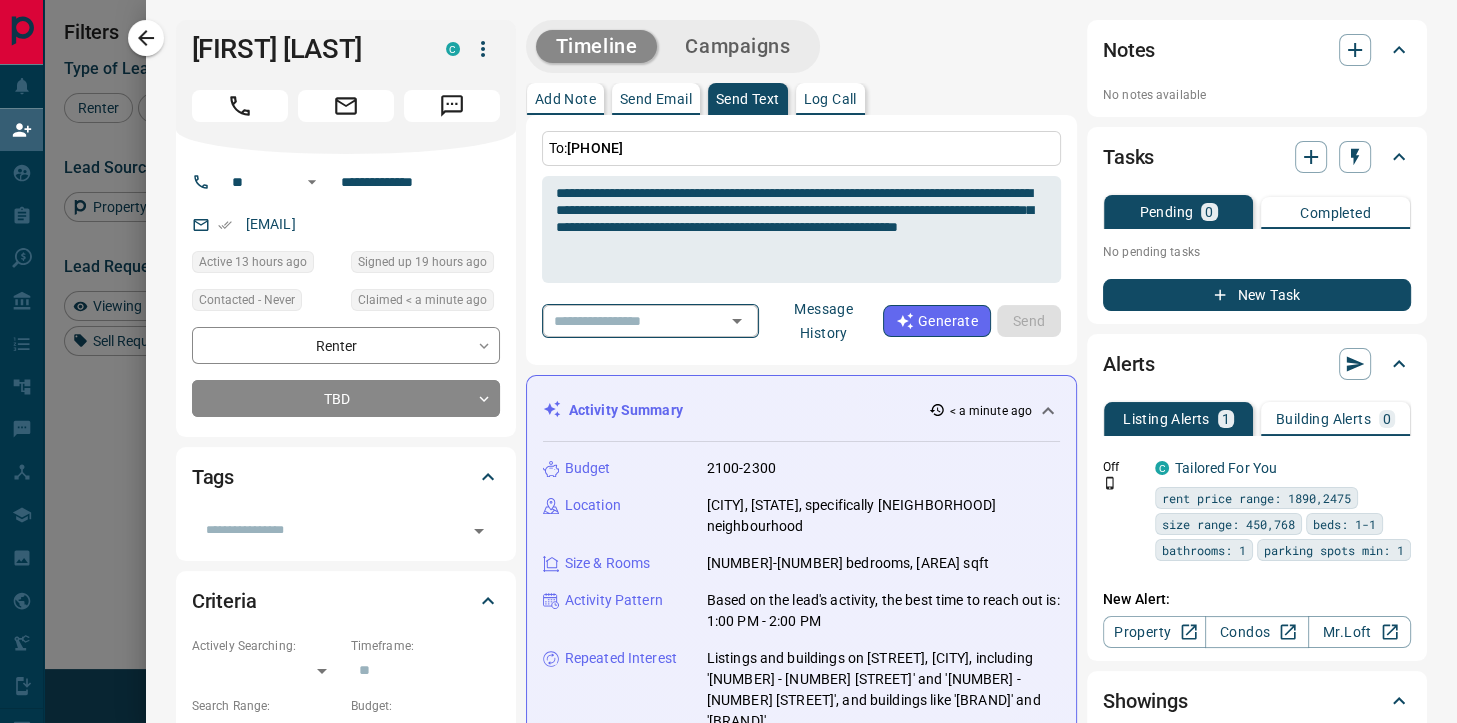type 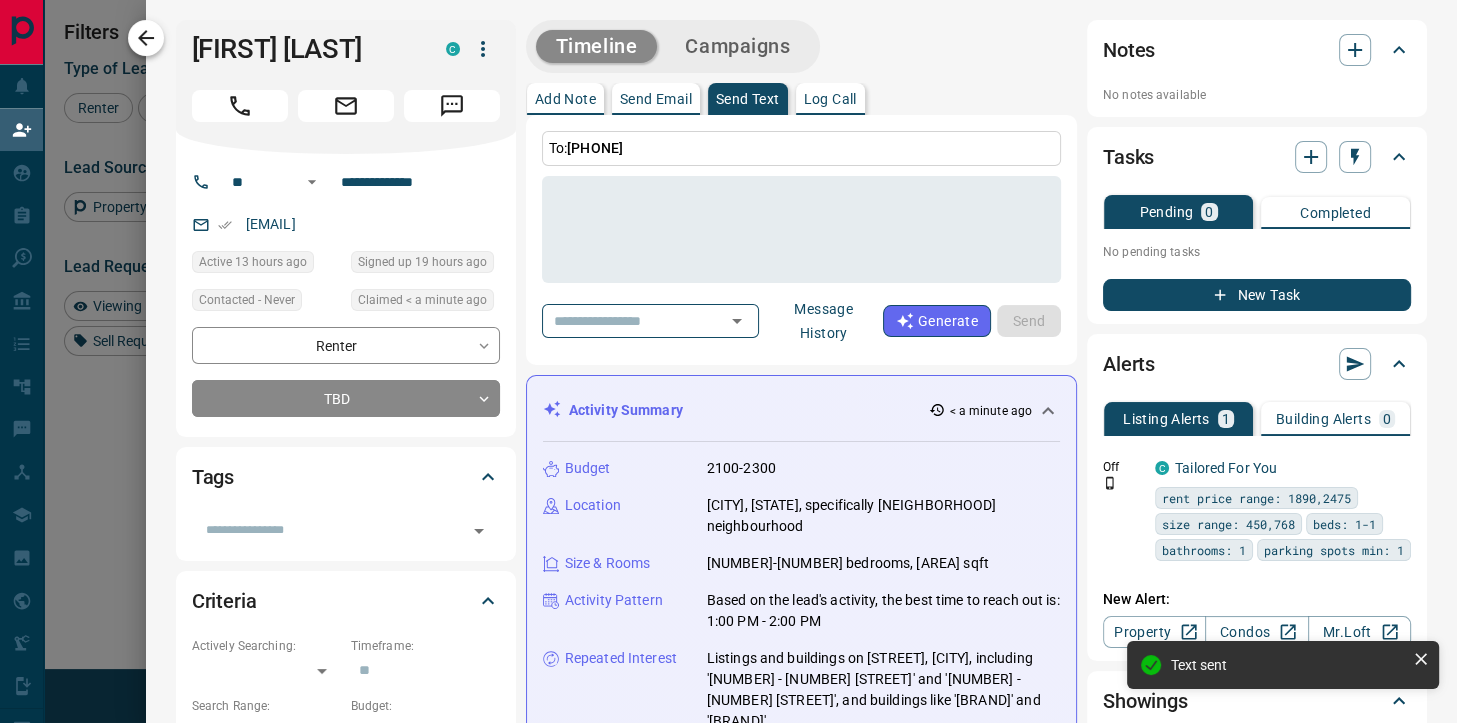 scroll, scrollTop: 778, scrollLeft: 0, axis: vertical 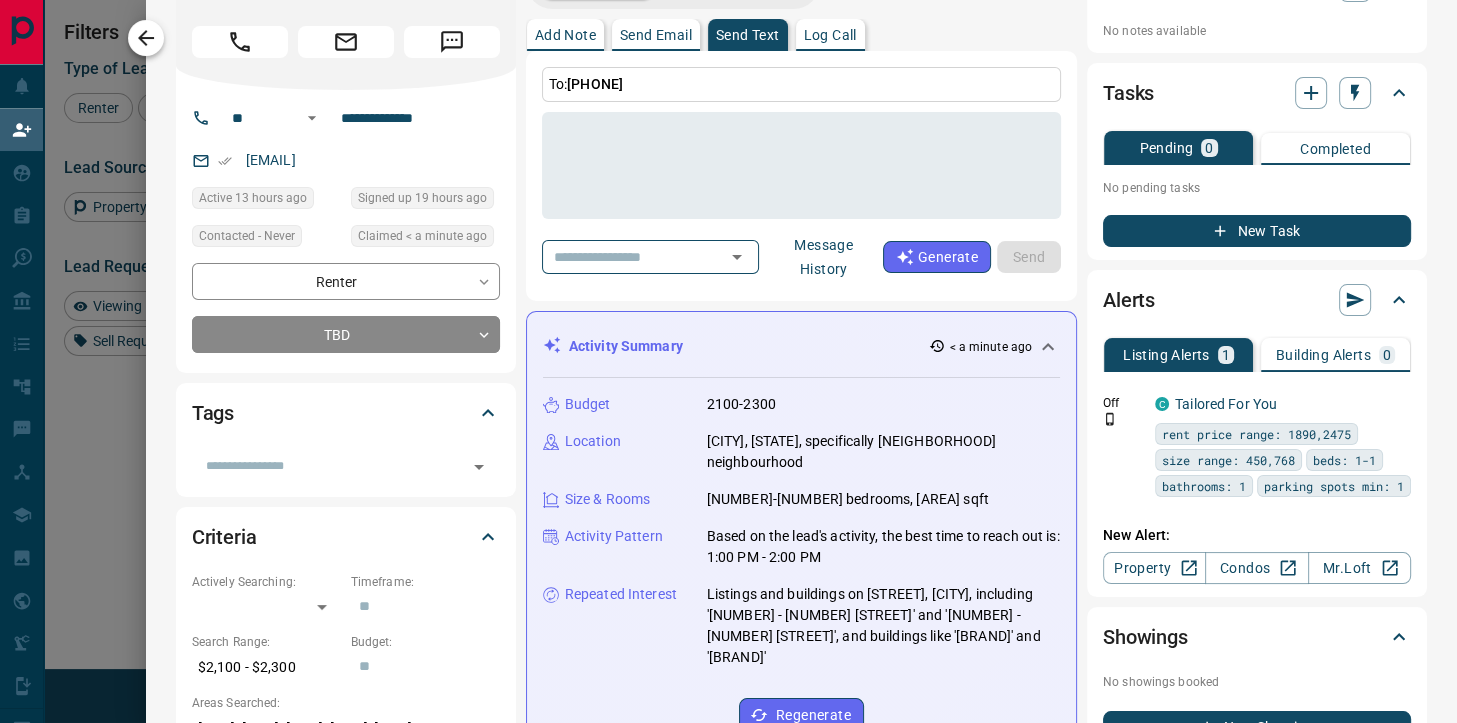 click 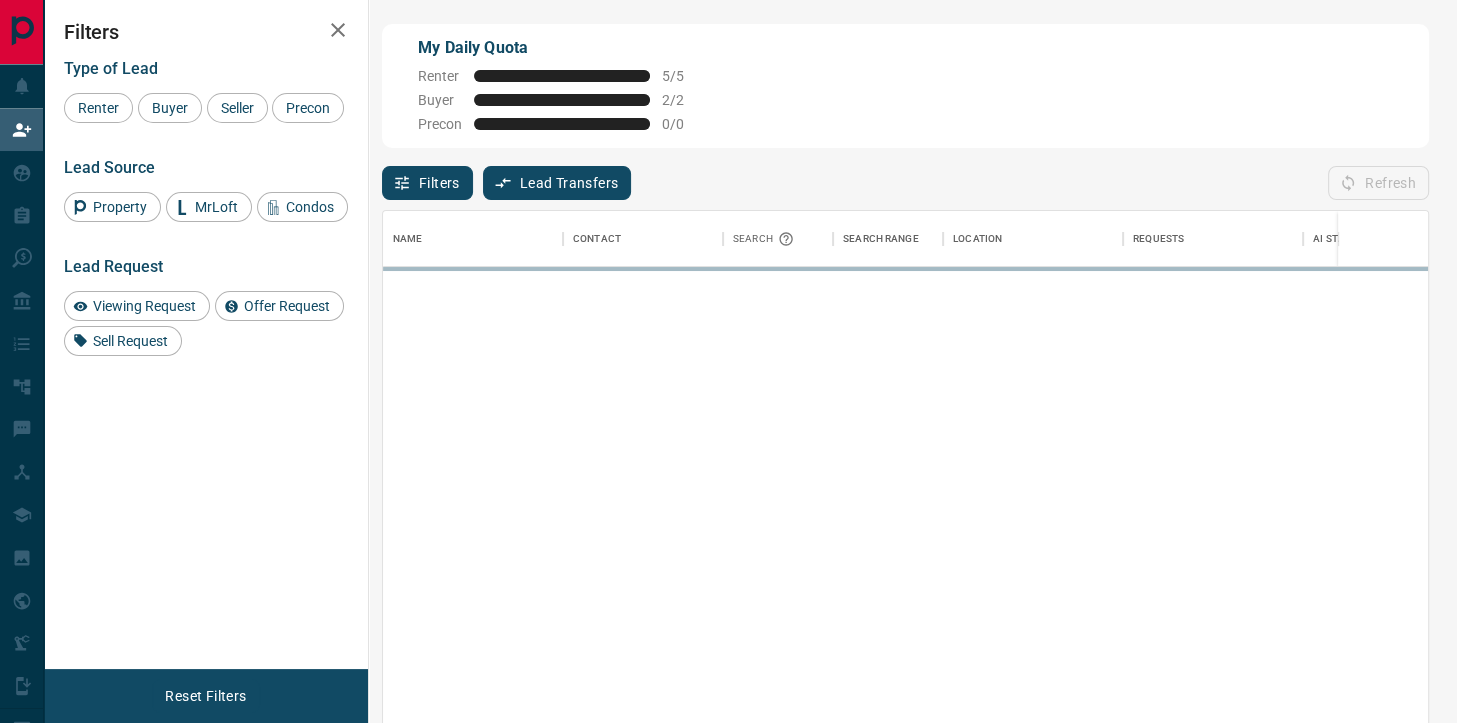 scroll, scrollTop: 1, scrollLeft: 1, axis: both 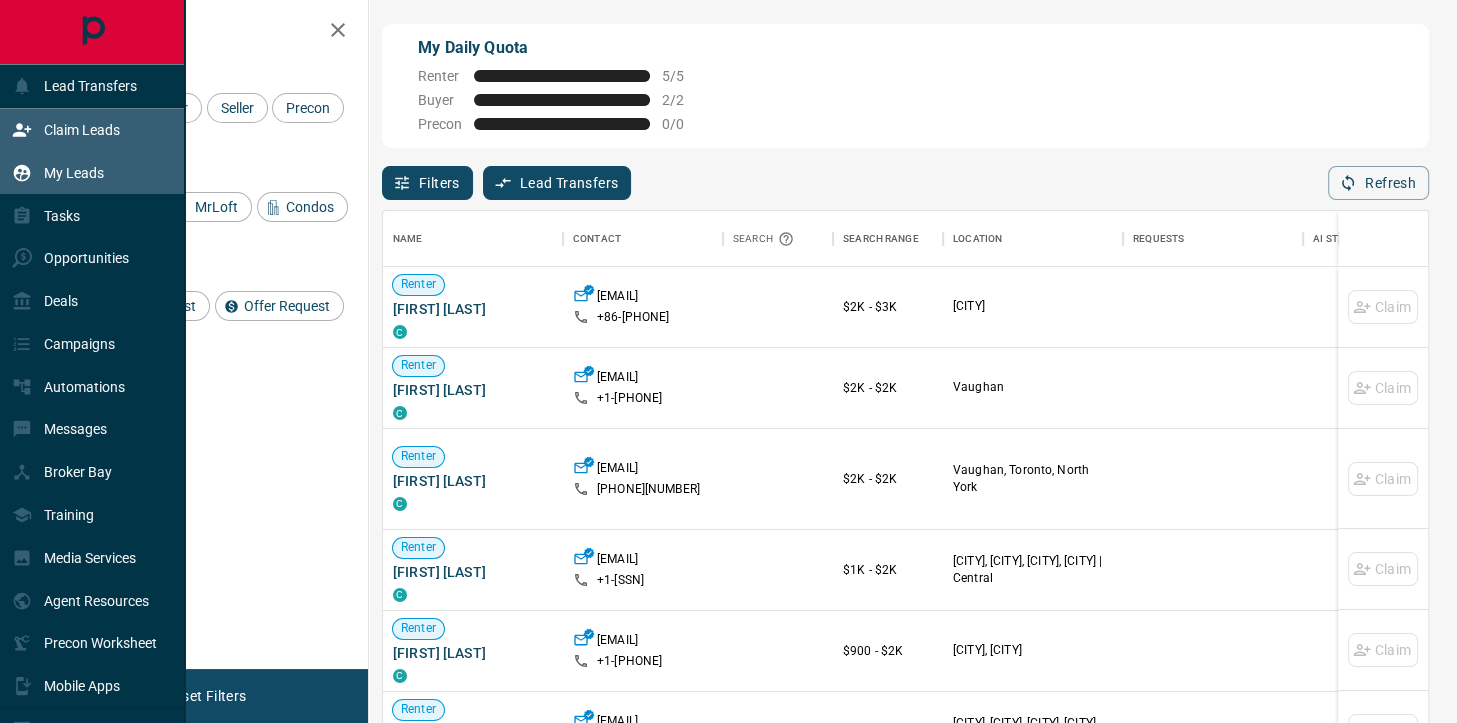 click on "My Leads" at bounding box center (58, 172) 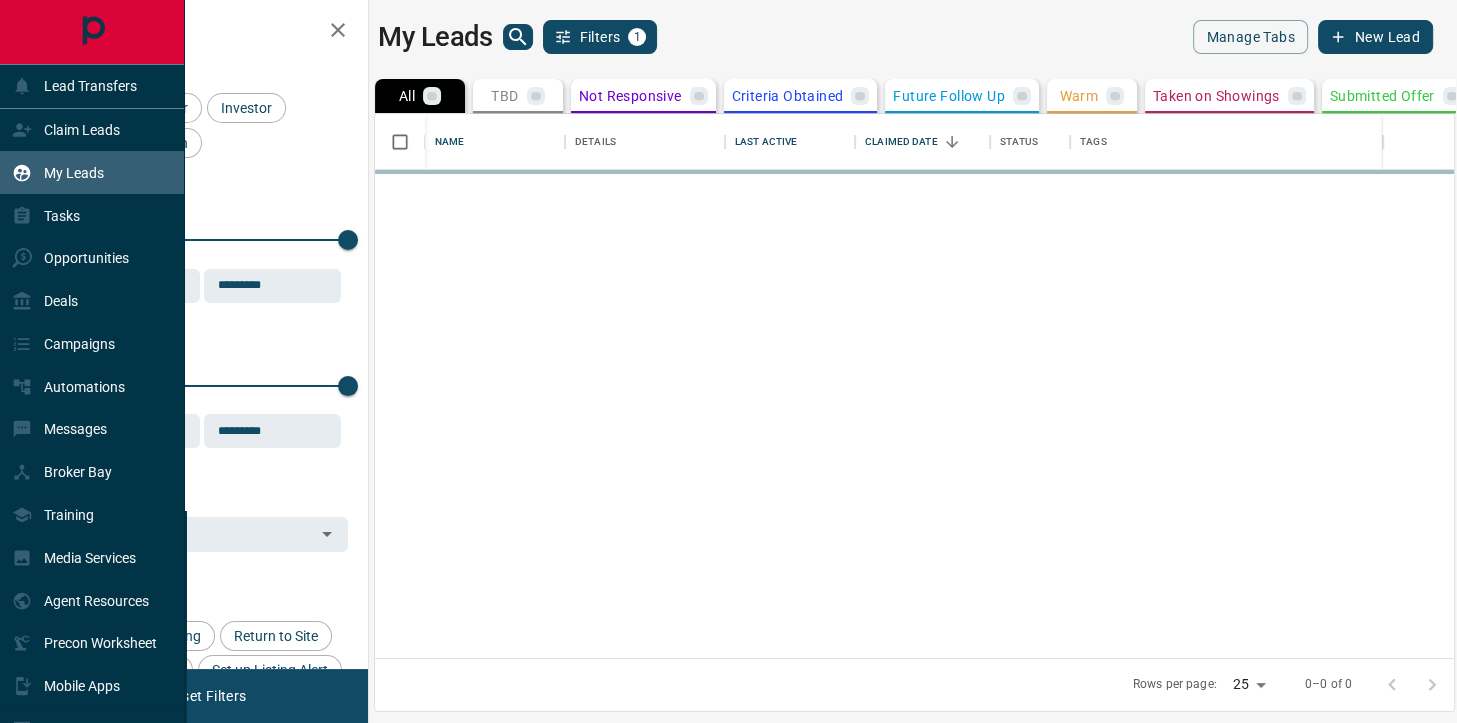 scroll, scrollTop: 2, scrollLeft: 1, axis: both 